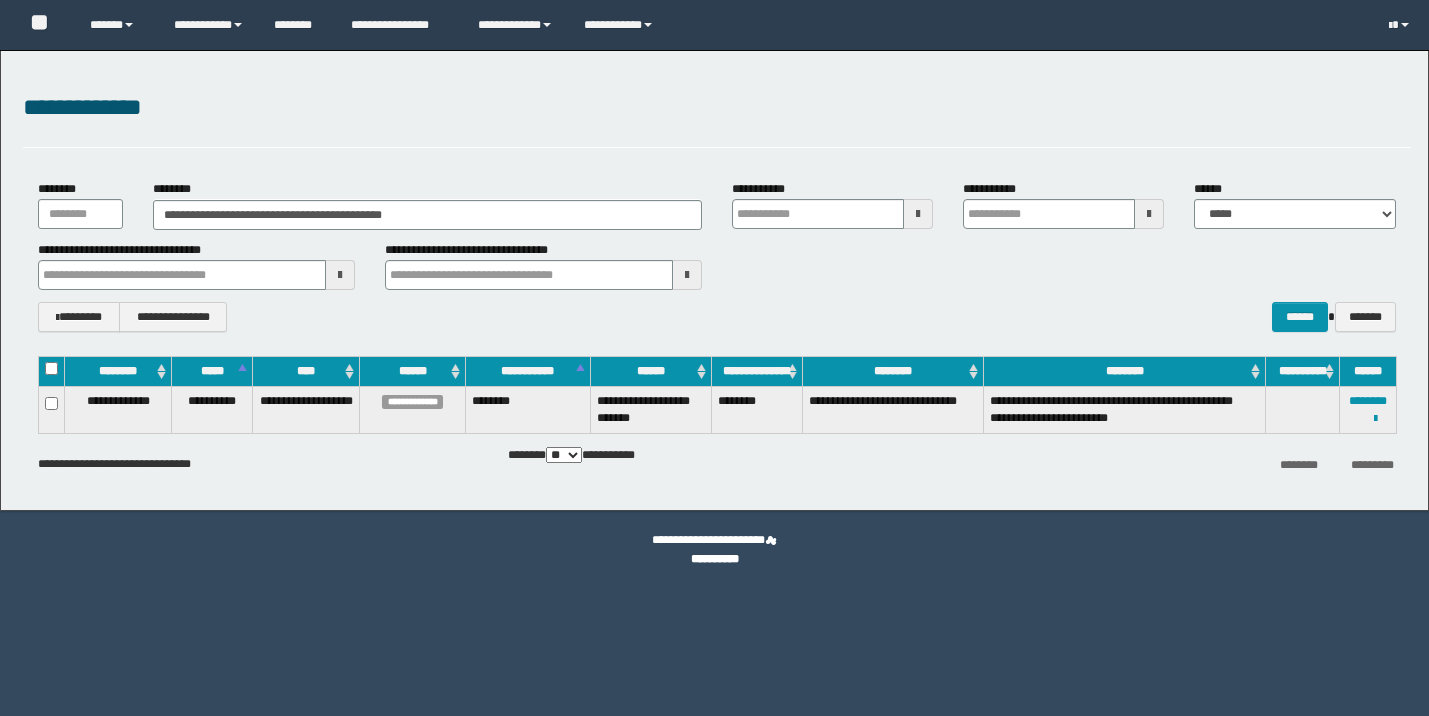 scroll, scrollTop: 0, scrollLeft: 0, axis: both 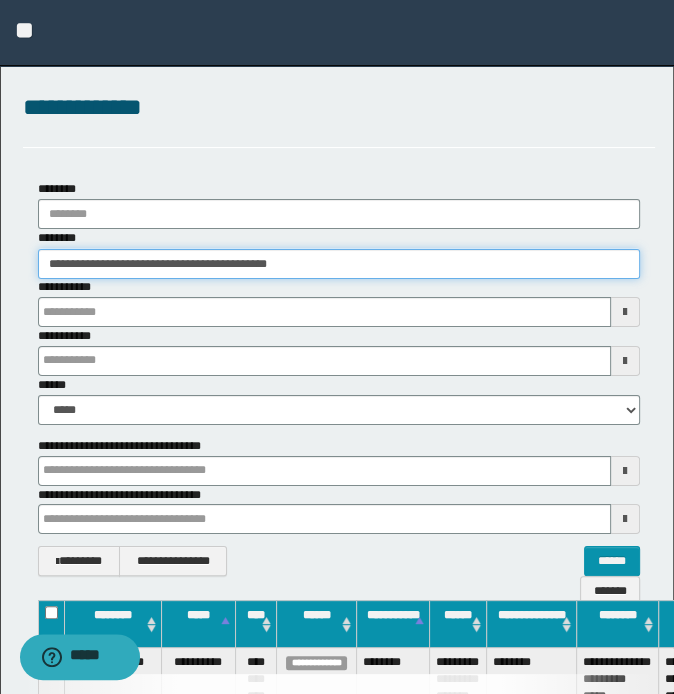 drag, startPoint x: 405, startPoint y: 269, endPoint x: -5, endPoint y: 266, distance: 410.011 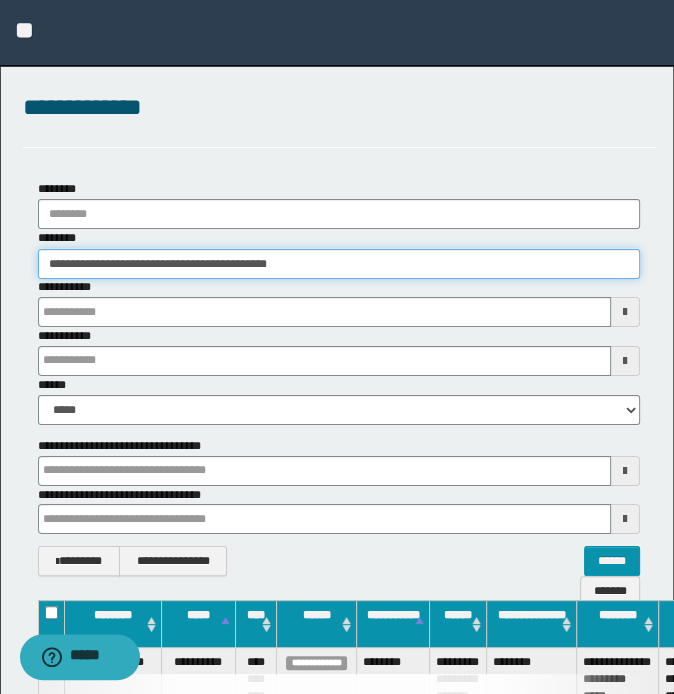 click on "**********" at bounding box center [337, 347] 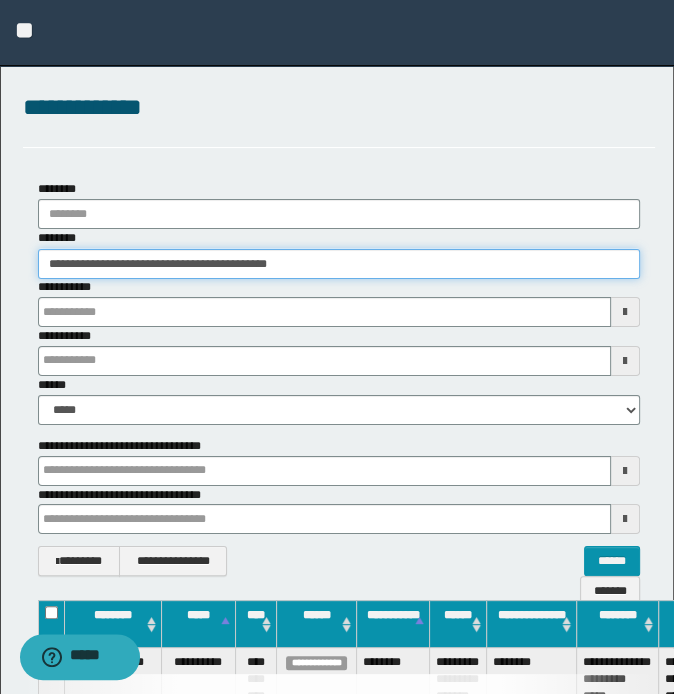 paste 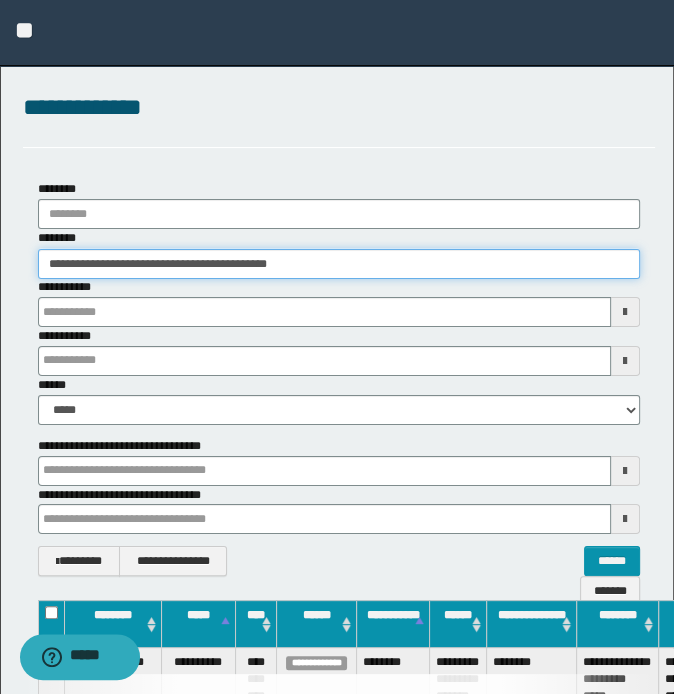 type on "********" 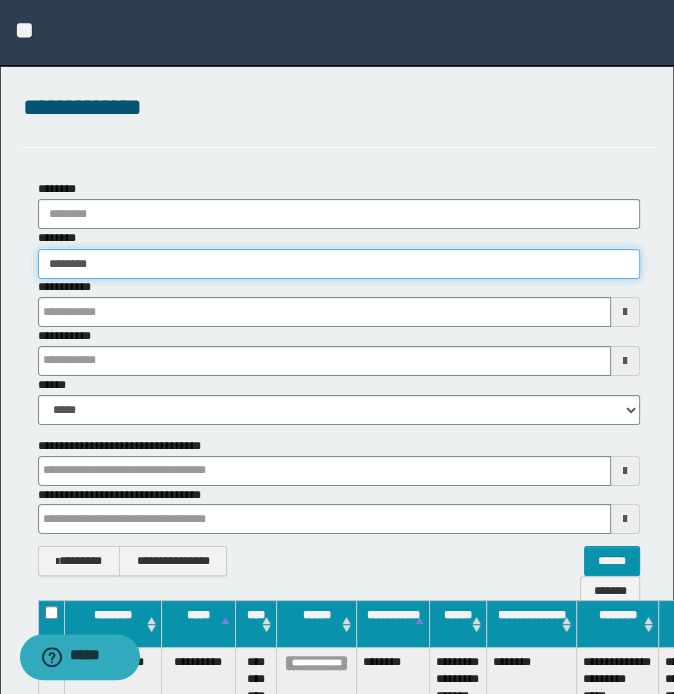 type on "********" 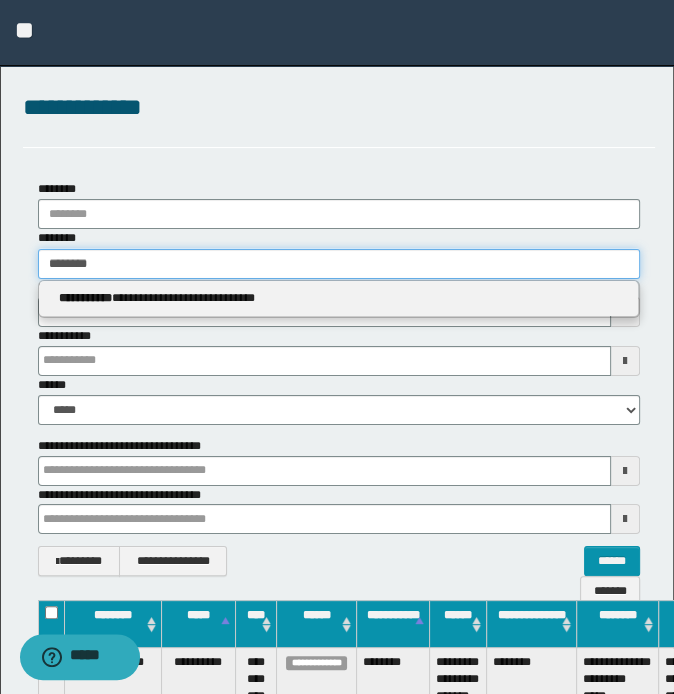 type on "********" 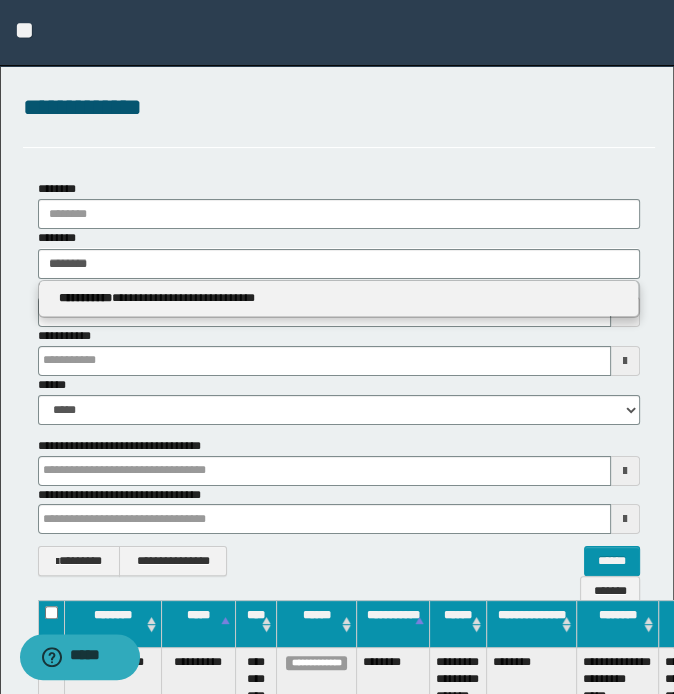 click on "**********" at bounding box center [339, 298] 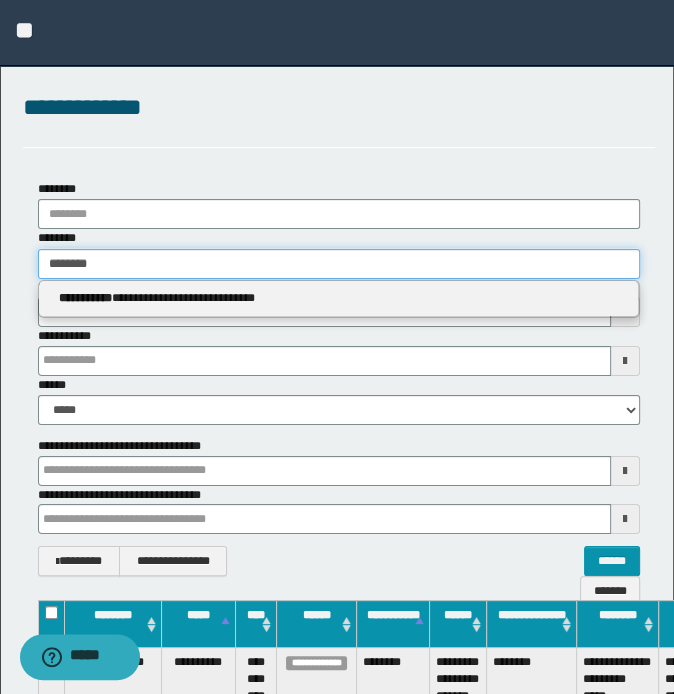 type 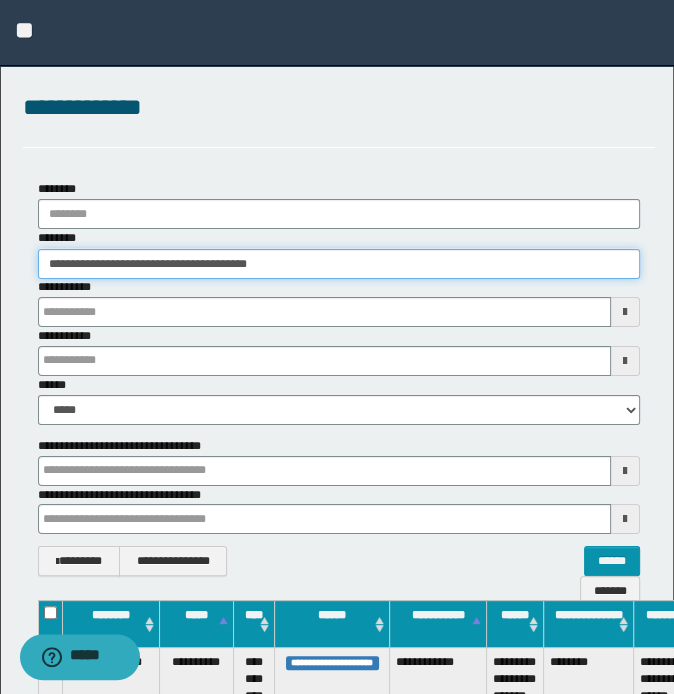 scroll, scrollTop: 0, scrollLeft: 198, axis: horizontal 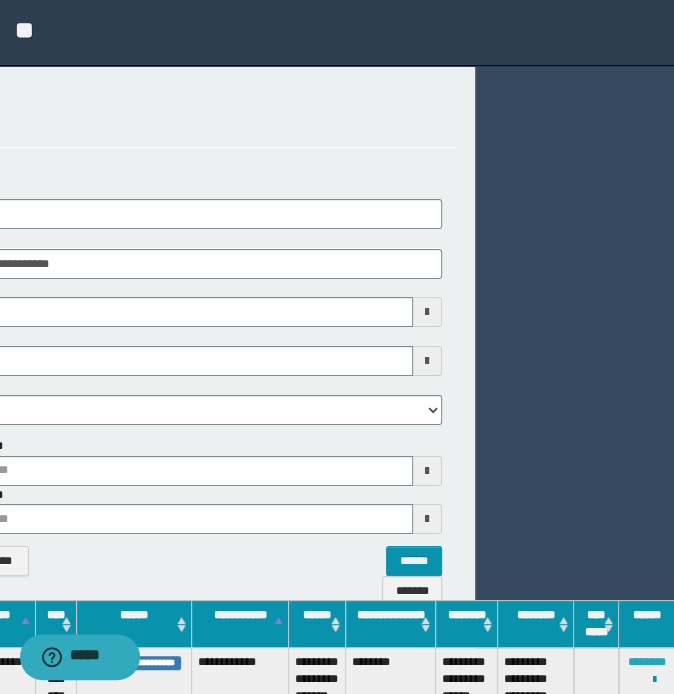 click on "********" at bounding box center (647, 662) 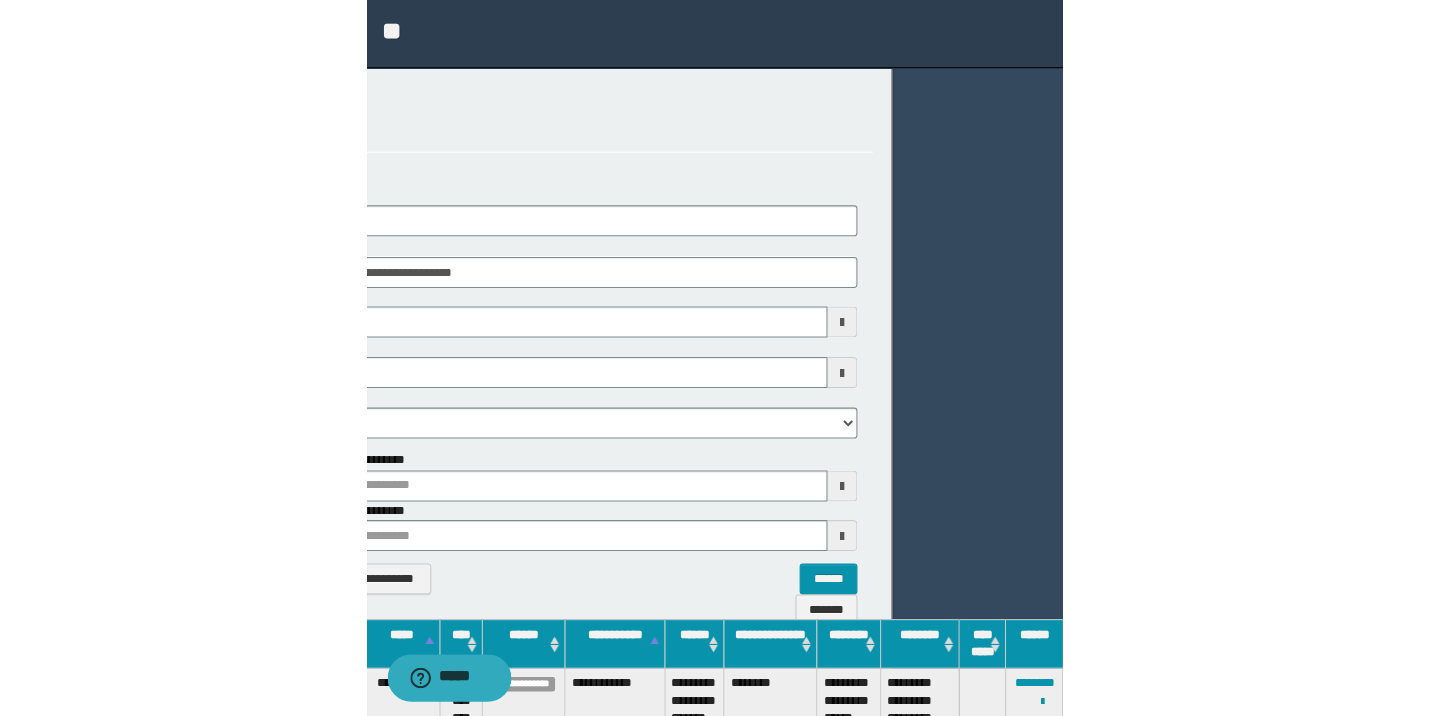 scroll, scrollTop: 0, scrollLeft: 0, axis: both 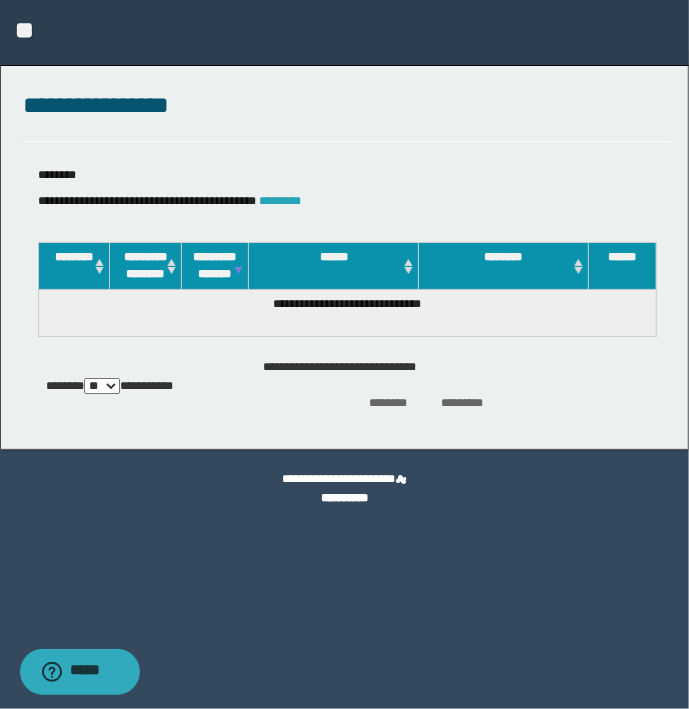 click on "*********" at bounding box center (280, 201) 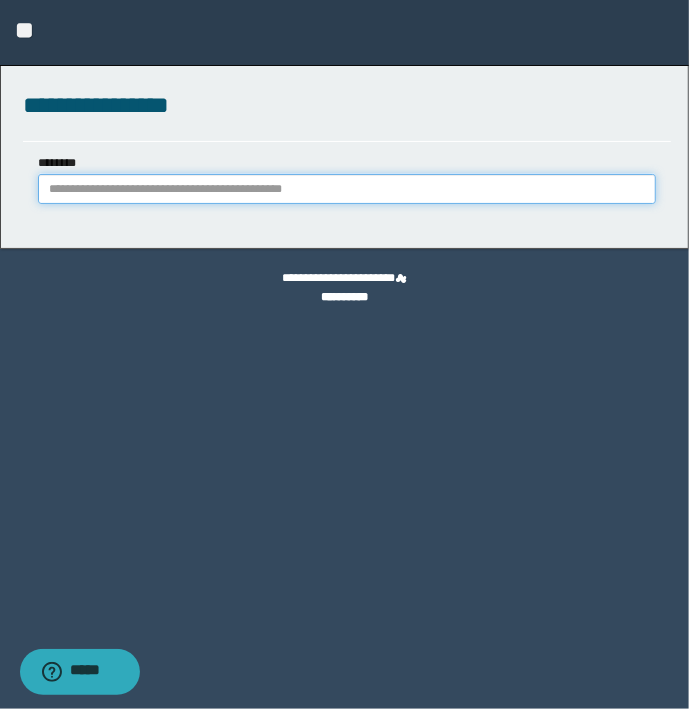 click on "********" at bounding box center [347, 189] 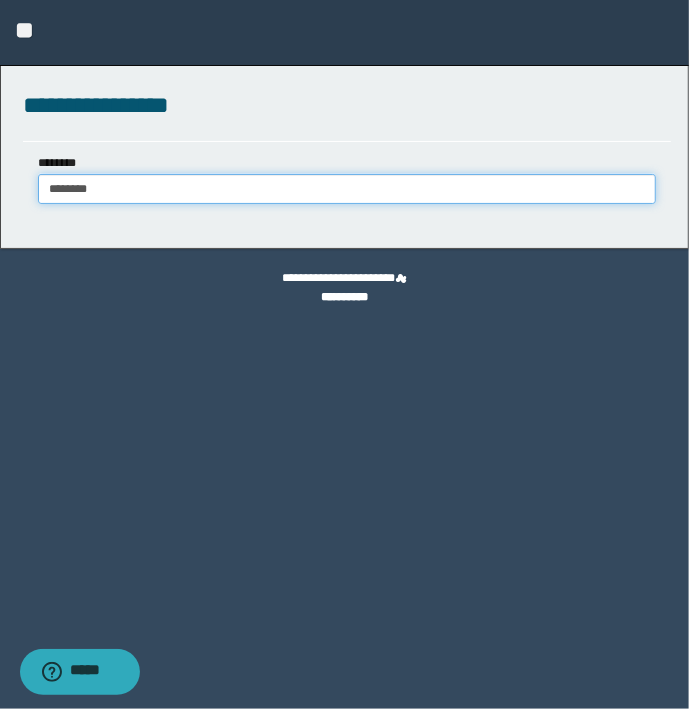 type on "********" 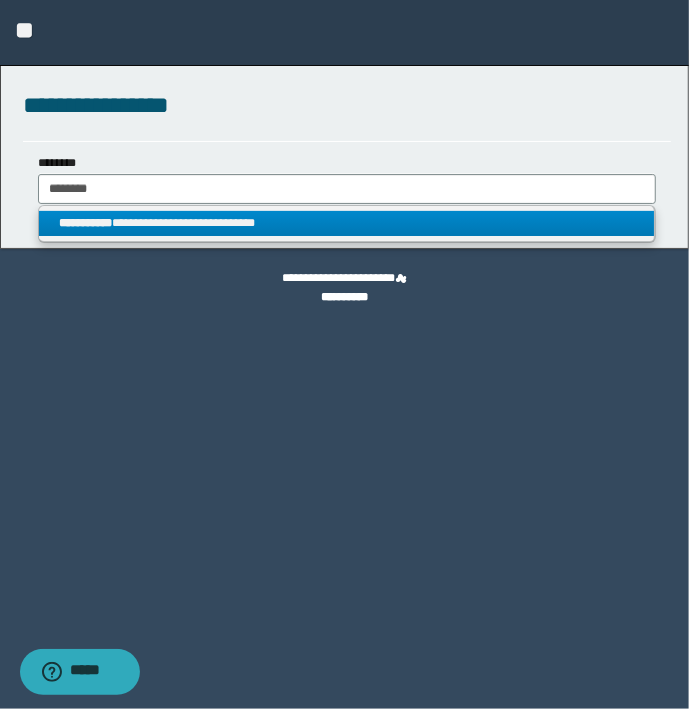 click on "**********" at bounding box center (347, 223) 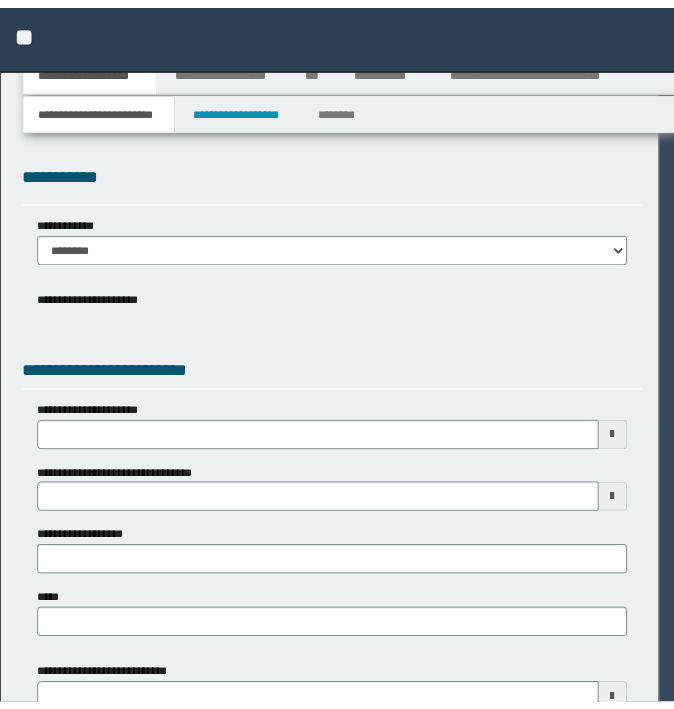 scroll, scrollTop: 0, scrollLeft: 0, axis: both 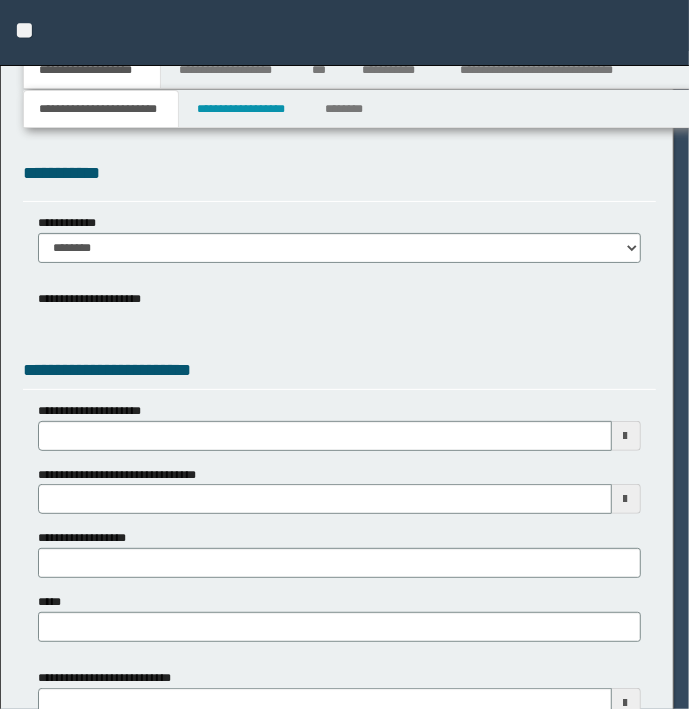 select on "**" 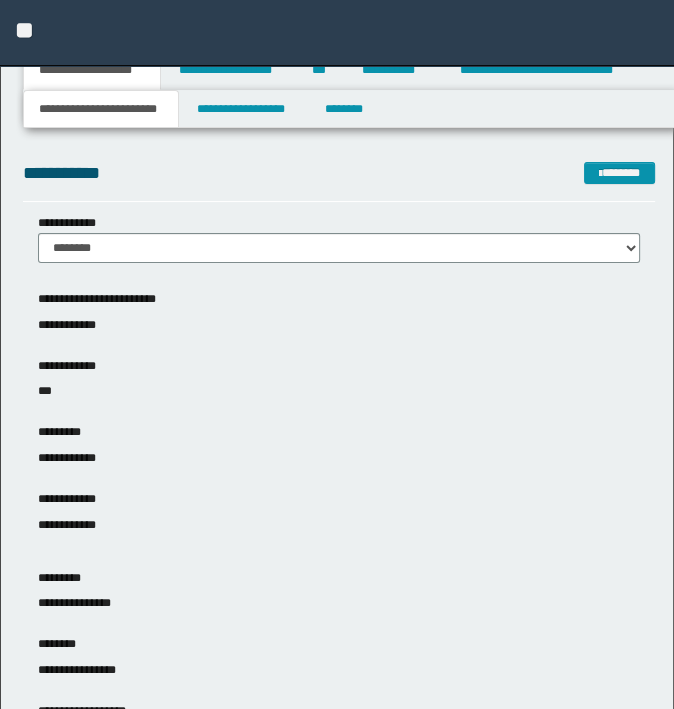 scroll, scrollTop: 0, scrollLeft: 0, axis: both 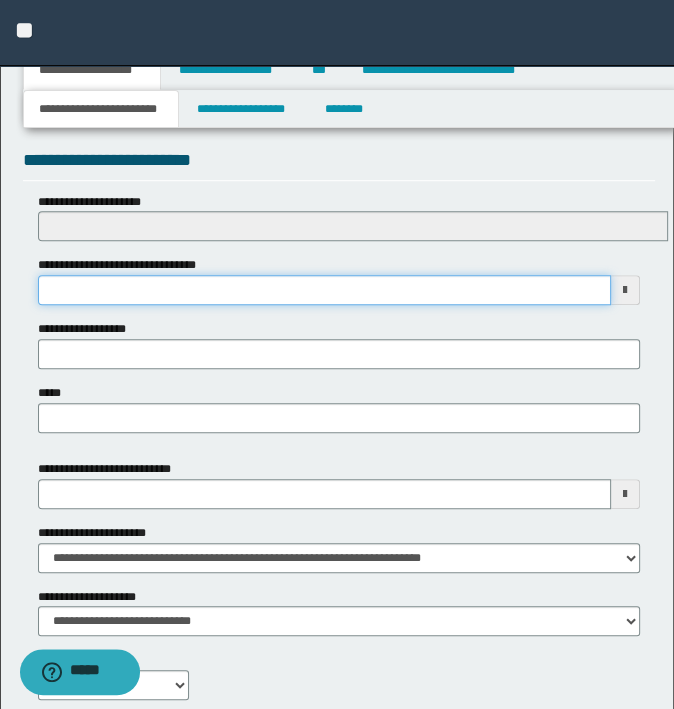 click on "**********" at bounding box center [325, 290] 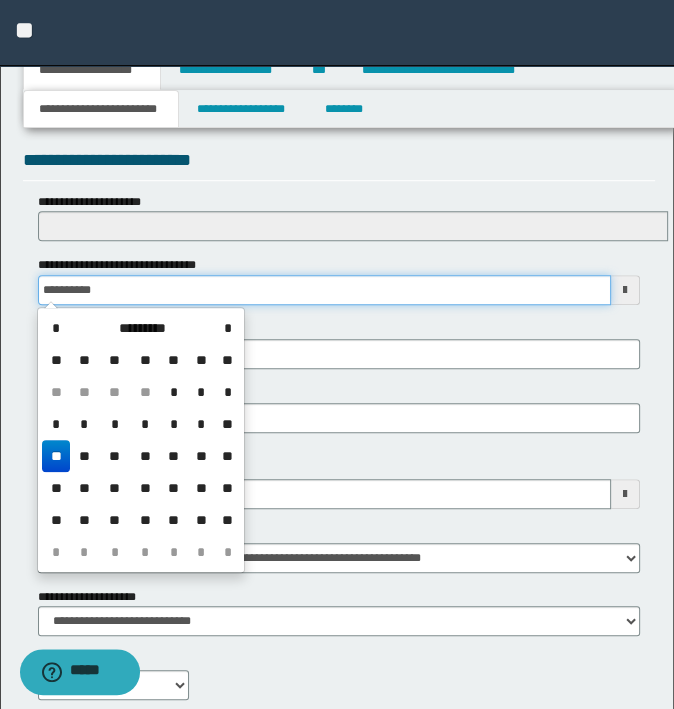 type on "**********" 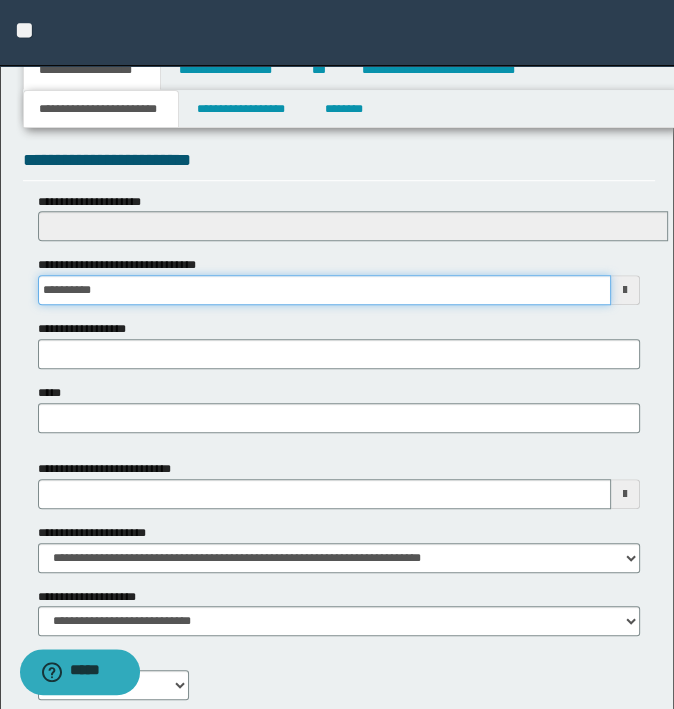 scroll, scrollTop: 953, scrollLeft: 0, axis: vertical 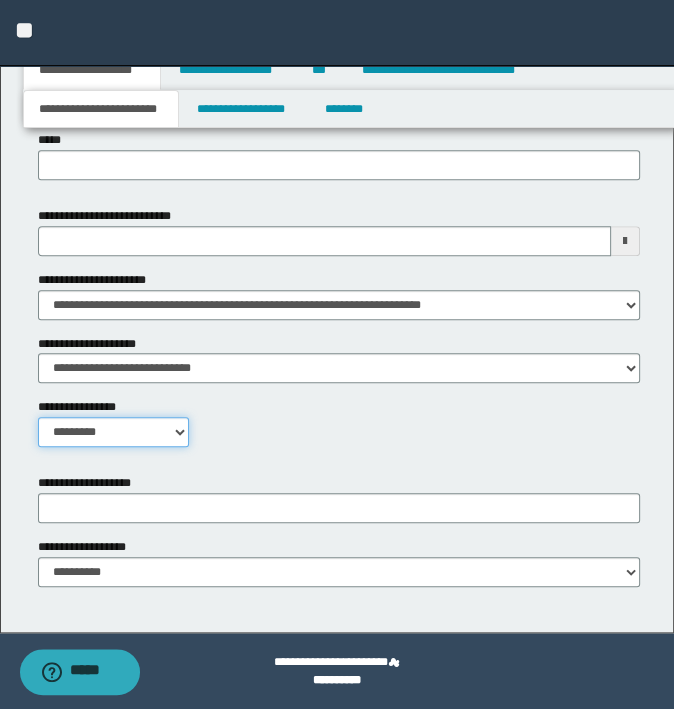 click on "**********" at bounding box center (114, 432) 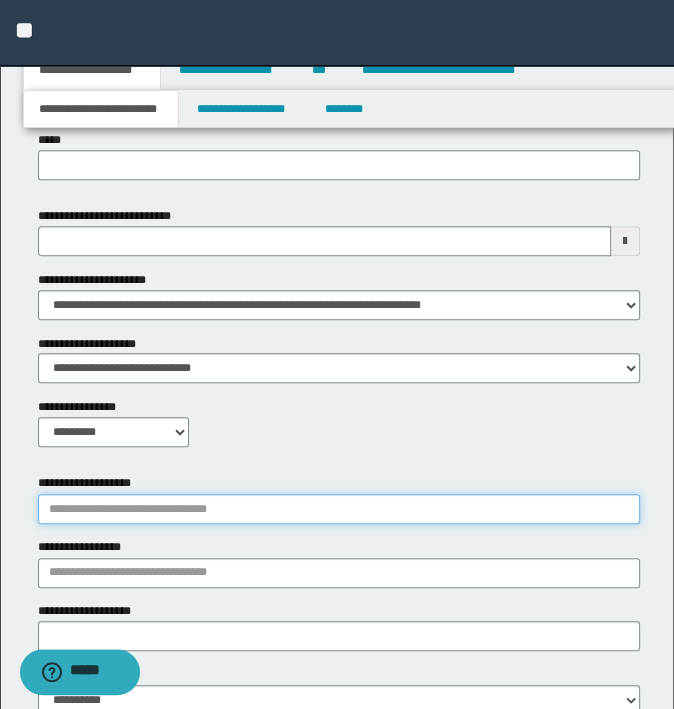 click on "**********" at bounding box center (339, 509) 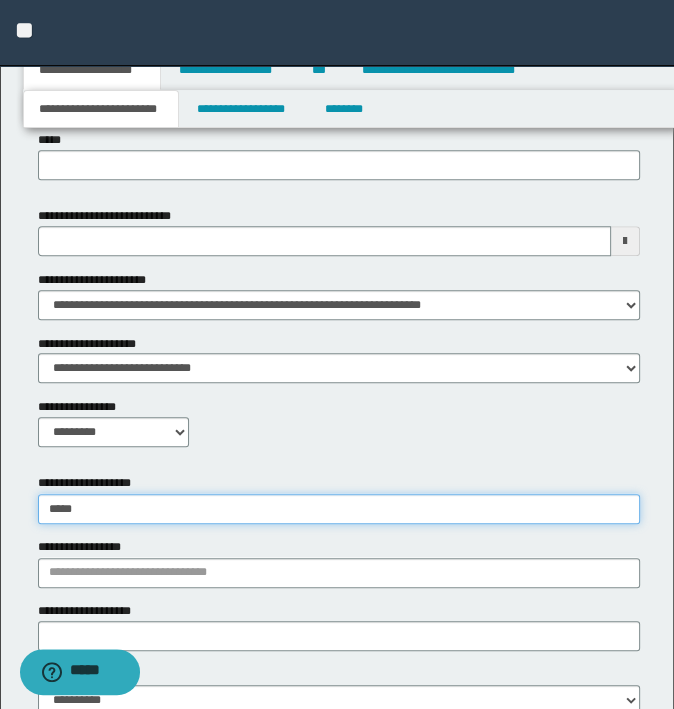 type on "******" 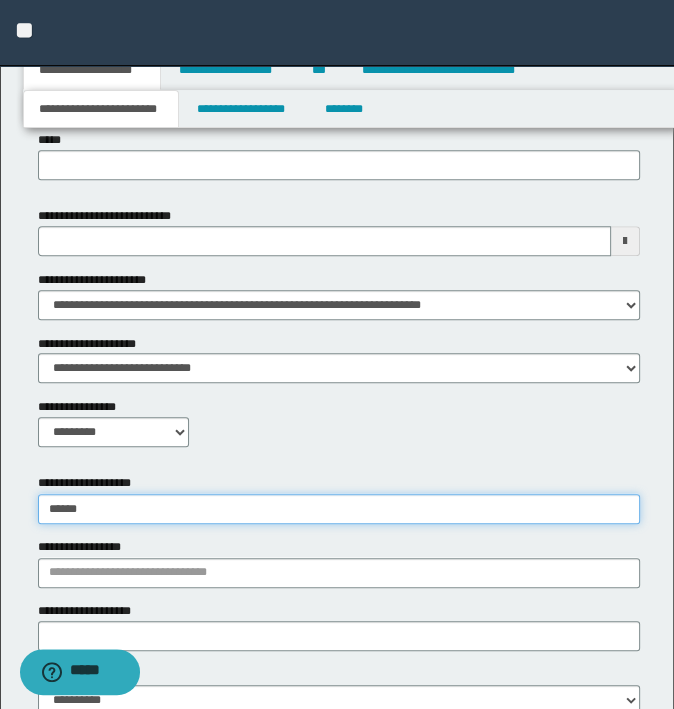 type on "*********" 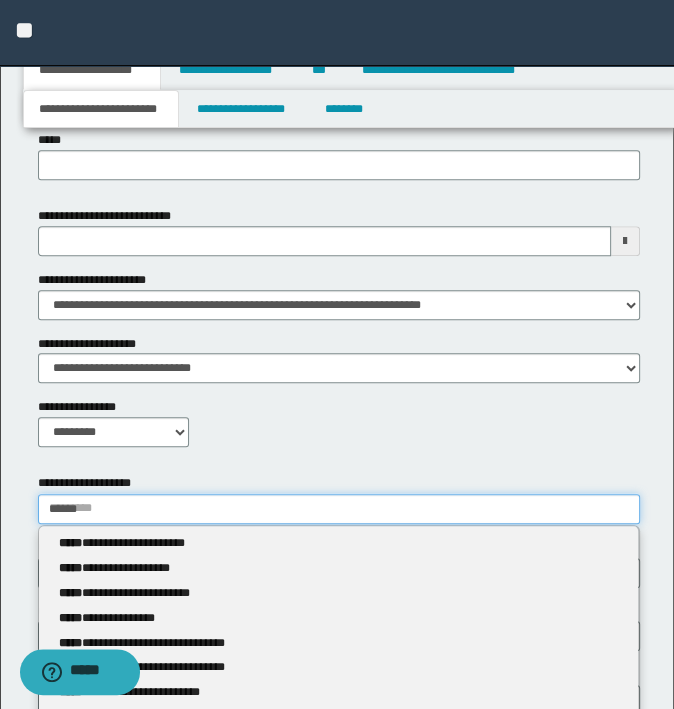 type 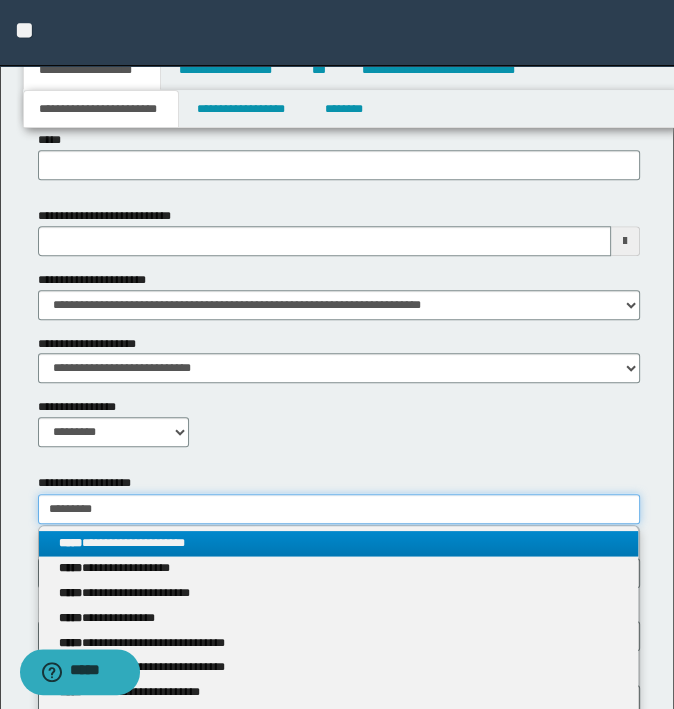 type on "*********" 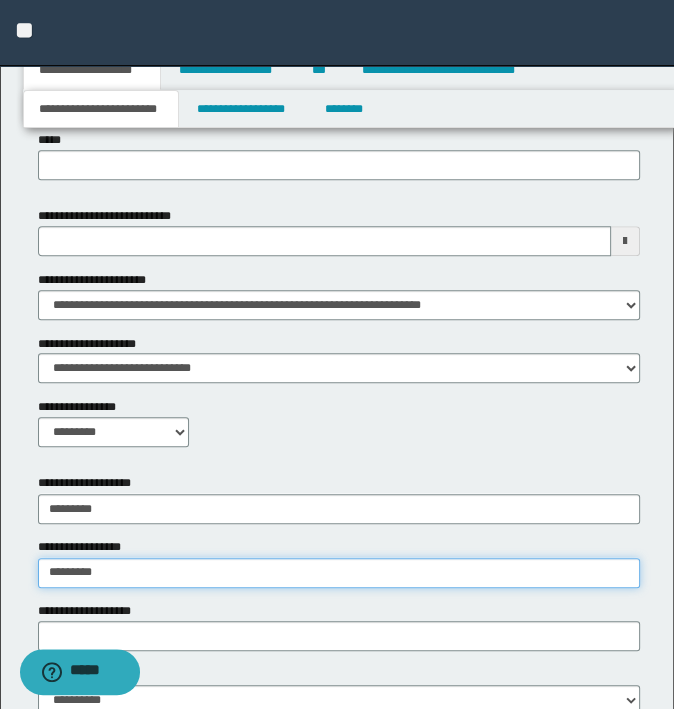 type on "**********" 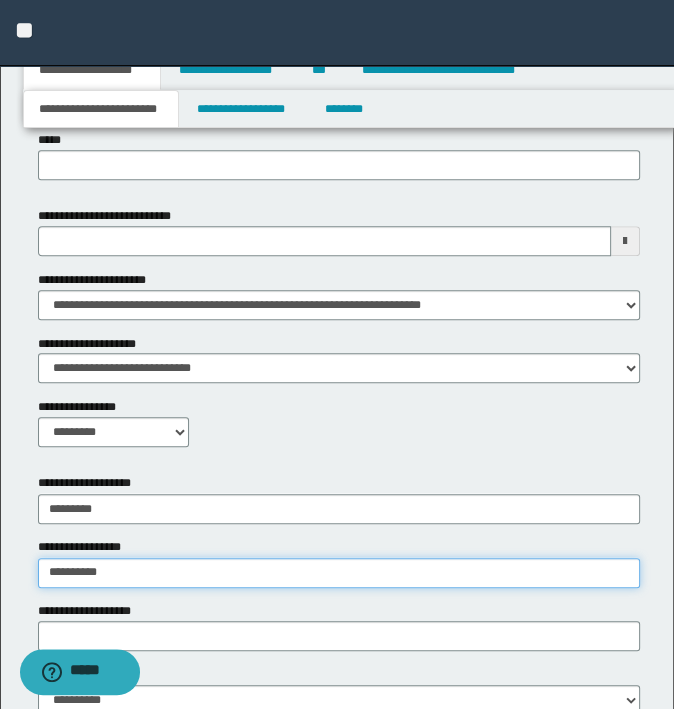 type on "**********" 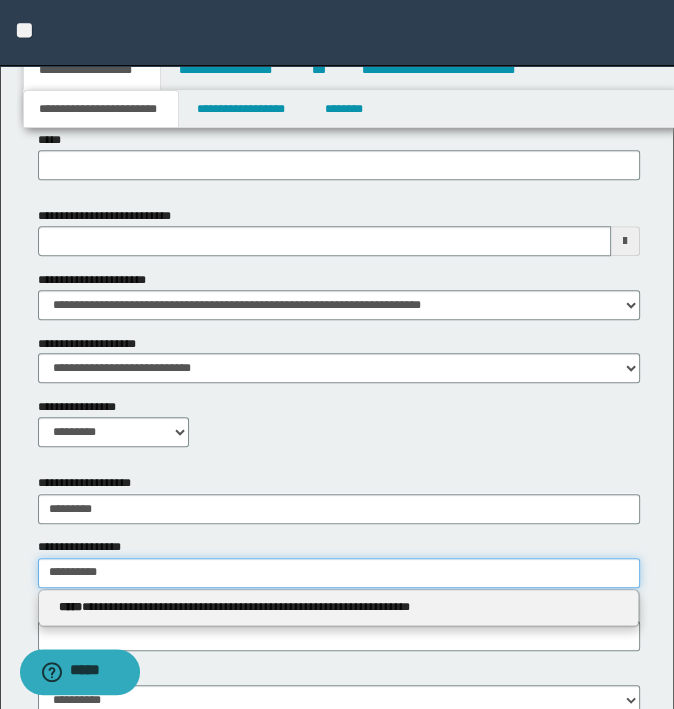 type 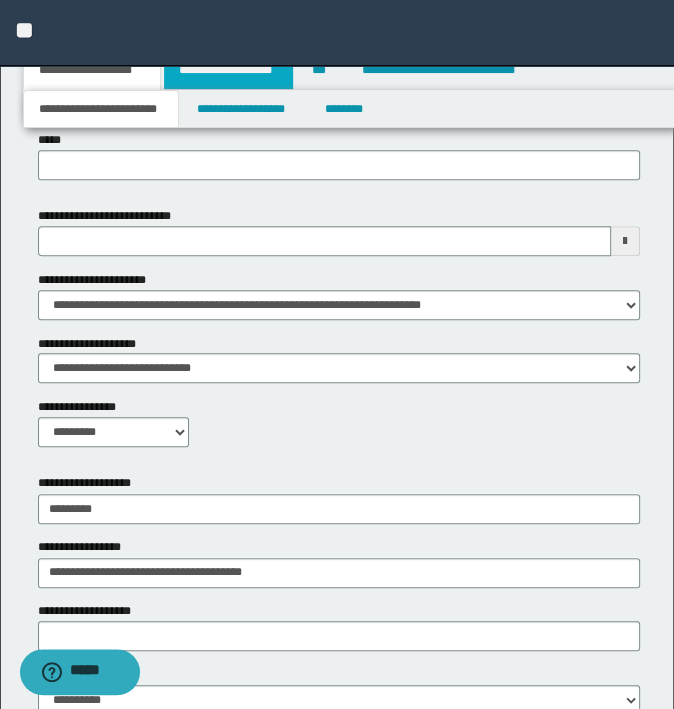 click on "**********" at bounding box center (228, 70) 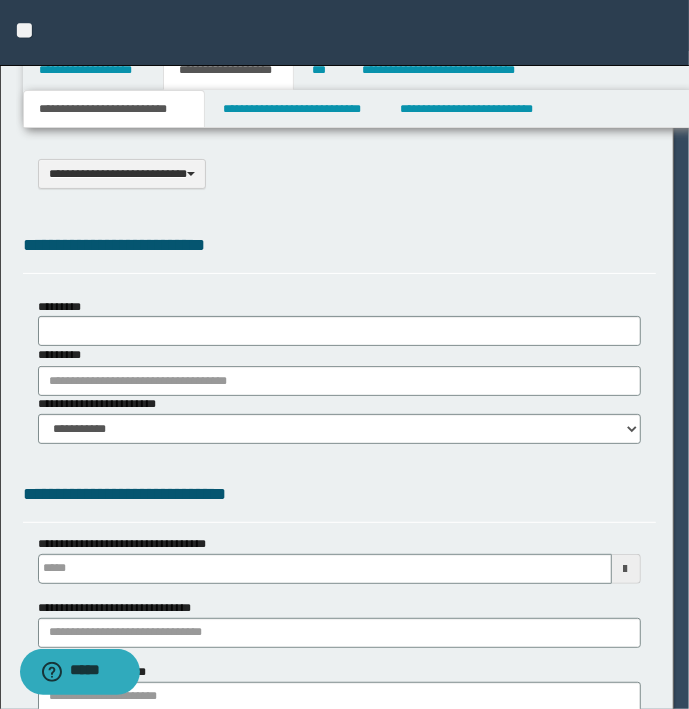 type on "**********" 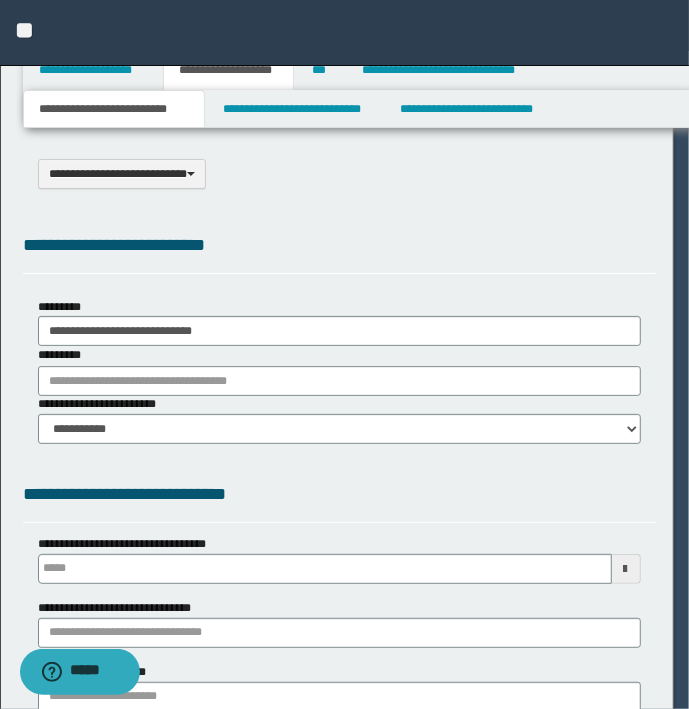 scroll, scrollTop: 0, scrollLeft: 0, axis: both 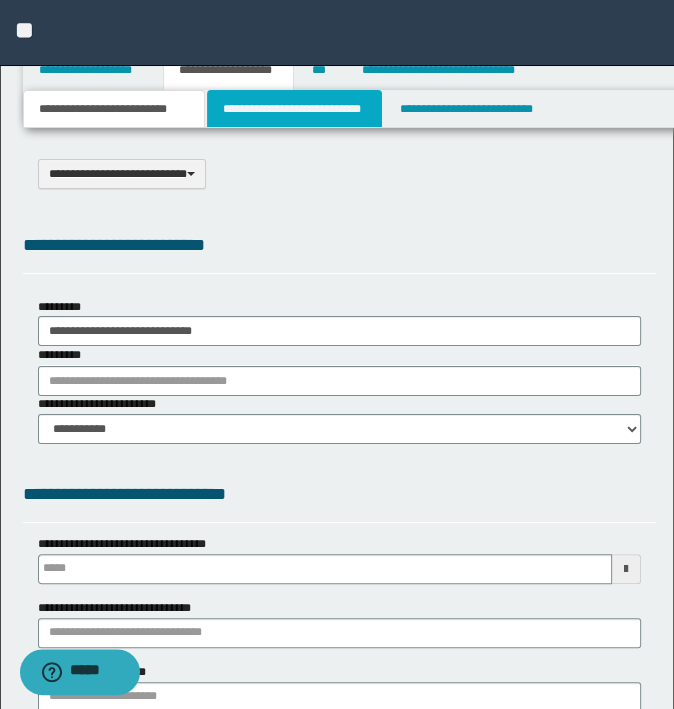 click on "**********" at bounding box center (294, 109) 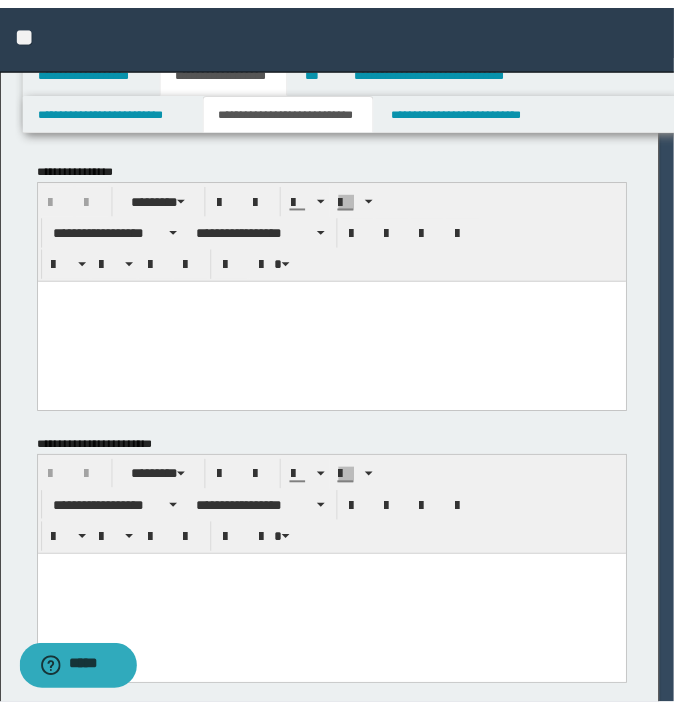 scroll, scrollTop: 0, scrollLeft: 0, axis: both 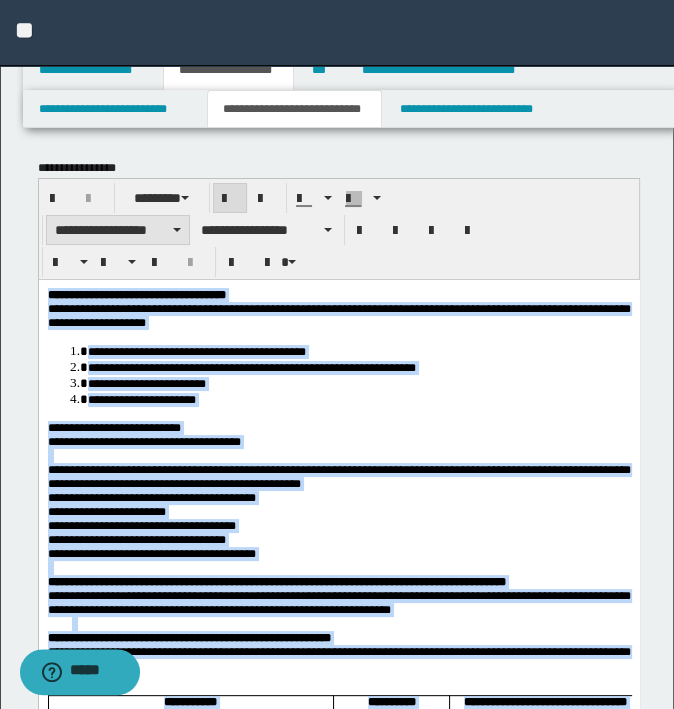 click on "**********" at bounding box center (118, 230) 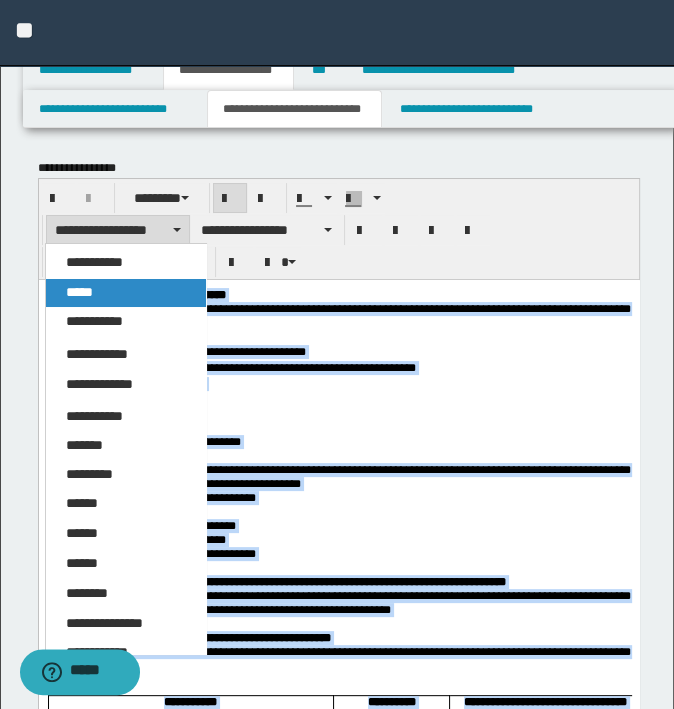 click on "*****" at bounding box center [126, 293] 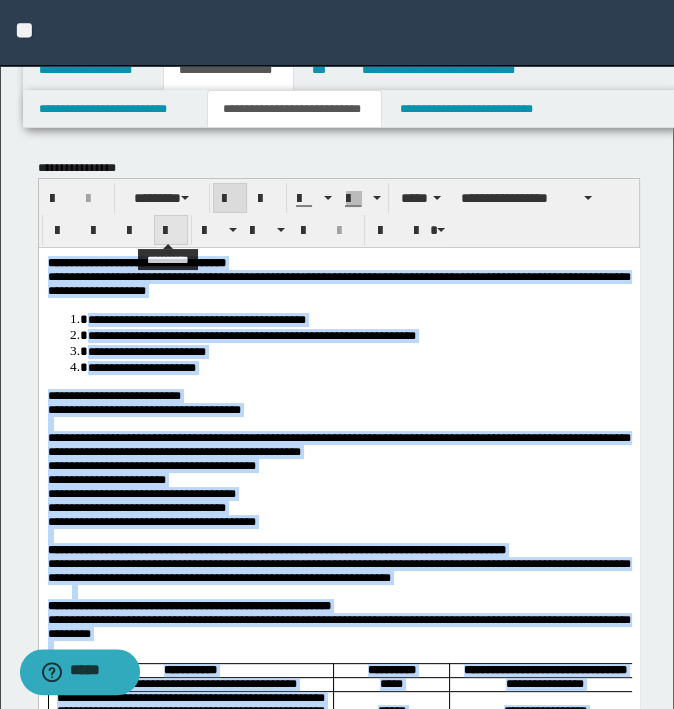 click at bounding box center (171, 231) 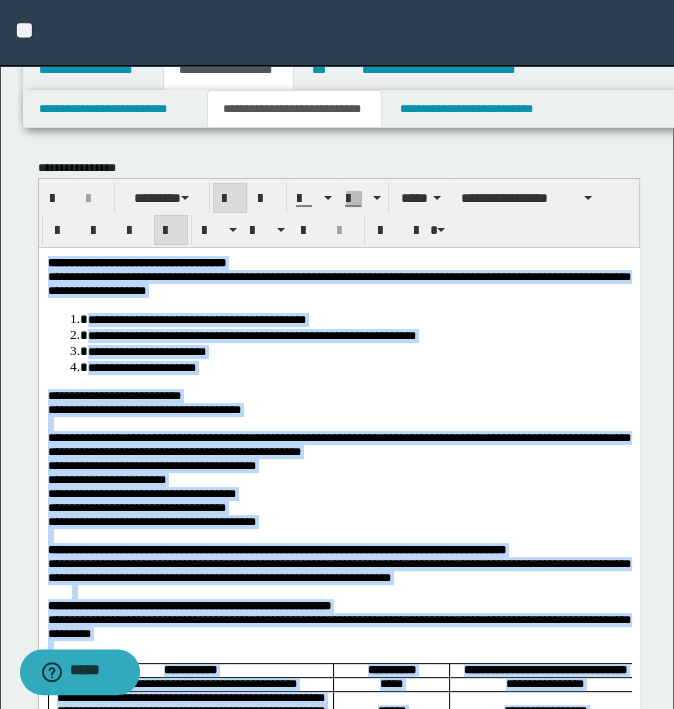 click on "**********" at bounding box center (338, 444) 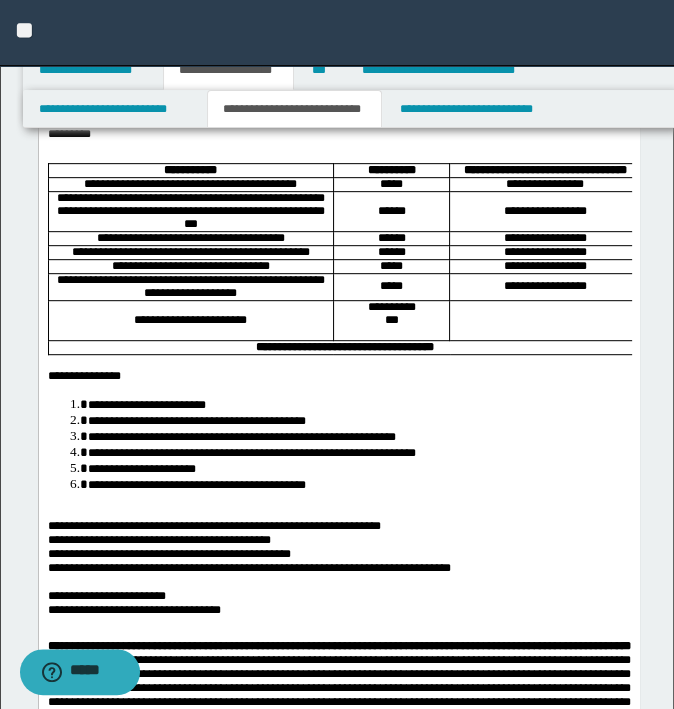 scroll, scrollTop: 800, scrollLeft: 0, axis: vertical 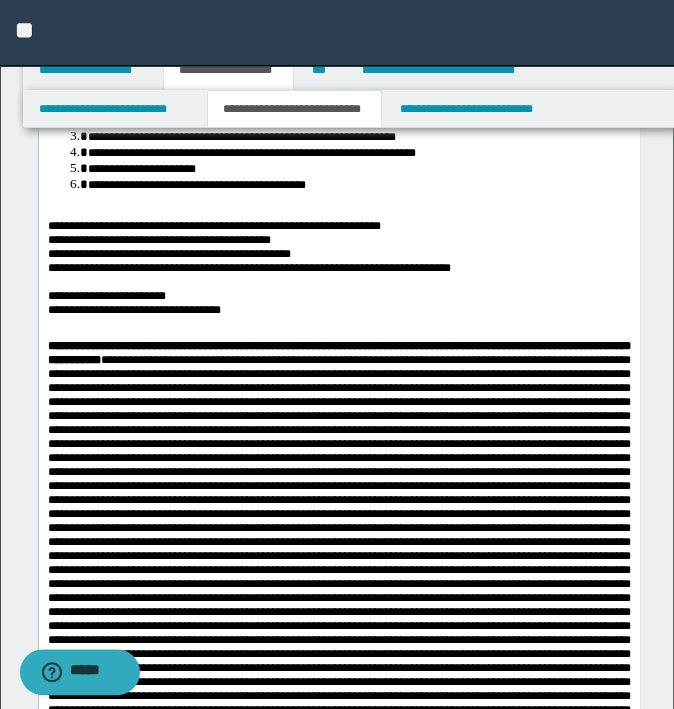 click on "**********" at bounding box center [248, 268] 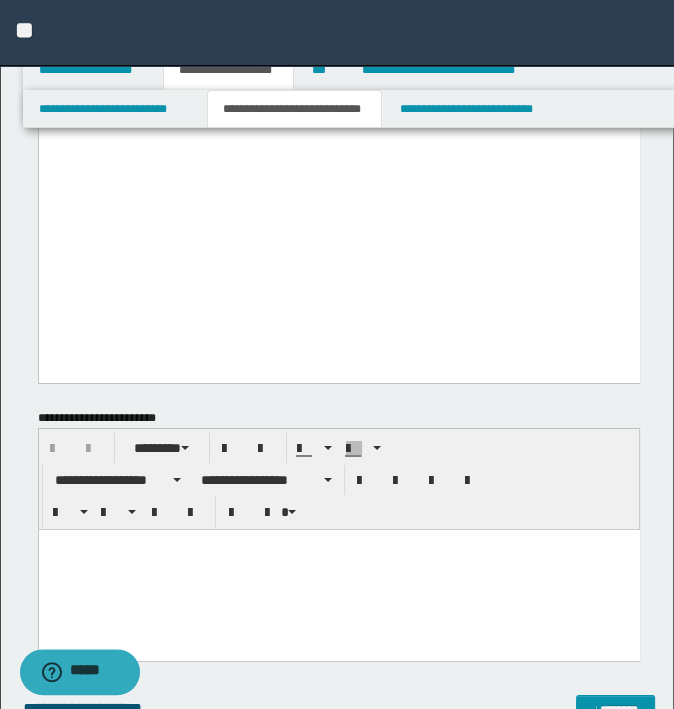 scroll, scrollTop: 4100, scrollLeft: 0, axis: vertical 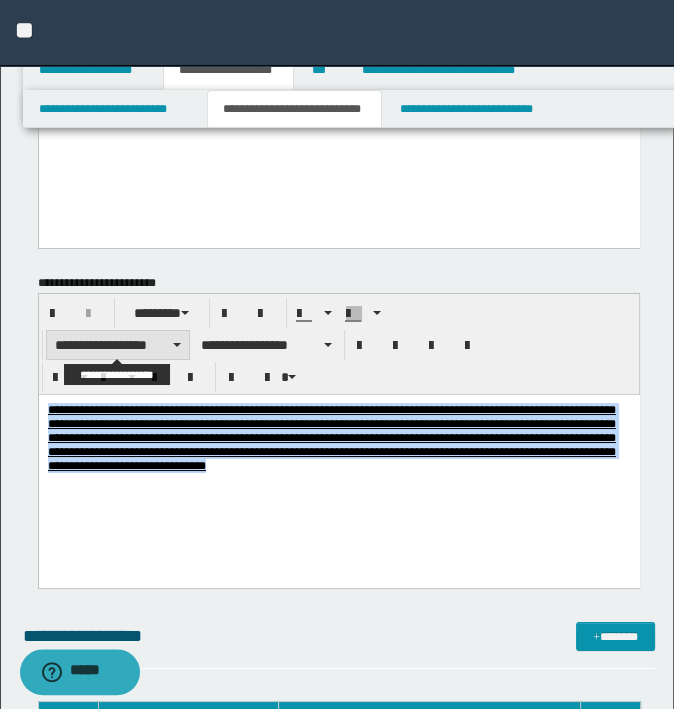 click on "**********" at bounding box center (118, 345) 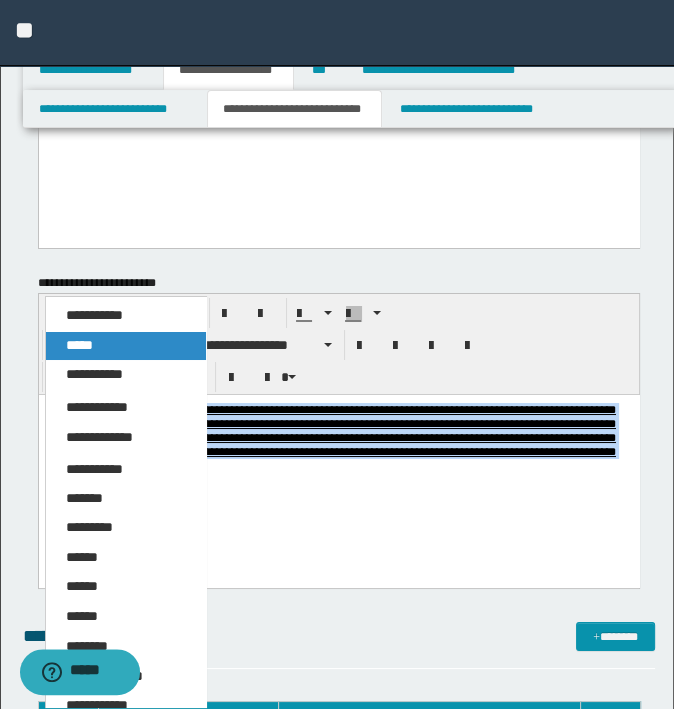 click on "*****" at bounding box center [126, 346] 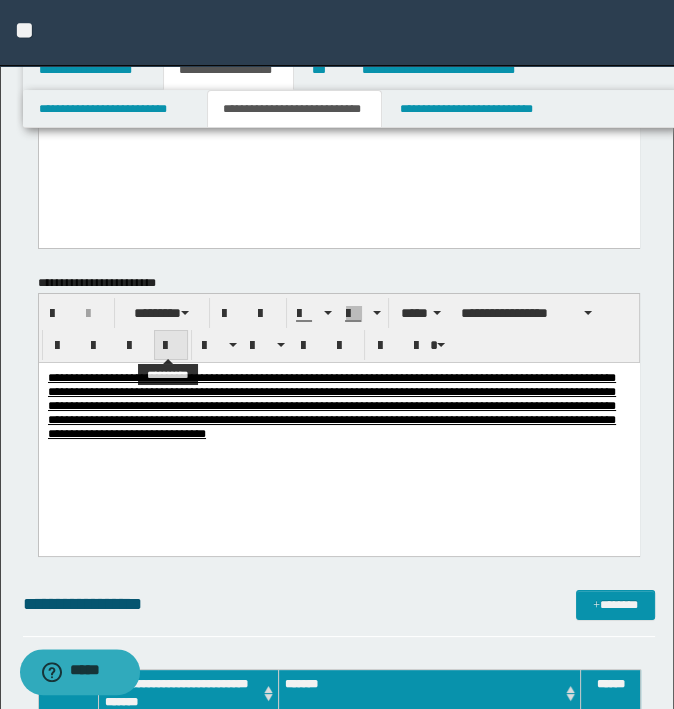 click at bounding box center (171, 345) 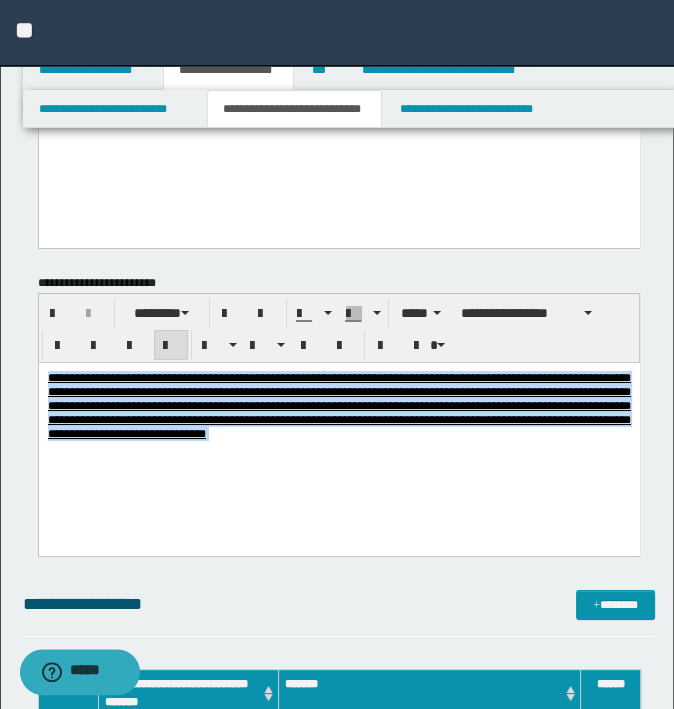 click on "**********" at bounding box center [338, 431] 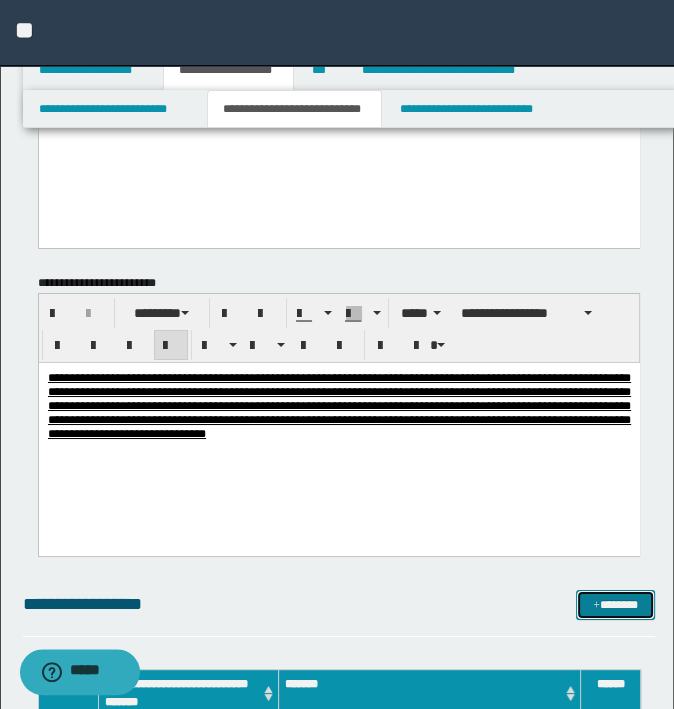 drag, startPoint x: 602, startPoint y: 596, endPoint x: 671, endPoint y: 579, distance: 71.063354 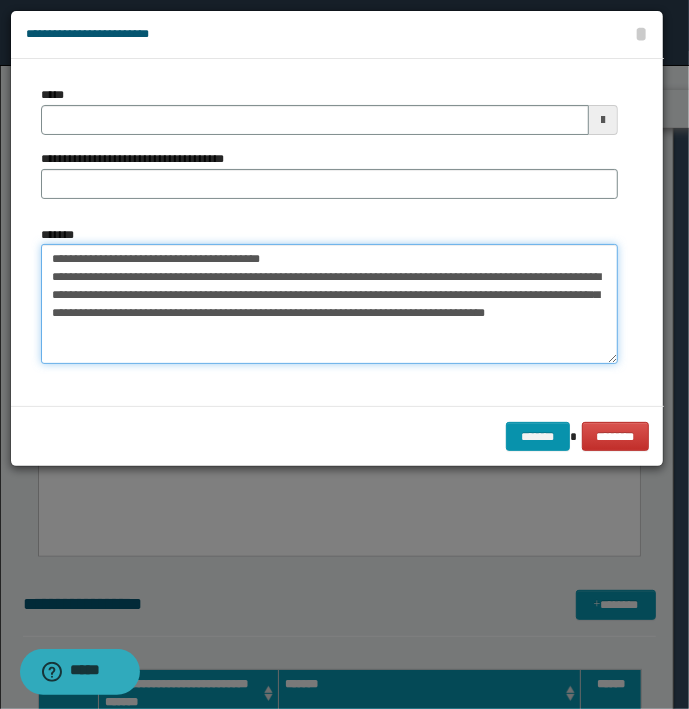 click on "**********" at bounding box center (329, 304) 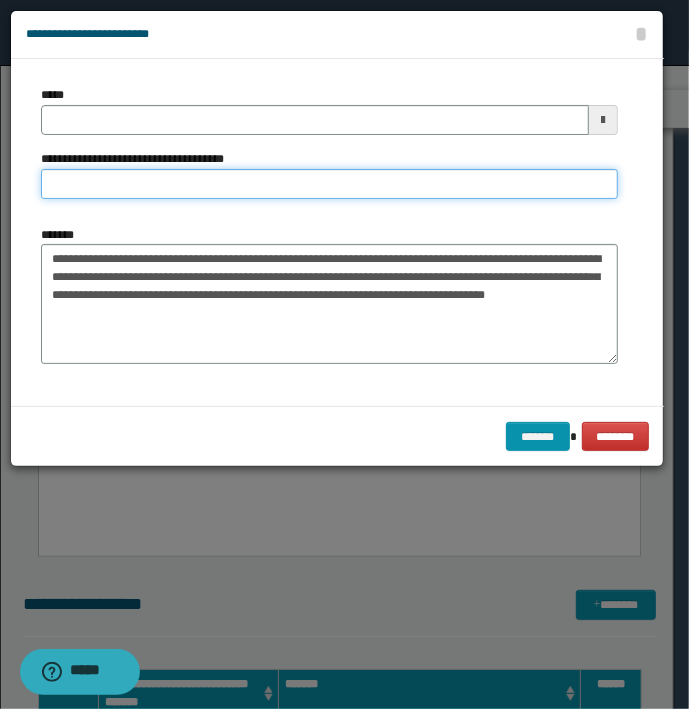 type on "**********" 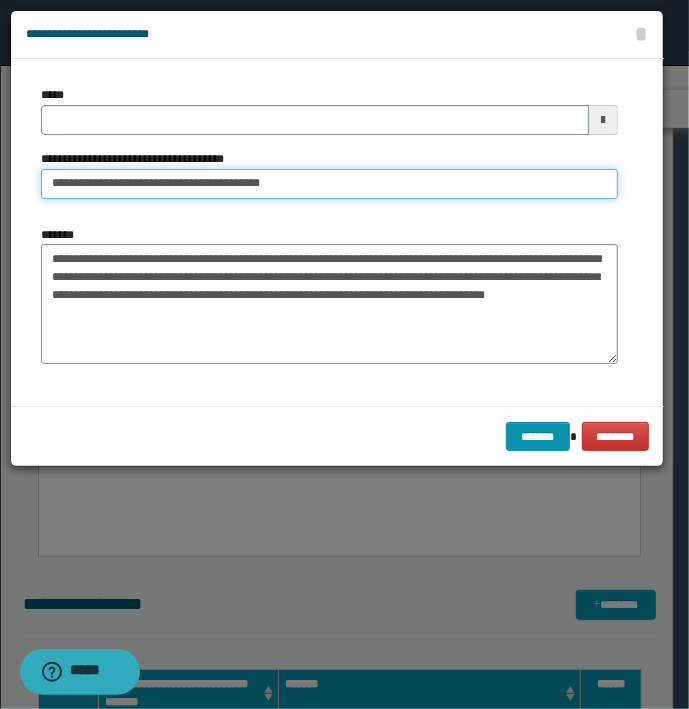 type 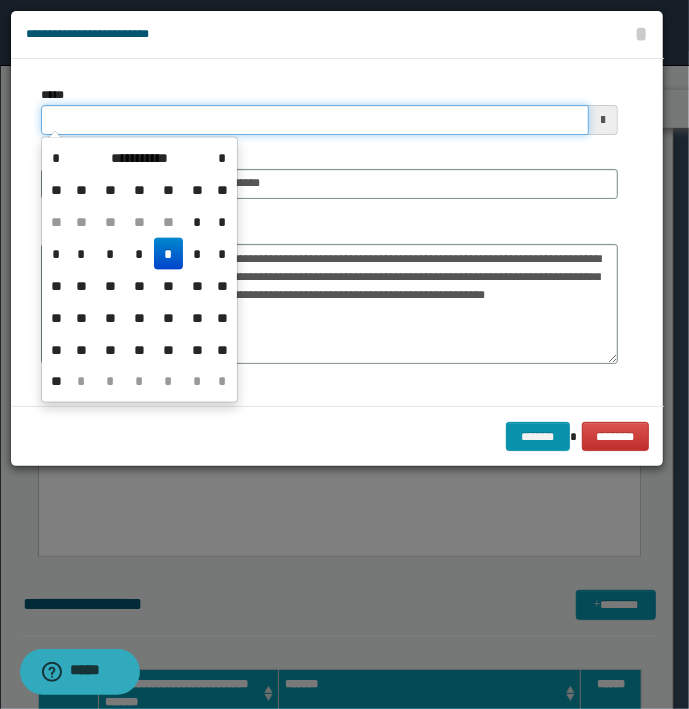 click on "*****" at bounding box center (315, 120) 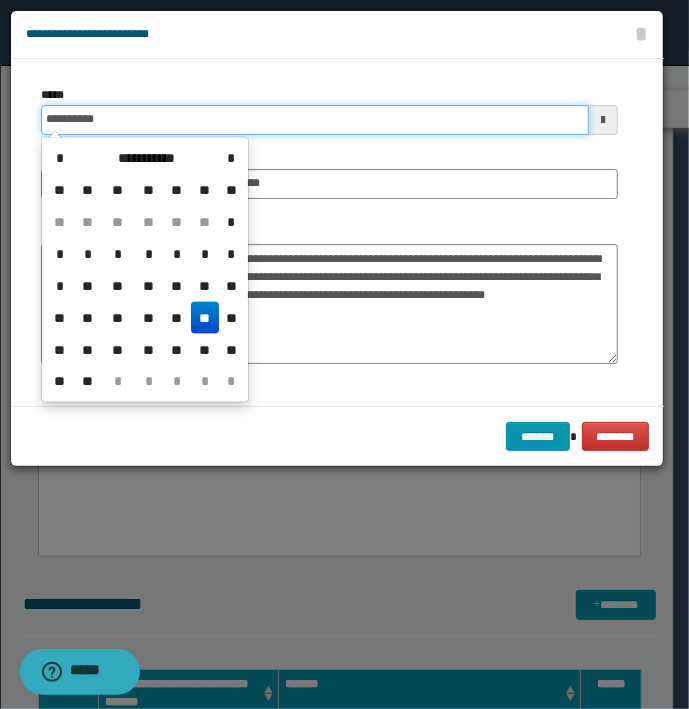 type on "**********" 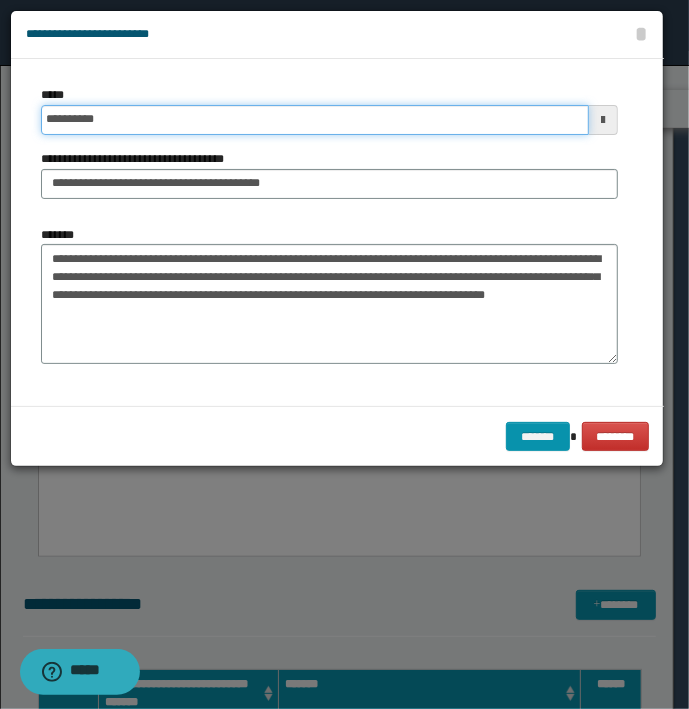click on "*******" at bounding box center (538, 437) 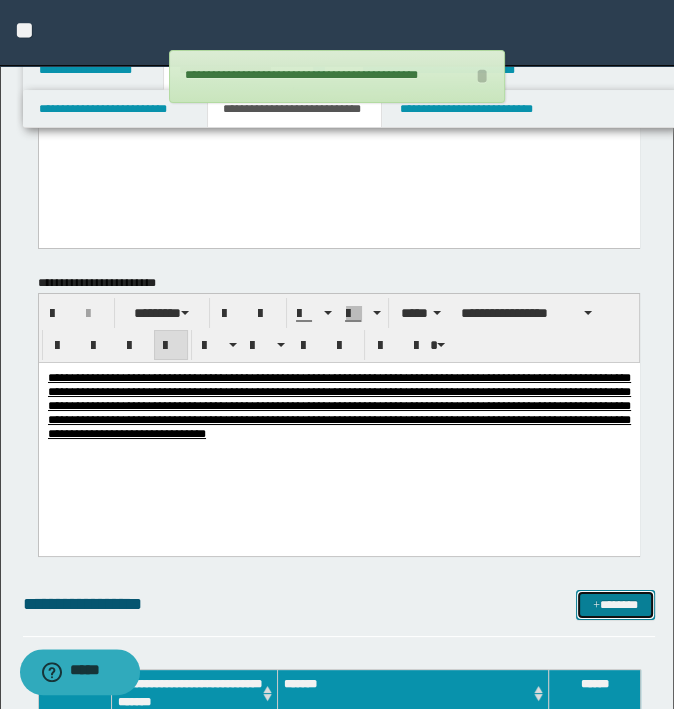 click on "*******" at bounding box center (615, 605) 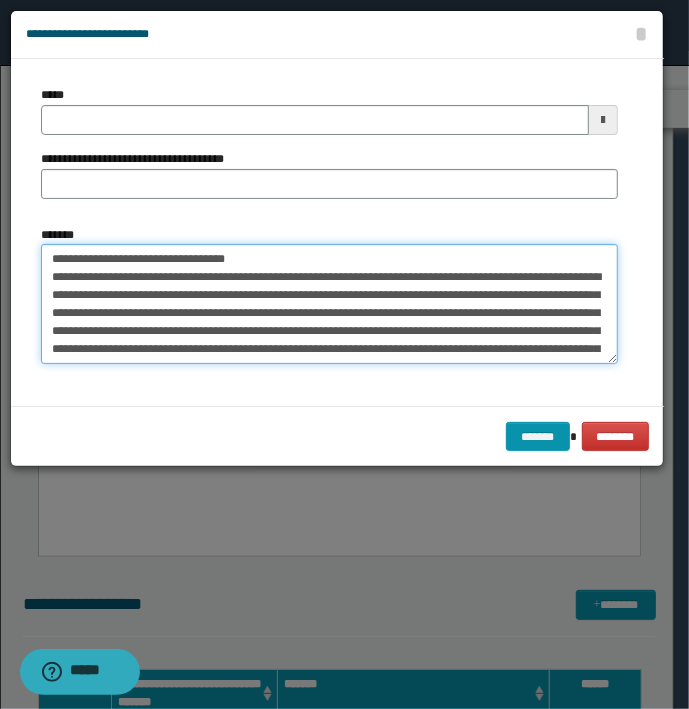 click on "**********" at bounding box center (329, 304) 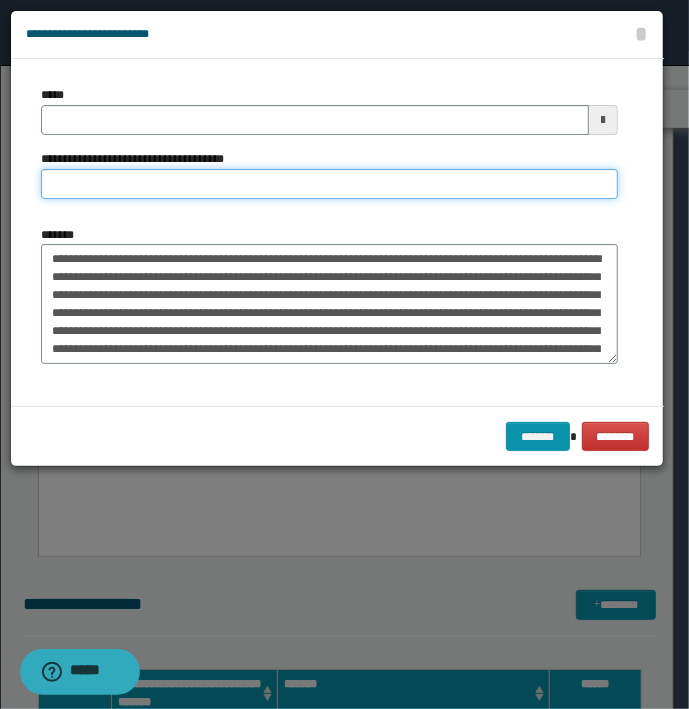 type on "**********" 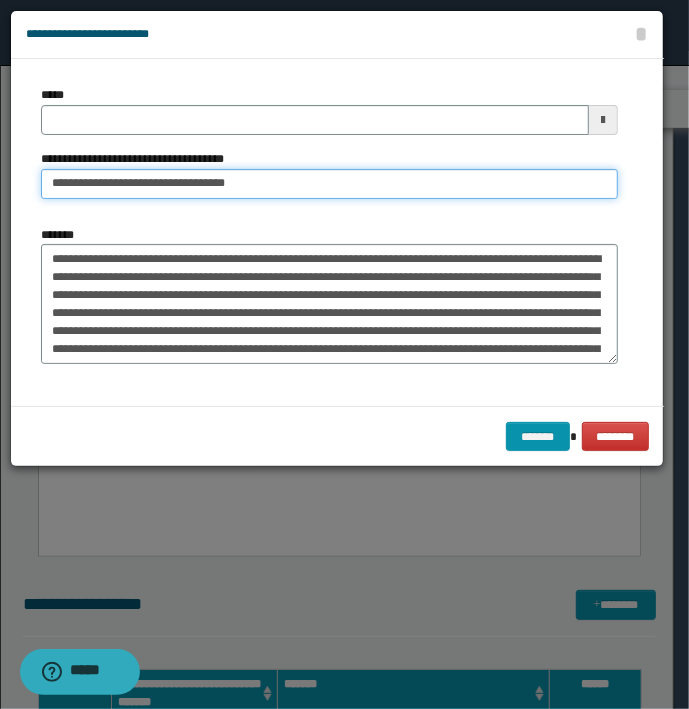 type 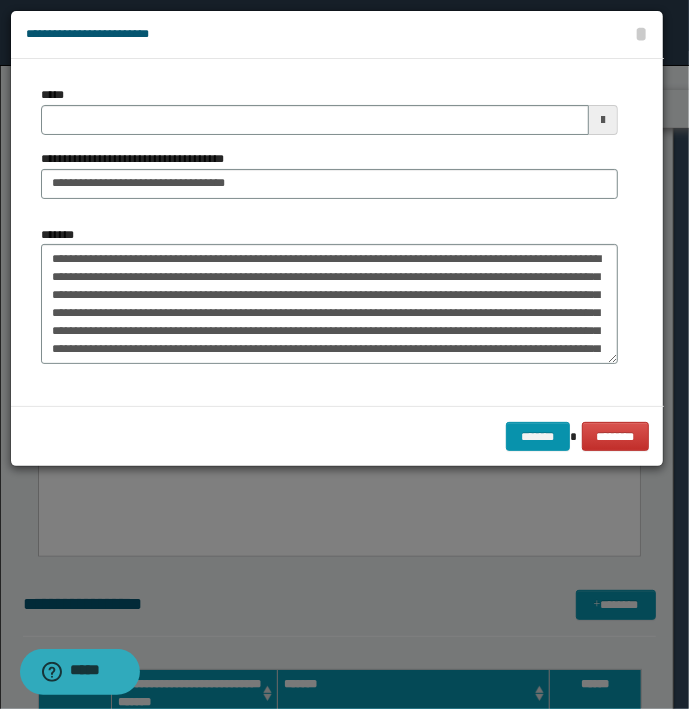 click on "*****" at bounding box center (56, 95) 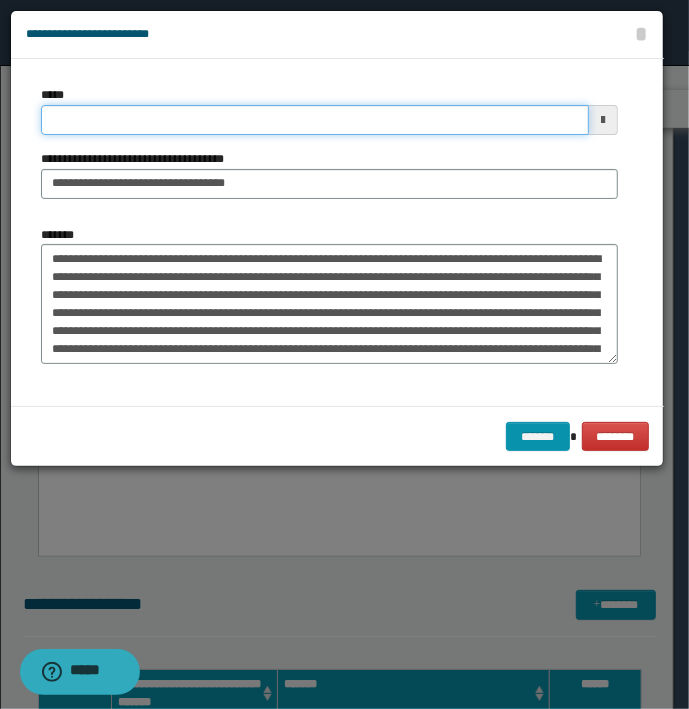 click on "*****" at bounding box center (315, 120) 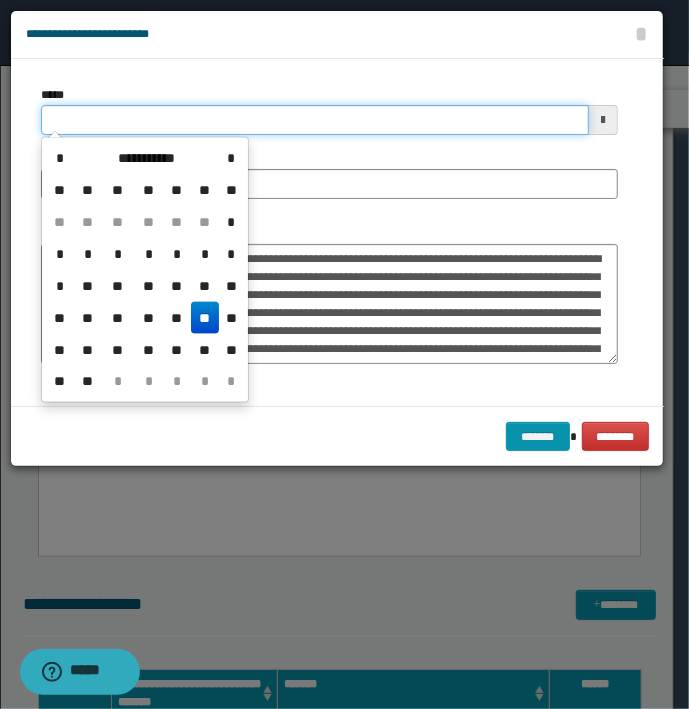 click on "*****" at bounding box center (315, 120) 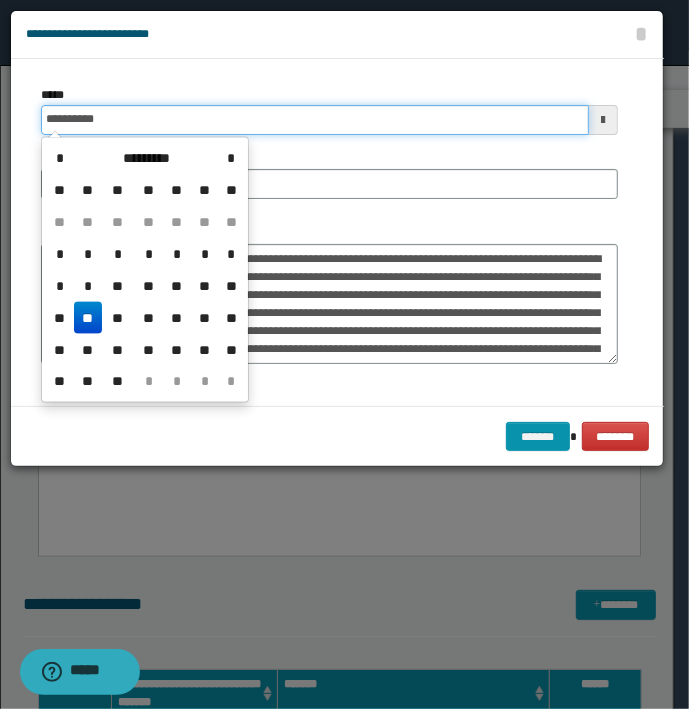 type on "**********" 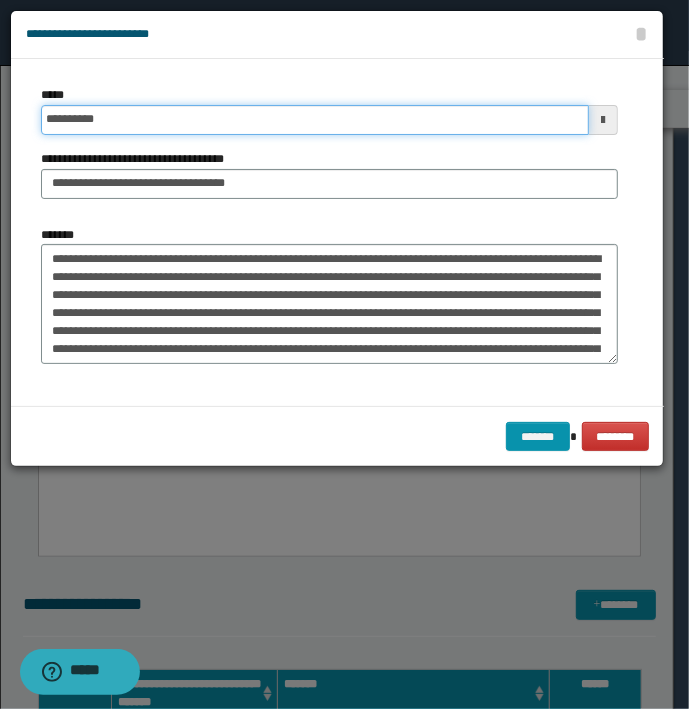 click on "*******" at bounding box center [538, 437] 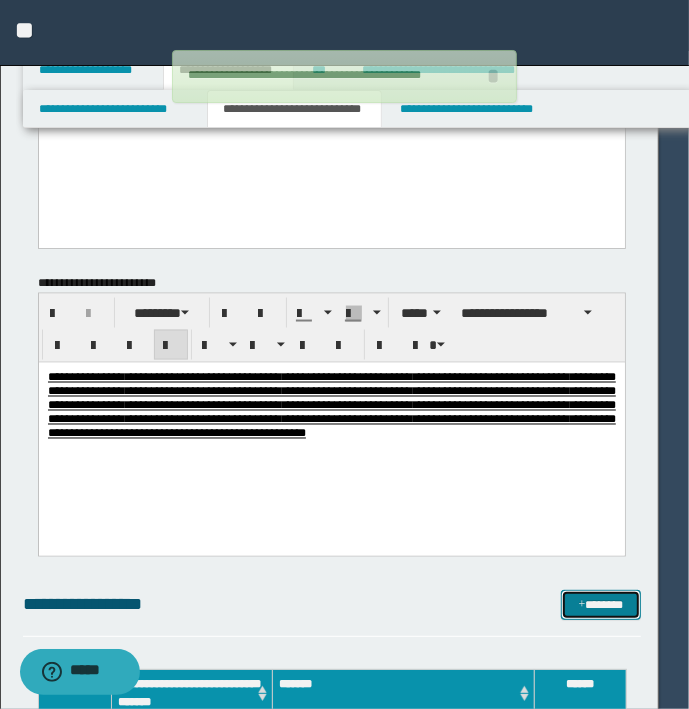 type 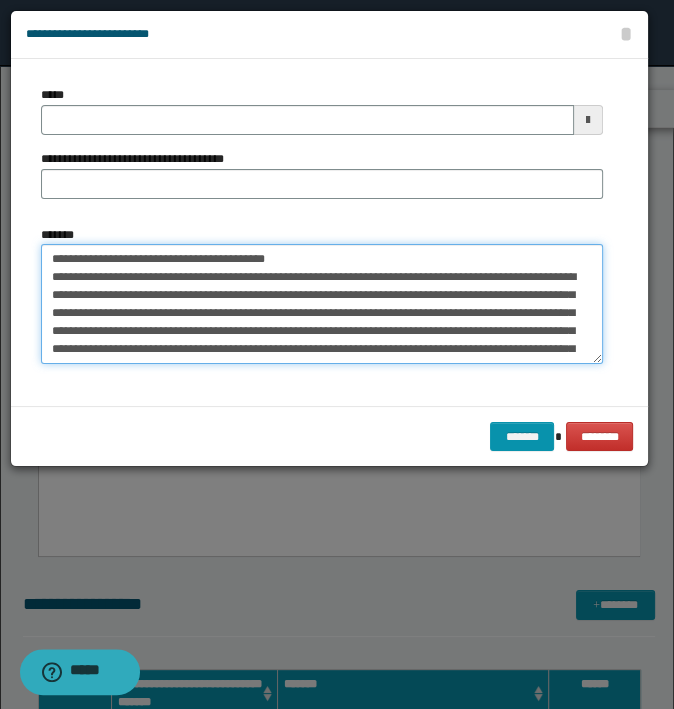 click on "*******" at bounding box center (322, 304) 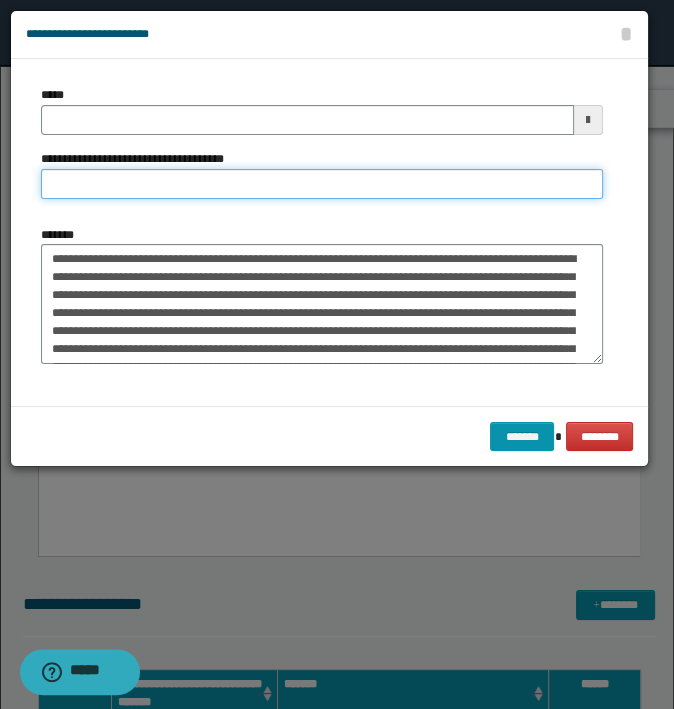 type on "**********" 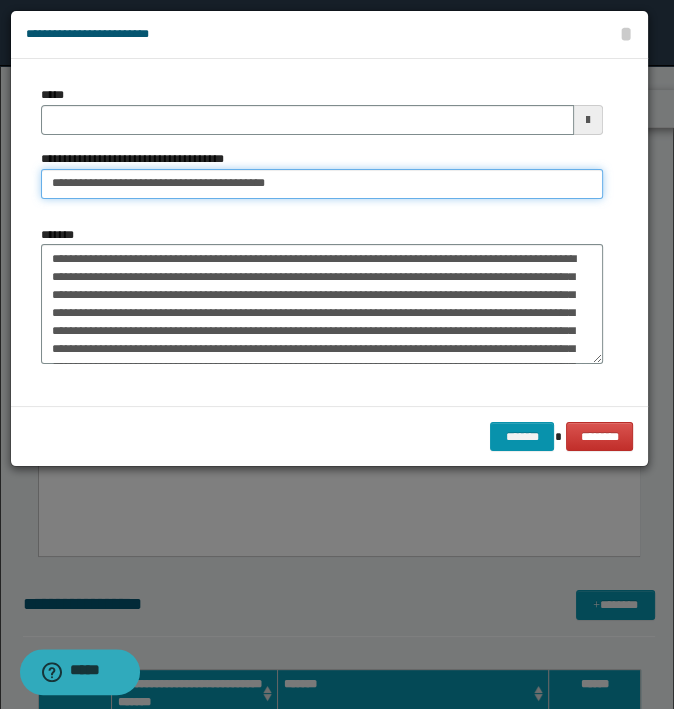 type 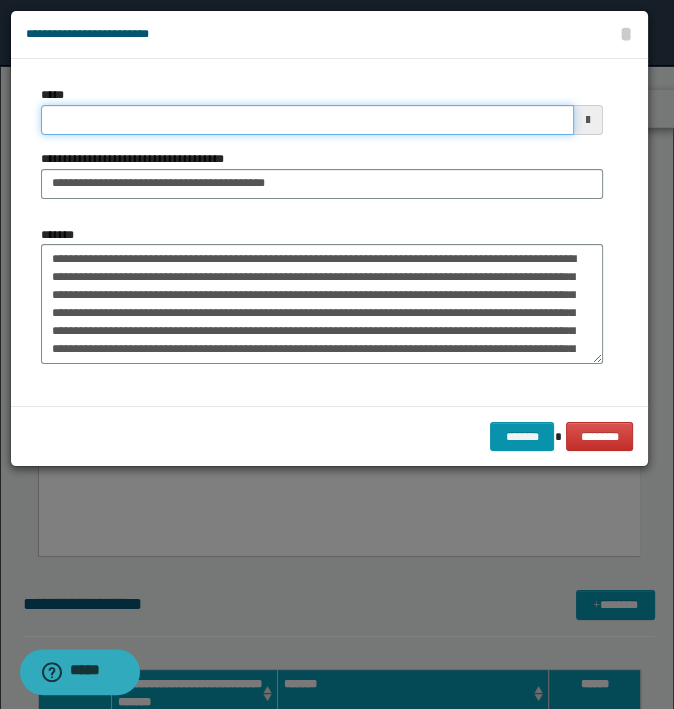 click on "*****" at bounding box center [307, 120] 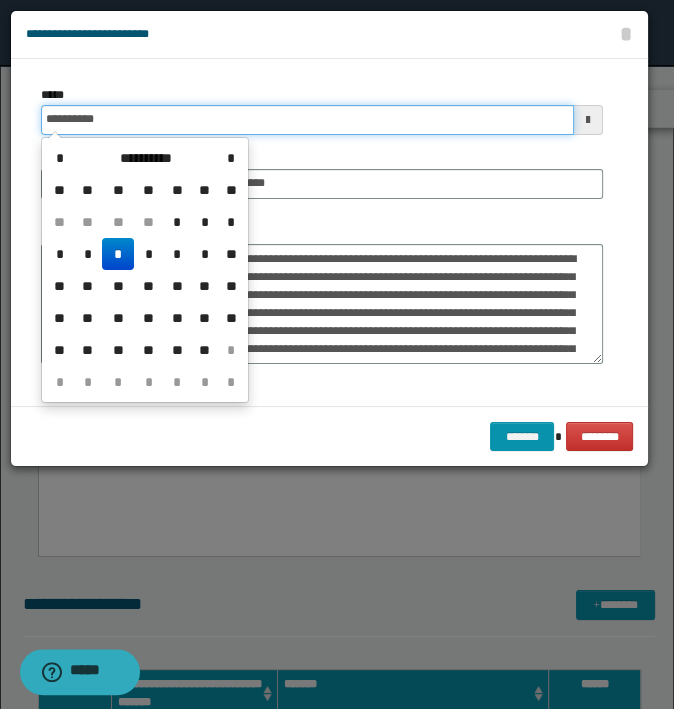 type on "**********" 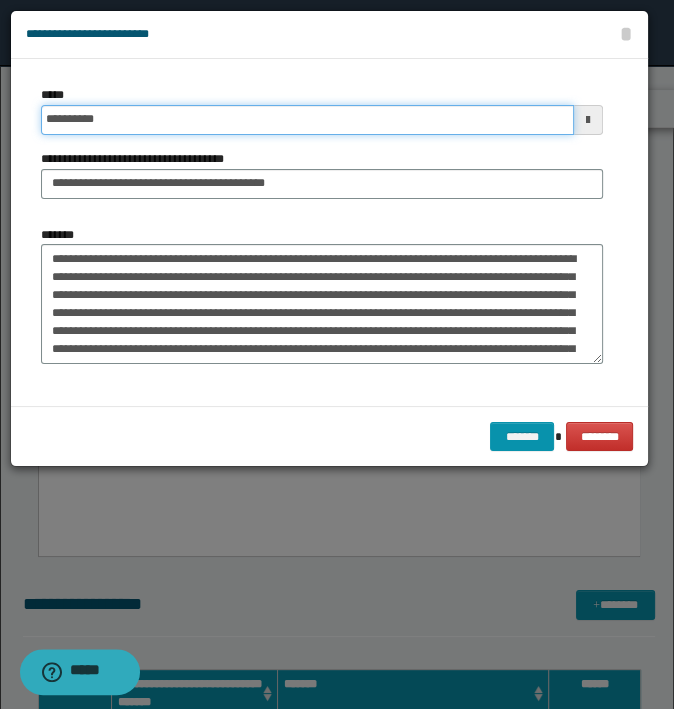 click on "*******" at bounding box center [522, 437] 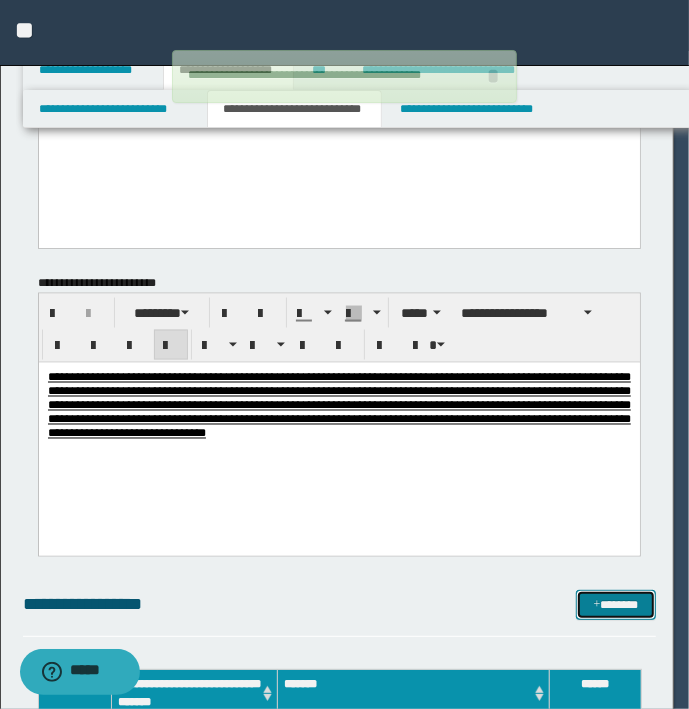 type 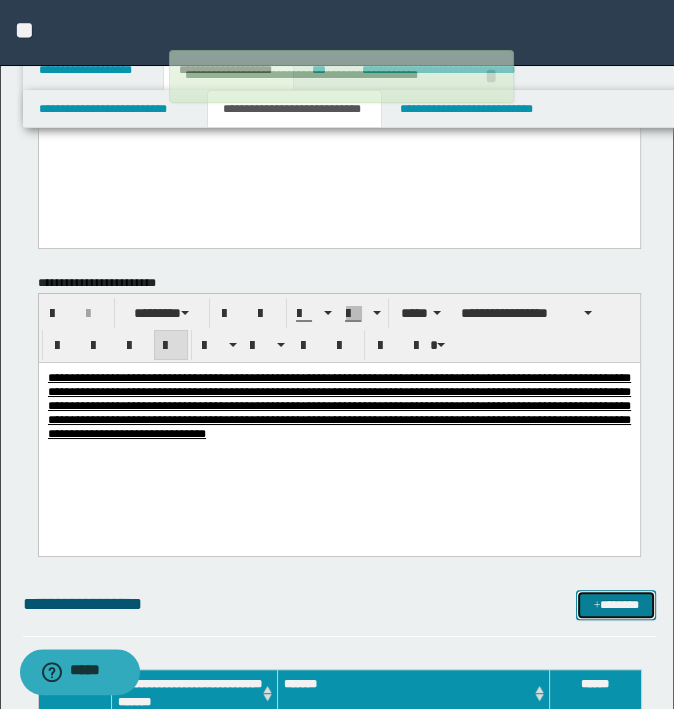 click on "*******" at bounding box center (615, 605) 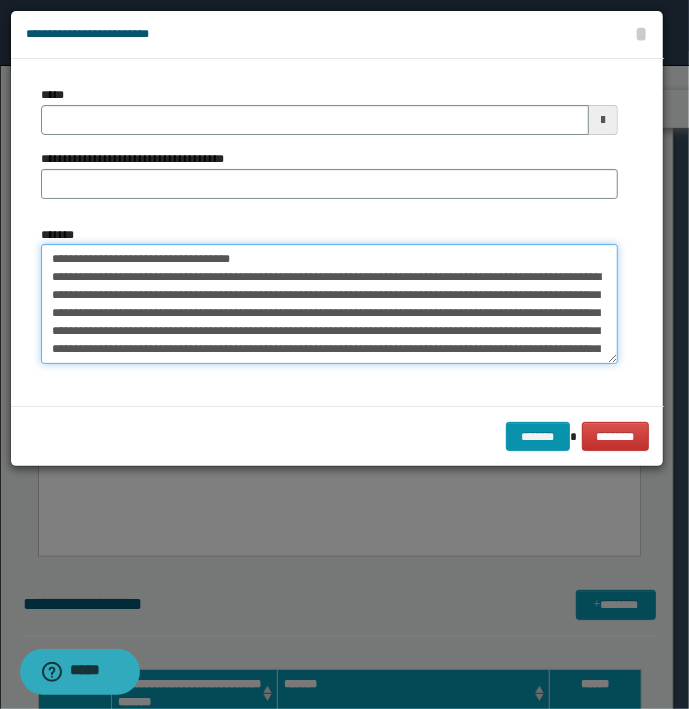 click on "**********" at bounding box center [329, 304] 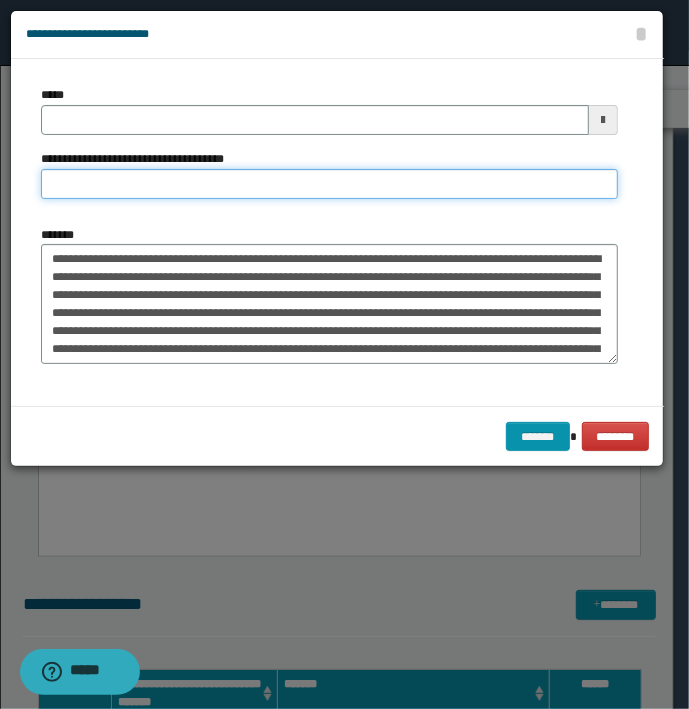 type on "**********" 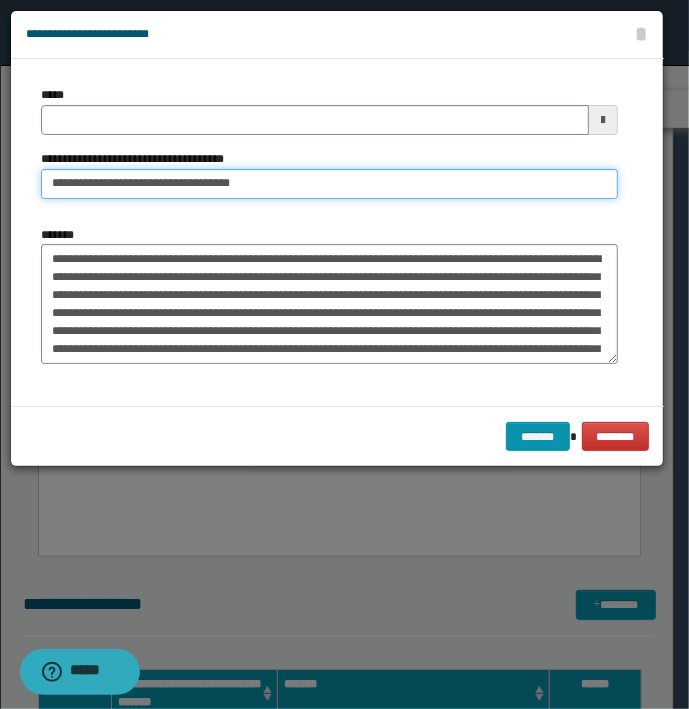 type 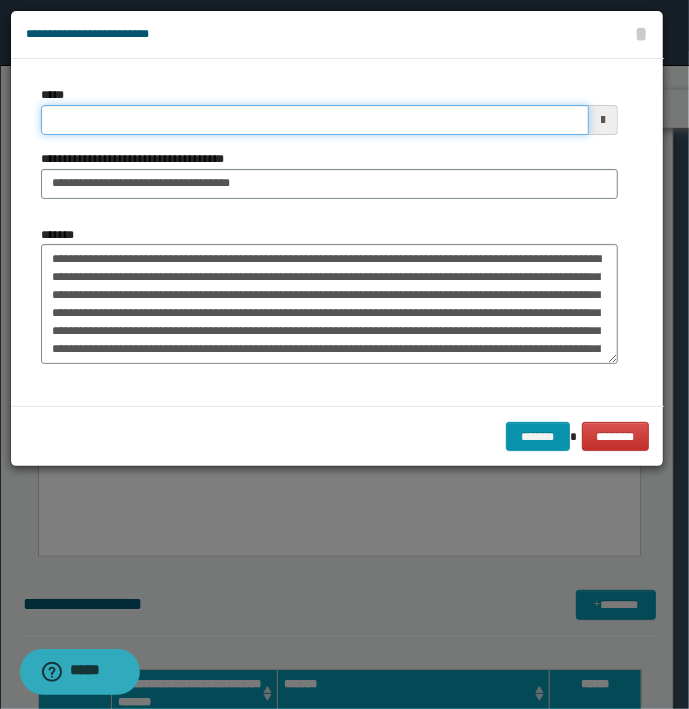 click on "*****" at bounding box center [315, 120] 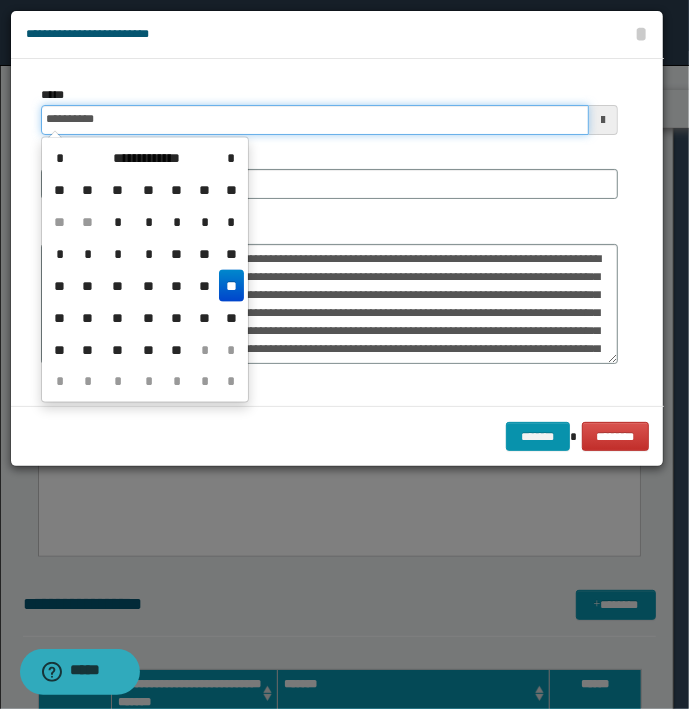 type on "**********" 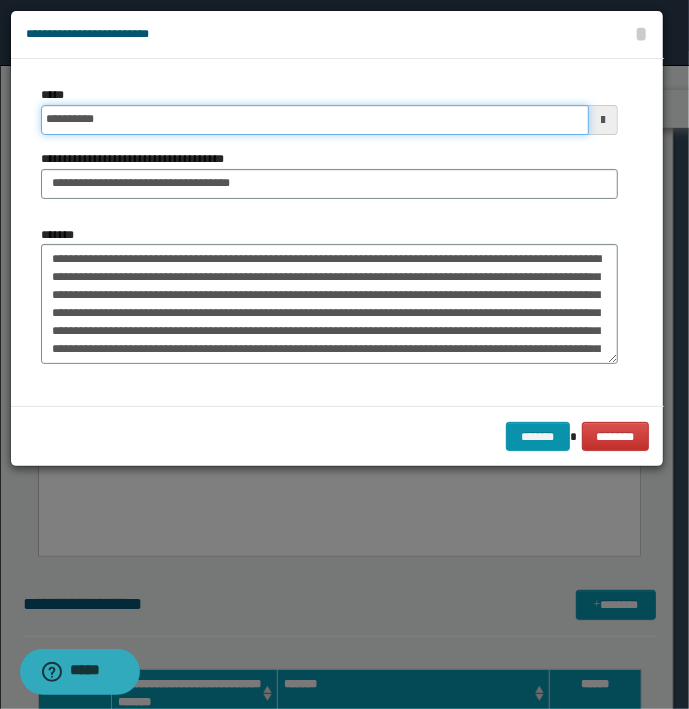 click on "*******" at bounding box center [538, 437] 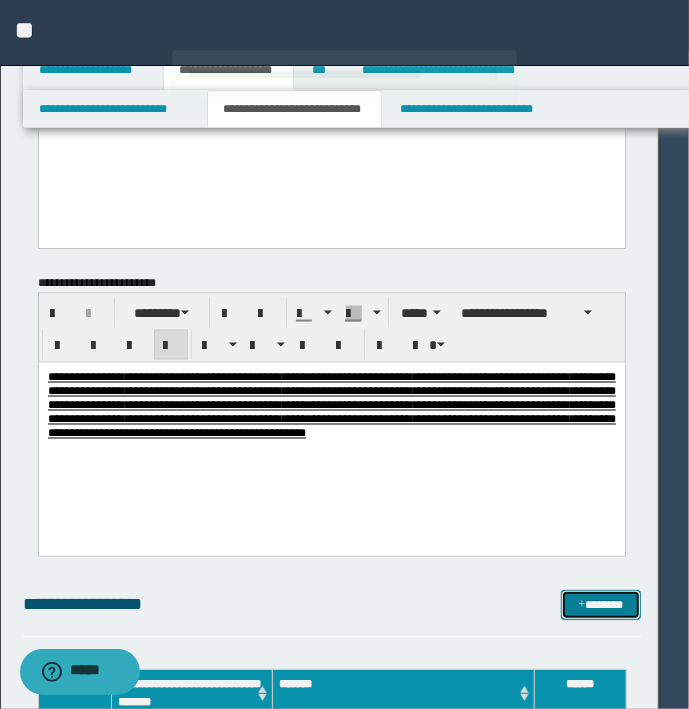 type 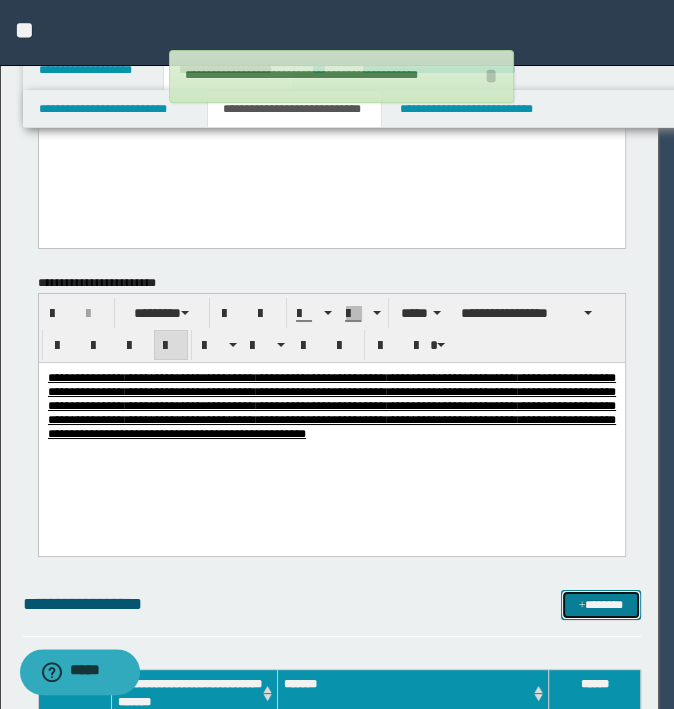 click on "*******" at bounding box center (600, 605) 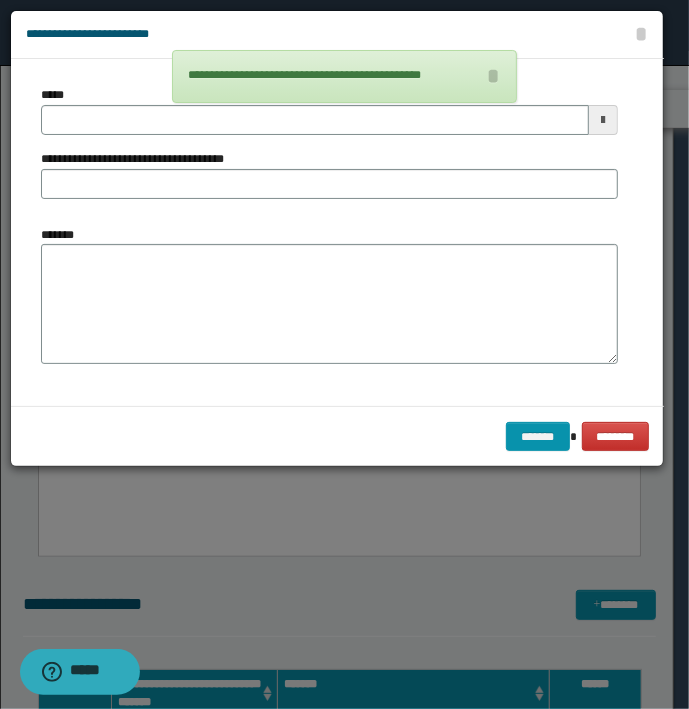 type 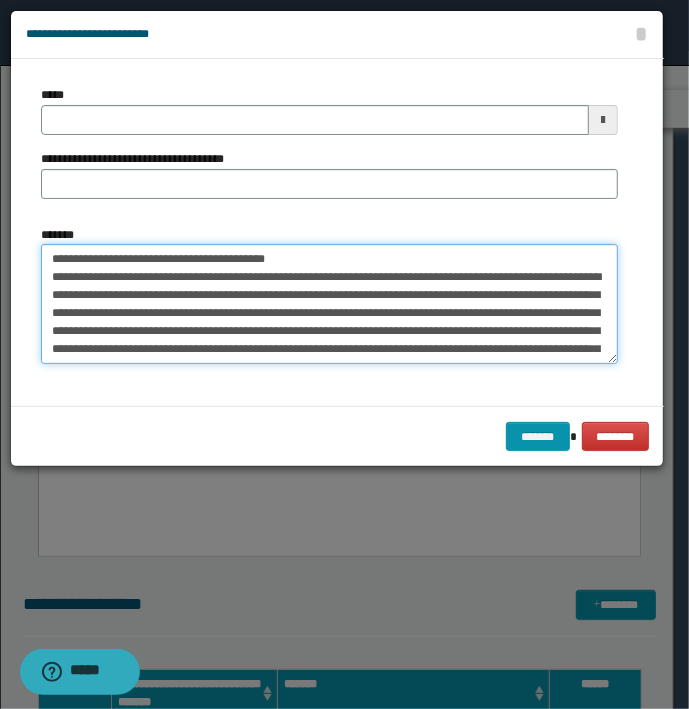 click on "*******" at bounding box center (329, 304) 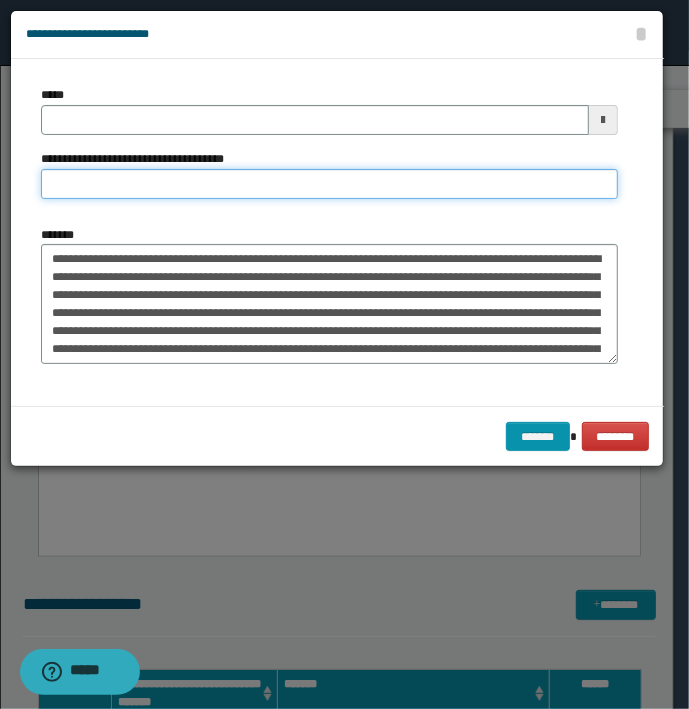 type on "**********" 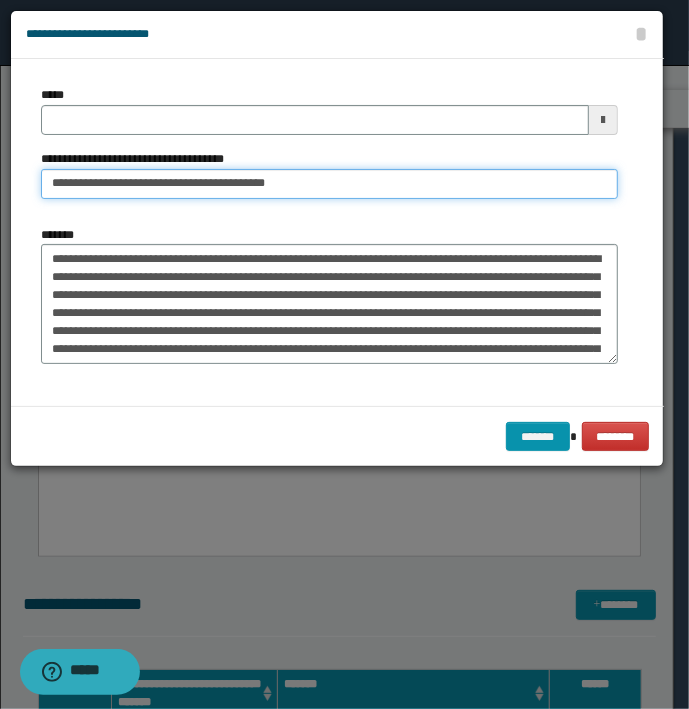 type 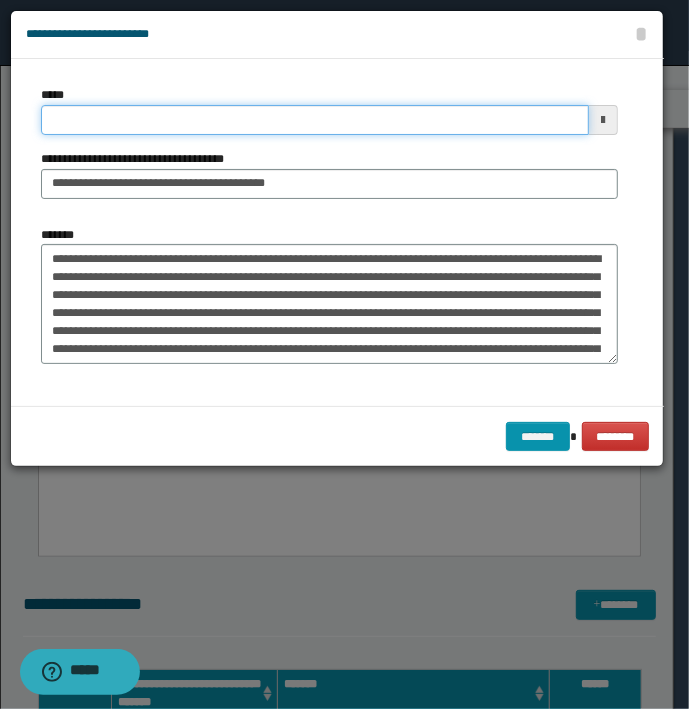click on "*****" at bounding box center [315, 120] 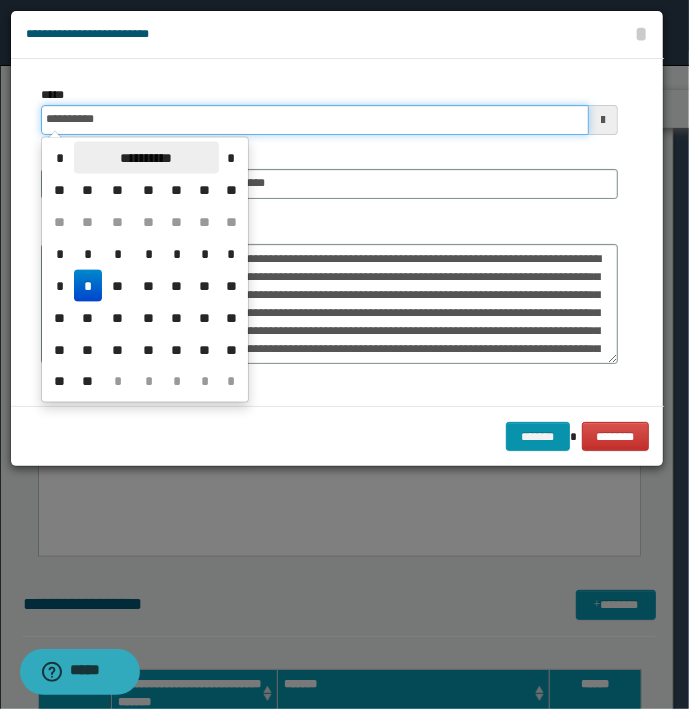 type on "**********" 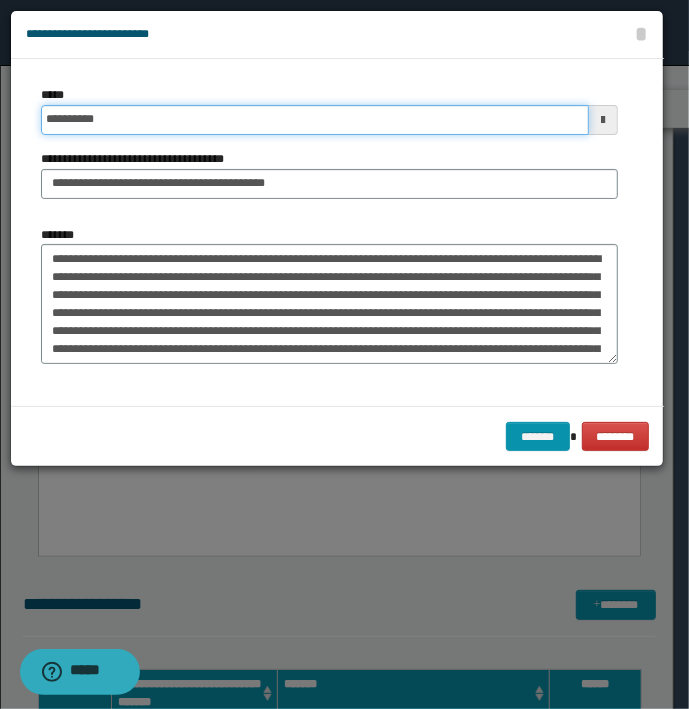 click on "*******" at bounding box center [538, 437] 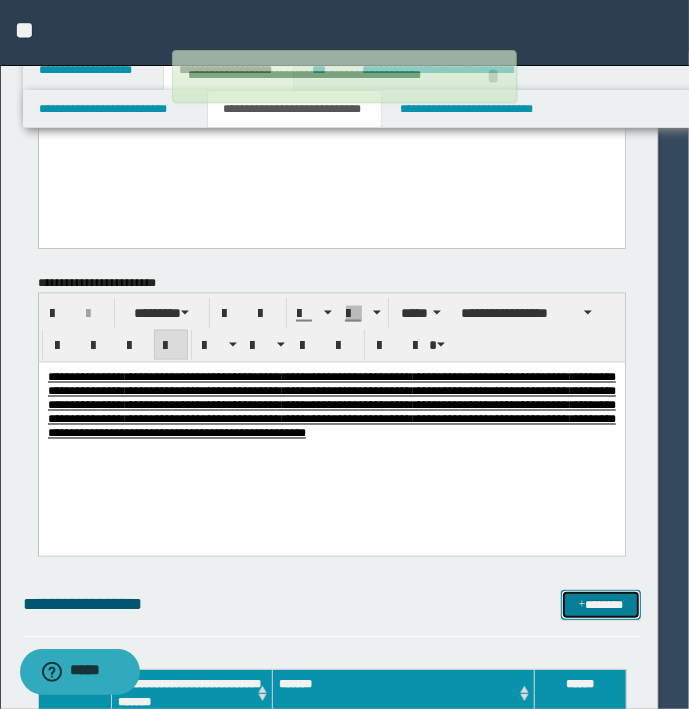 type 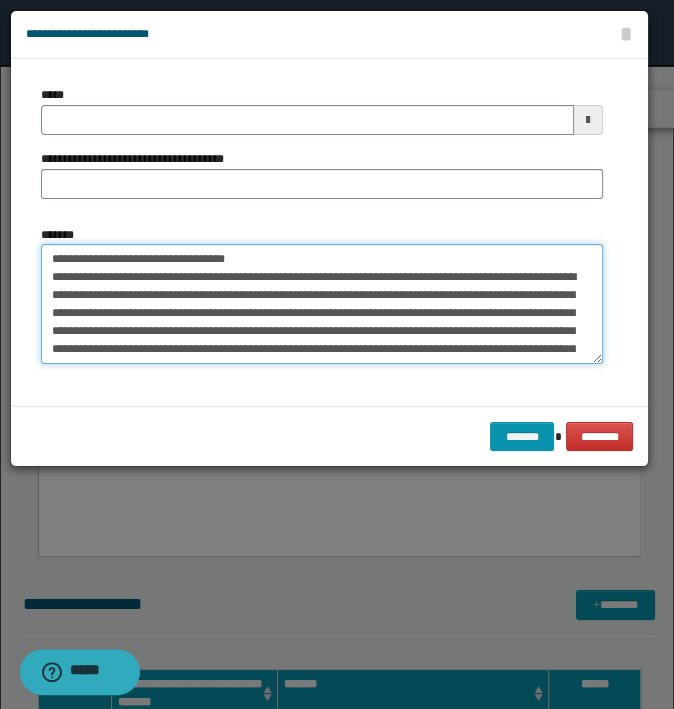 click on "*******" at bounding box center (322, 304) 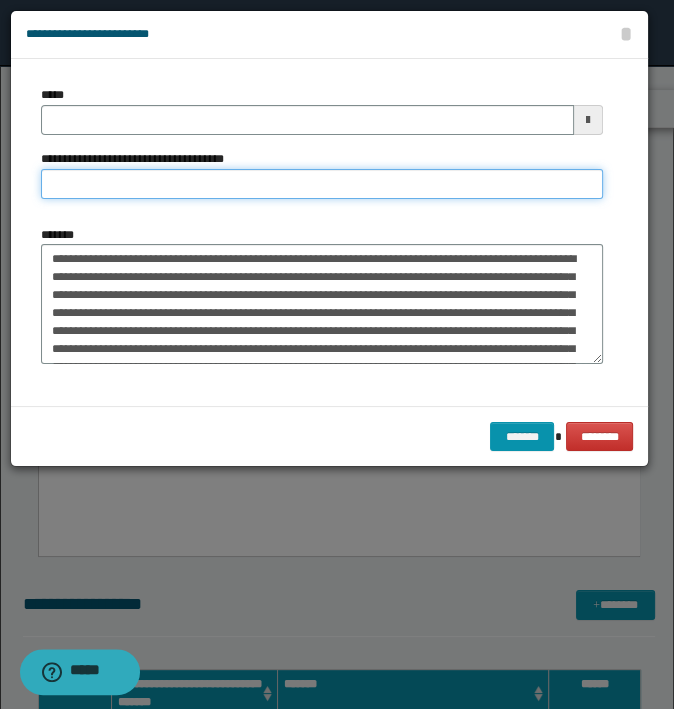 type on "**********" 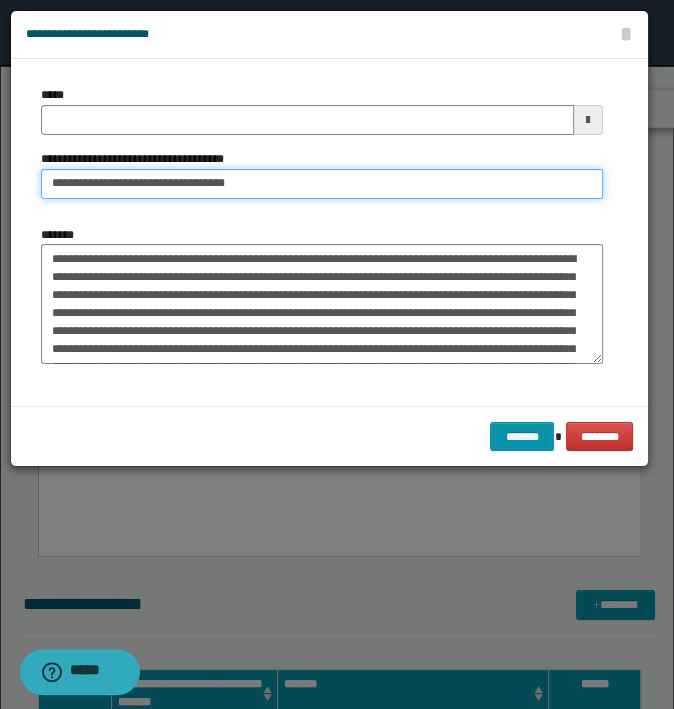 type 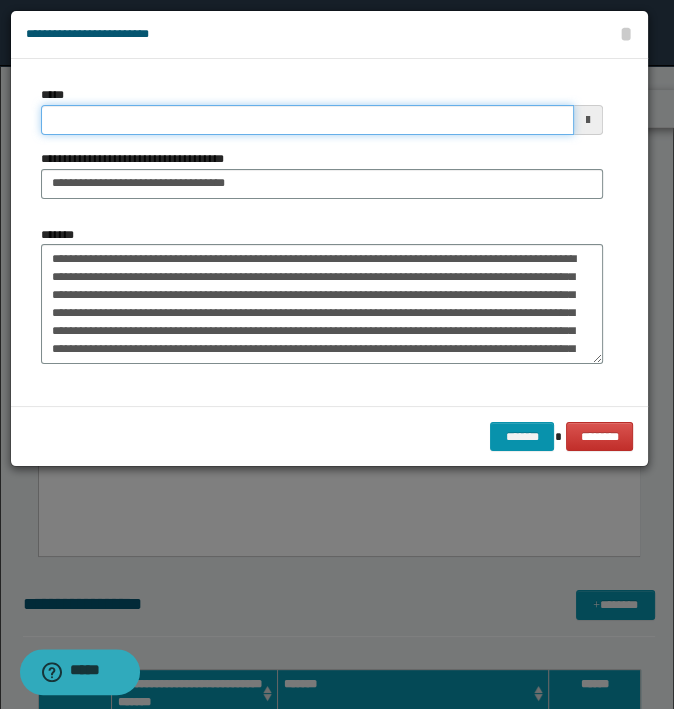 click on "*****" at bounding box center [307, 120] 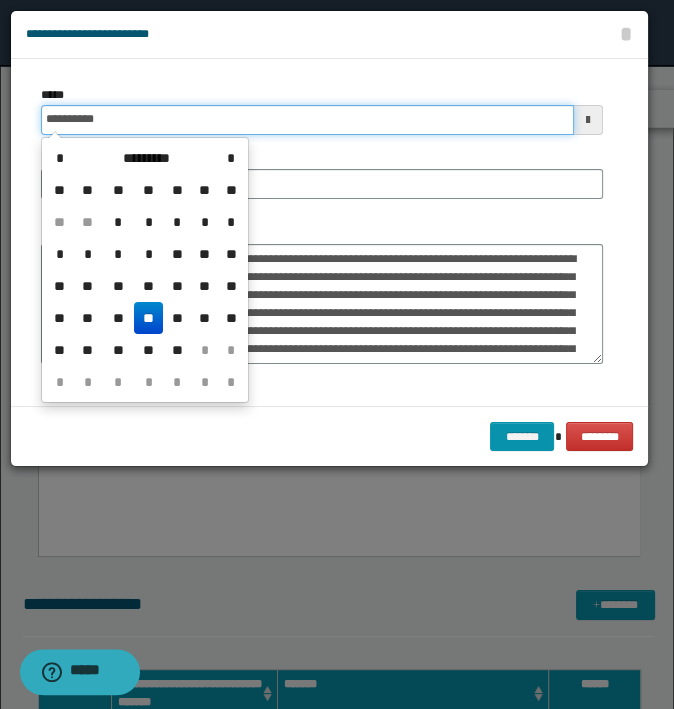 type on "**********" 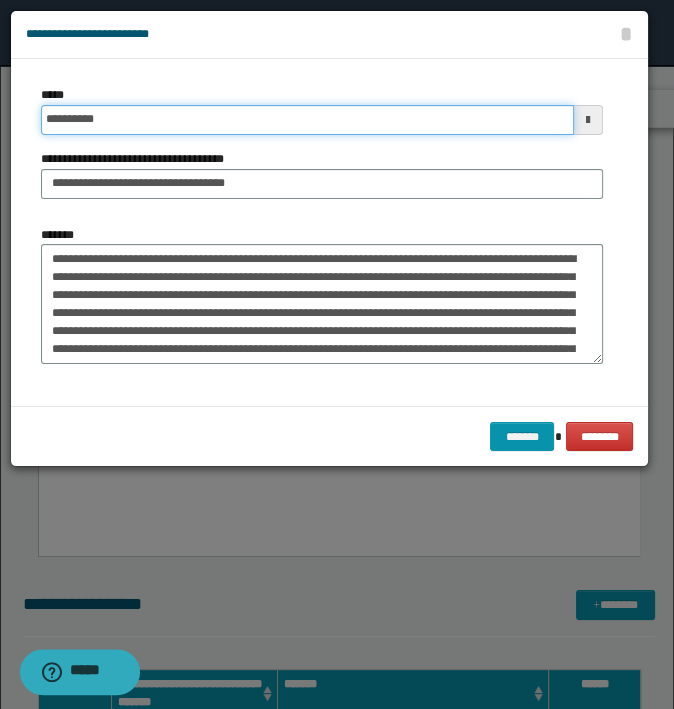 click on "*******" at bounding box center (522, 437) 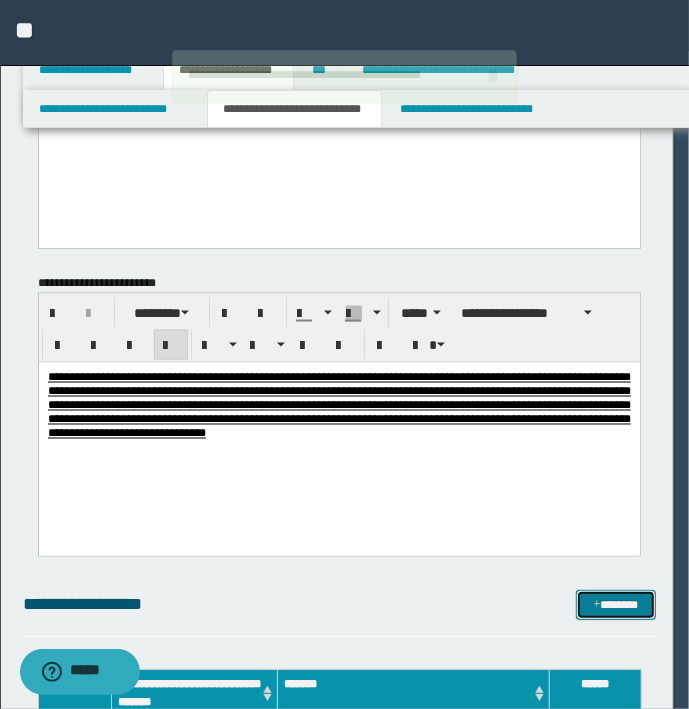 type 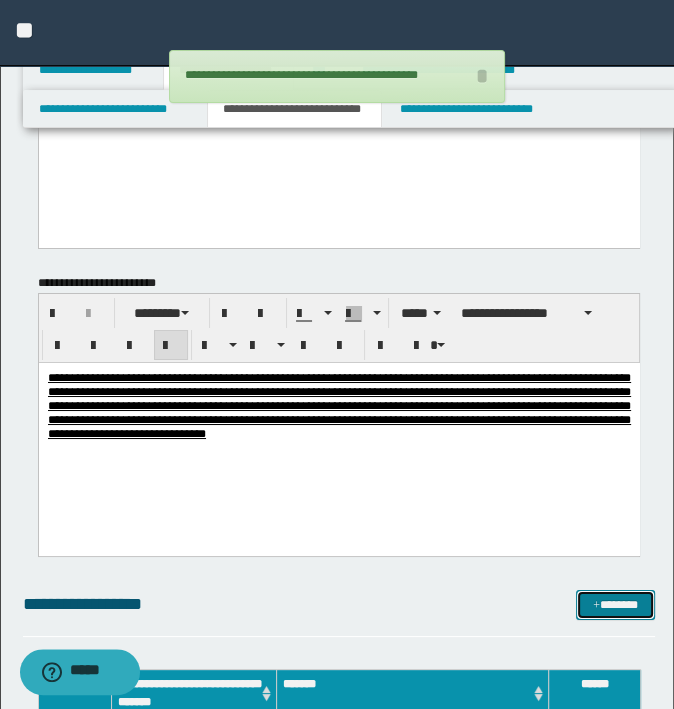 click on "*******" at bounding box center [615, 605] 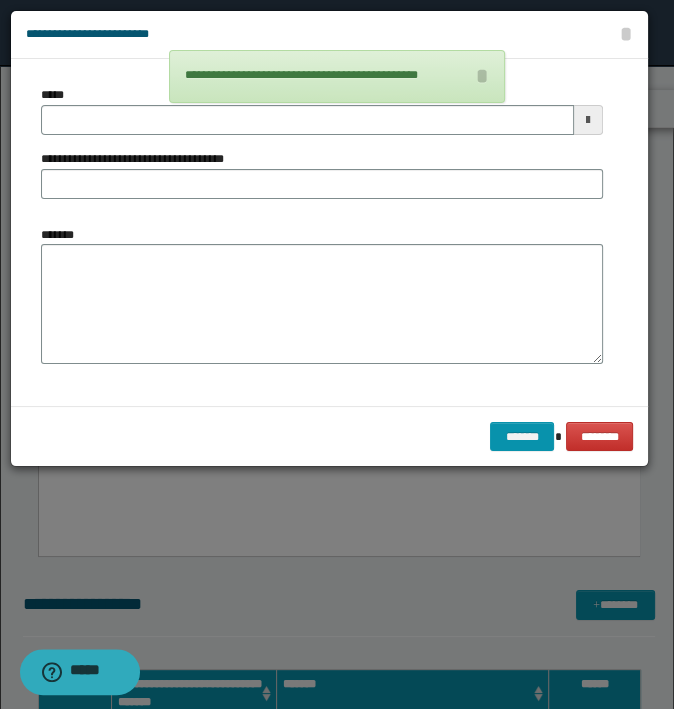 type 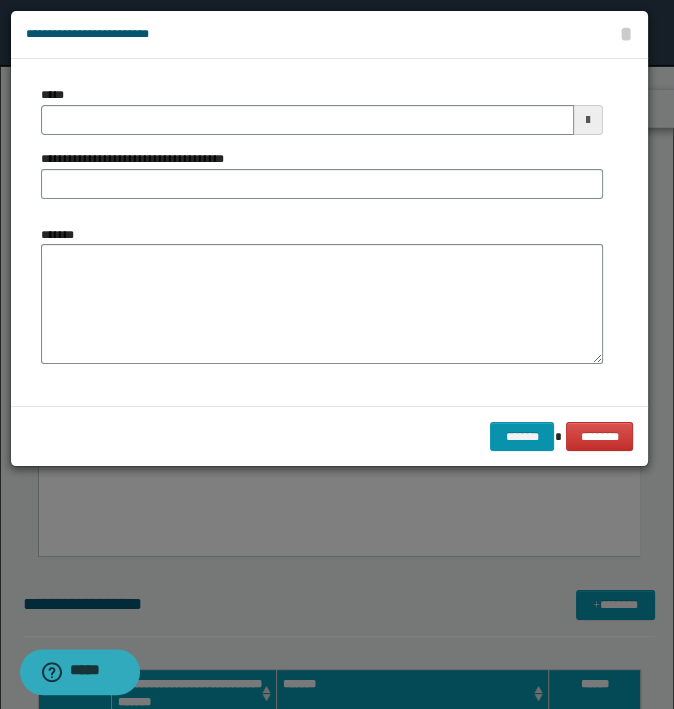 click on "*******" at bounding box center [322, 295] 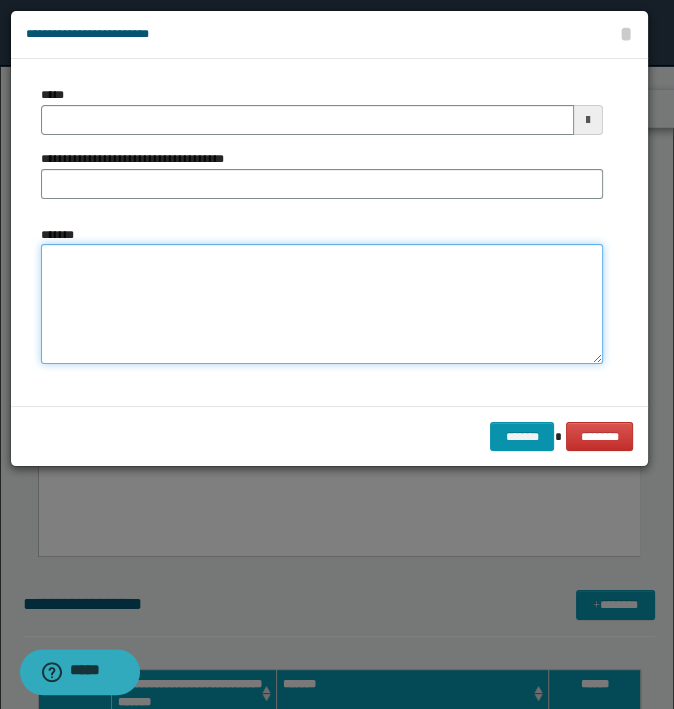 drag, startPoint x: 595, startPoint y: 295, endPoint x: 671, endPoint y: 295, distance: 76 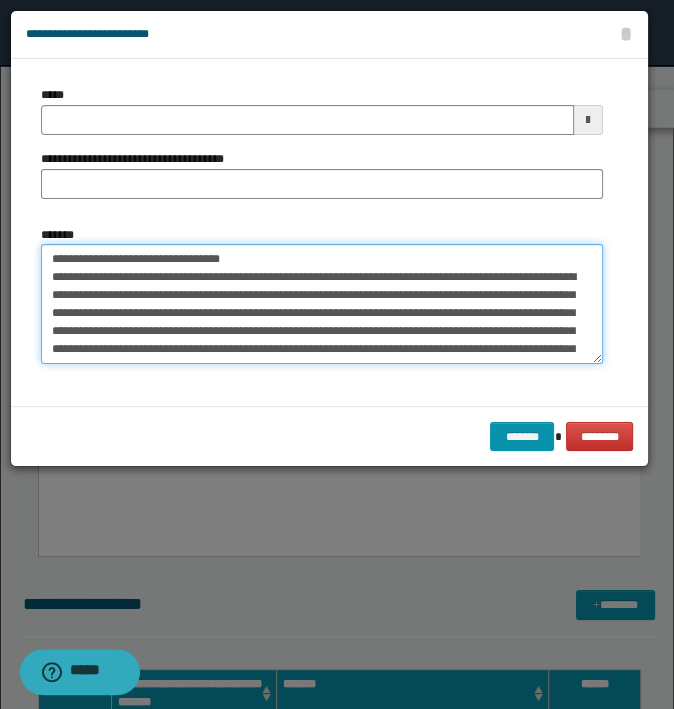 click on "**********" at bounding box center (322, 304) 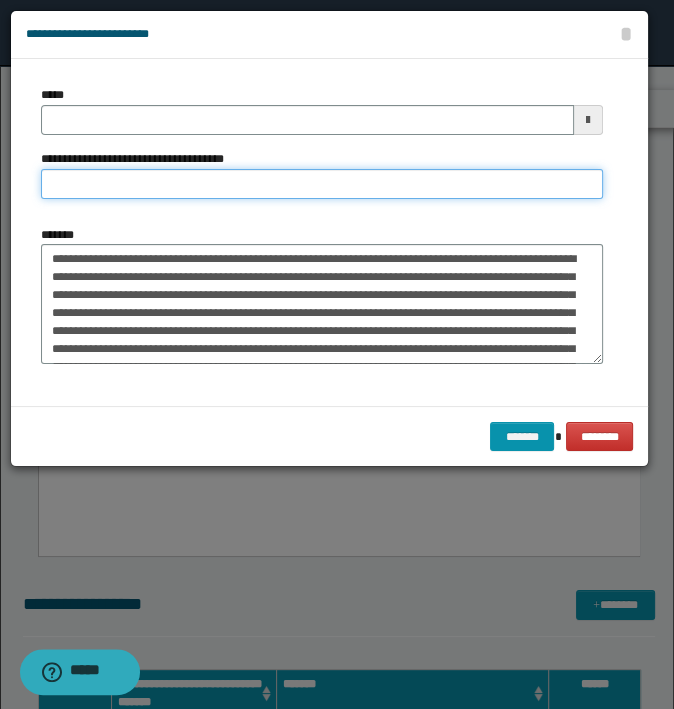 type on "**********" 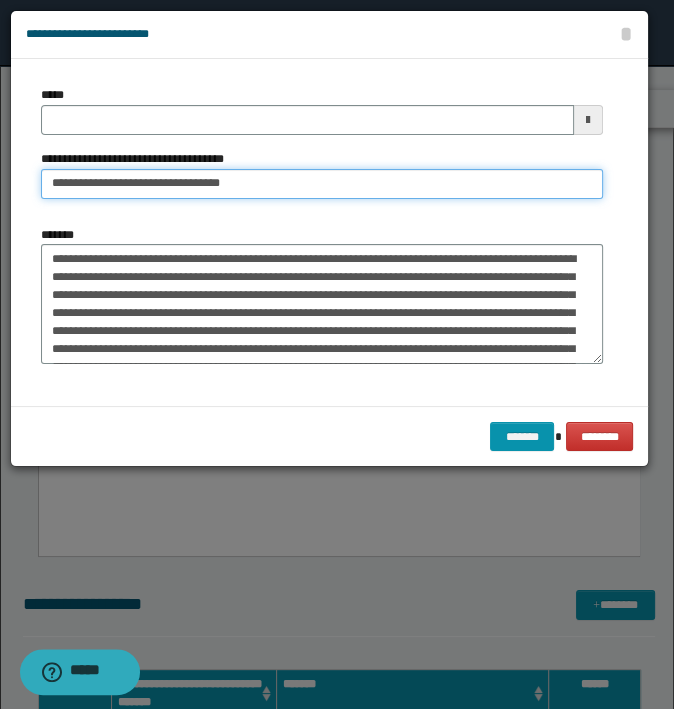 type 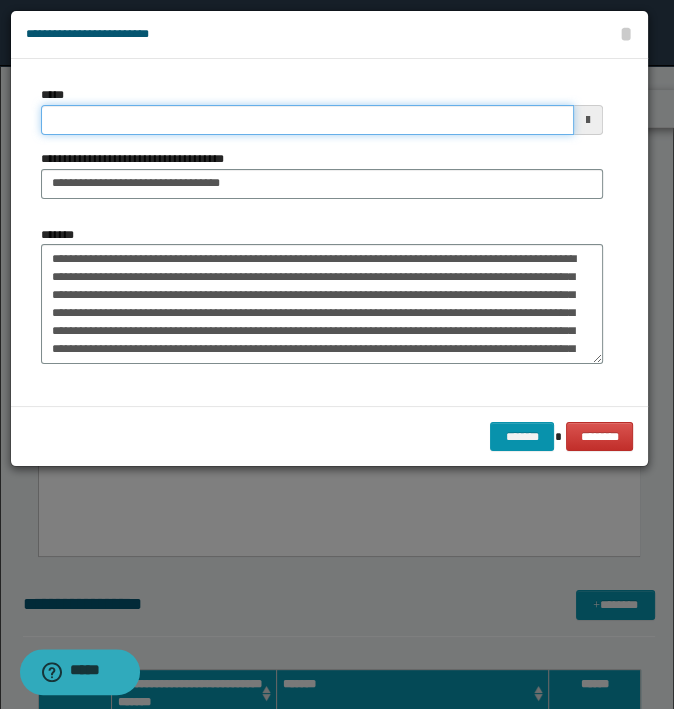 click on "*****" at bounding box center [307, 120] 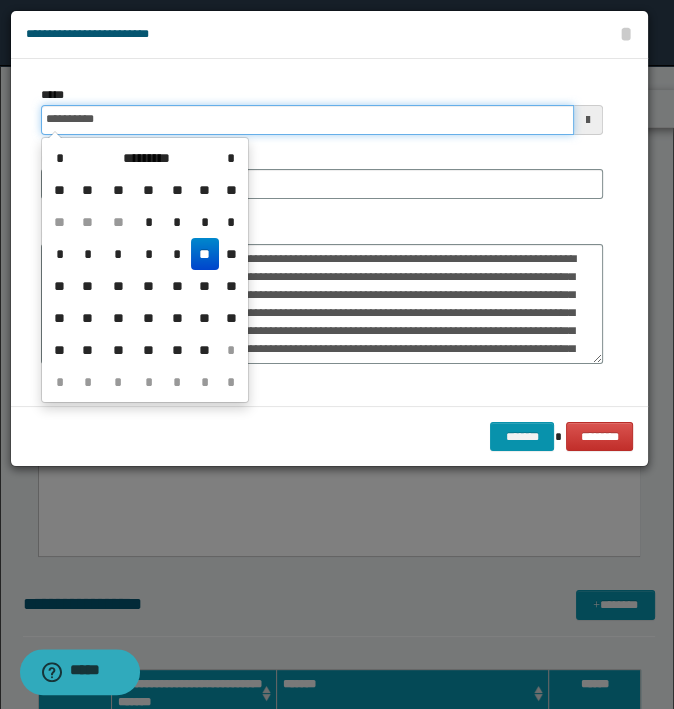 type on "**********" 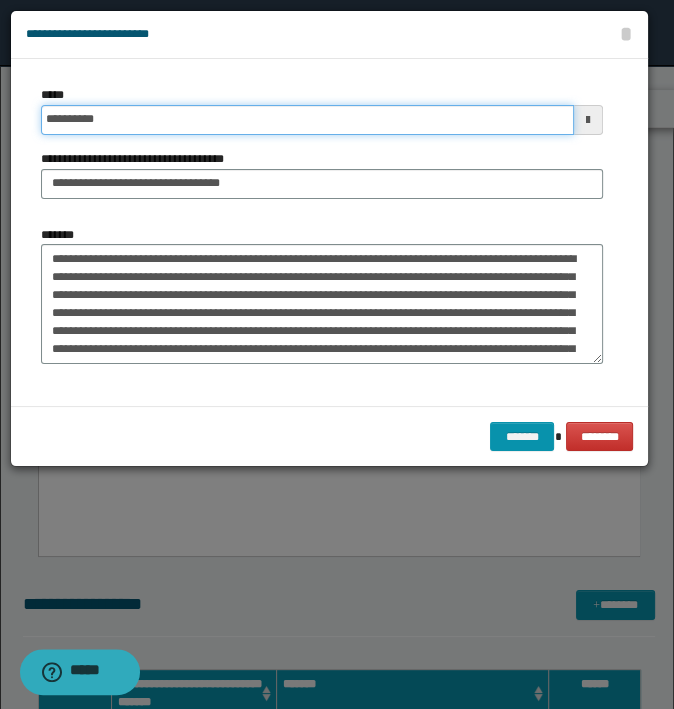 click on "*******" at bounding box center (522, 437) 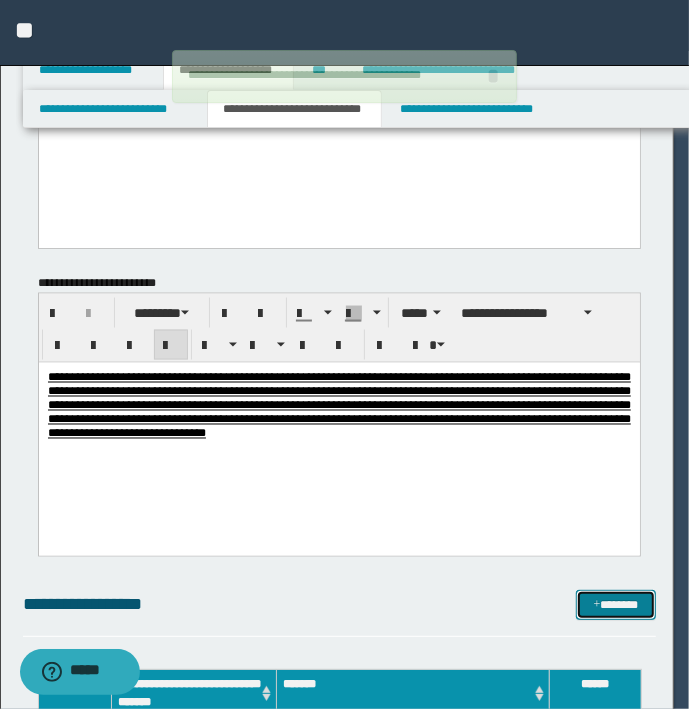 type 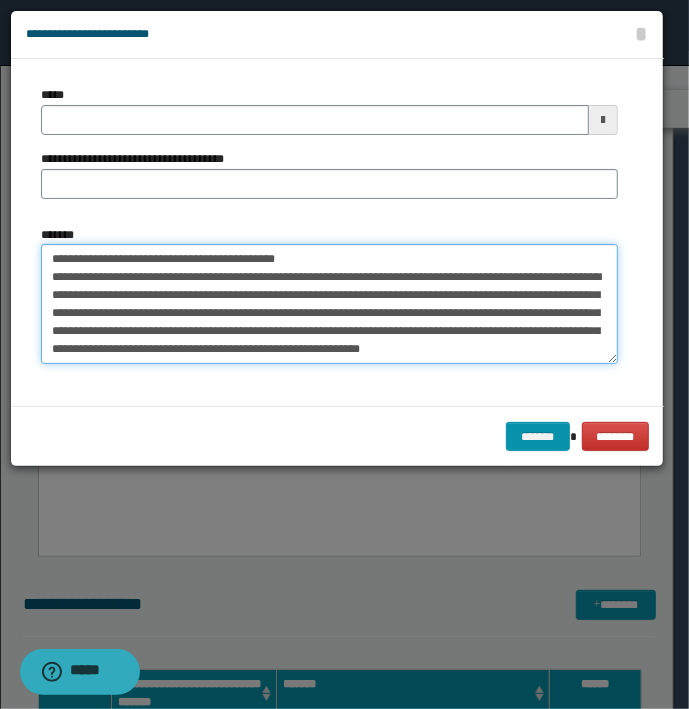 click on "**********" at bounding box center [329, 304] 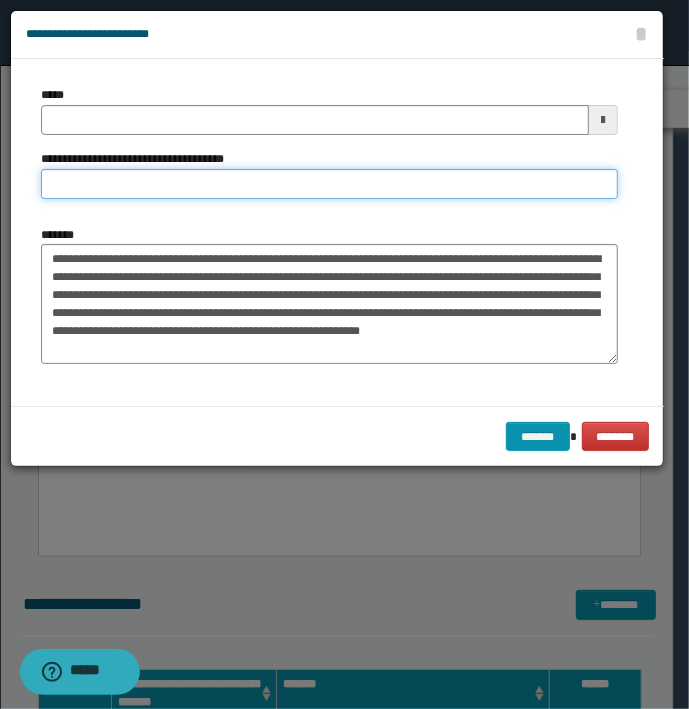 type on "**********" 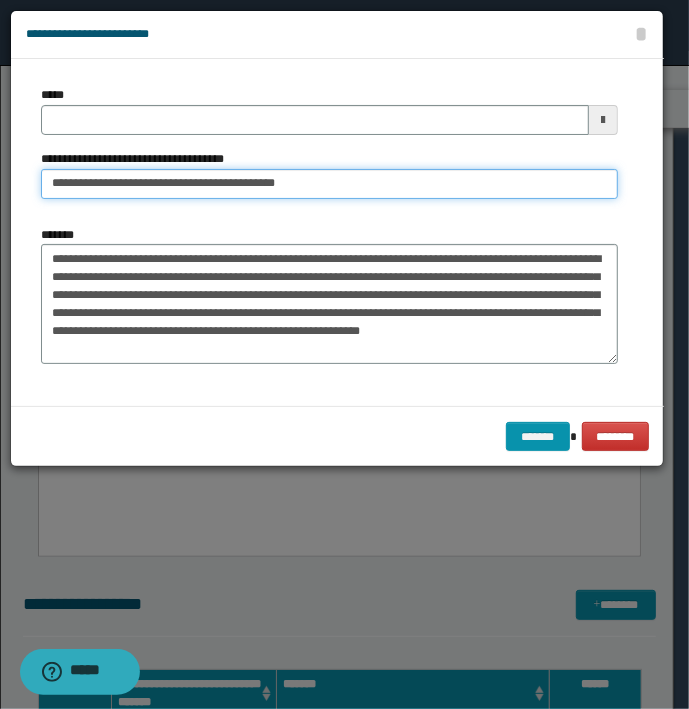 type 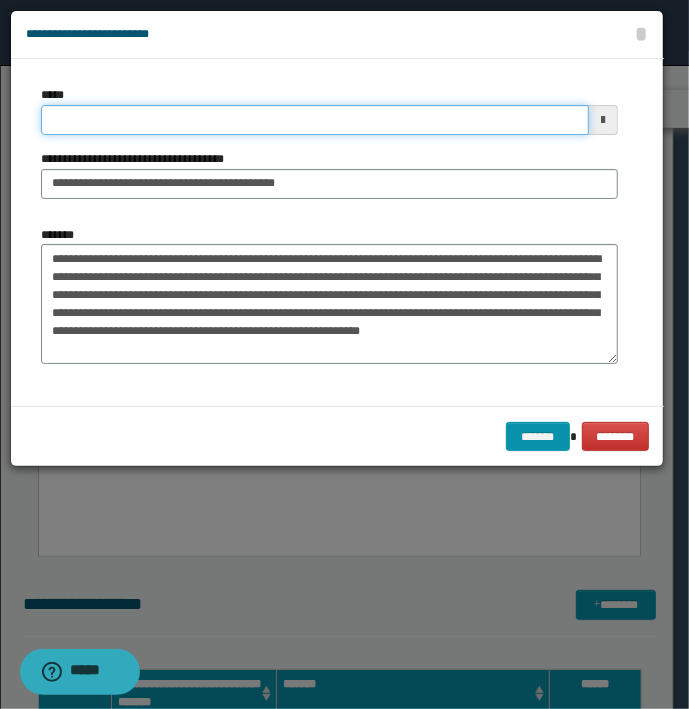 click on "*****" at bounding box center [315, 120] 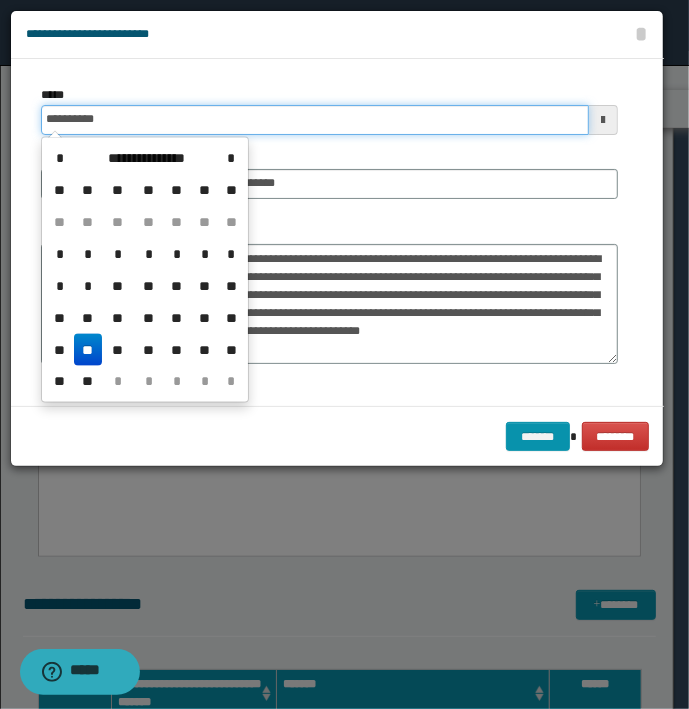 type on "**********" 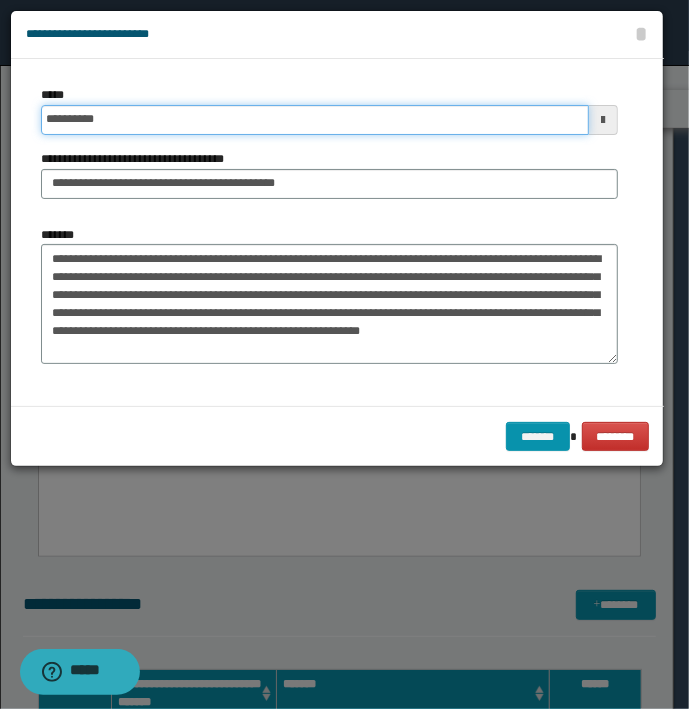 click on "*******" at bounding box center (538, 437) 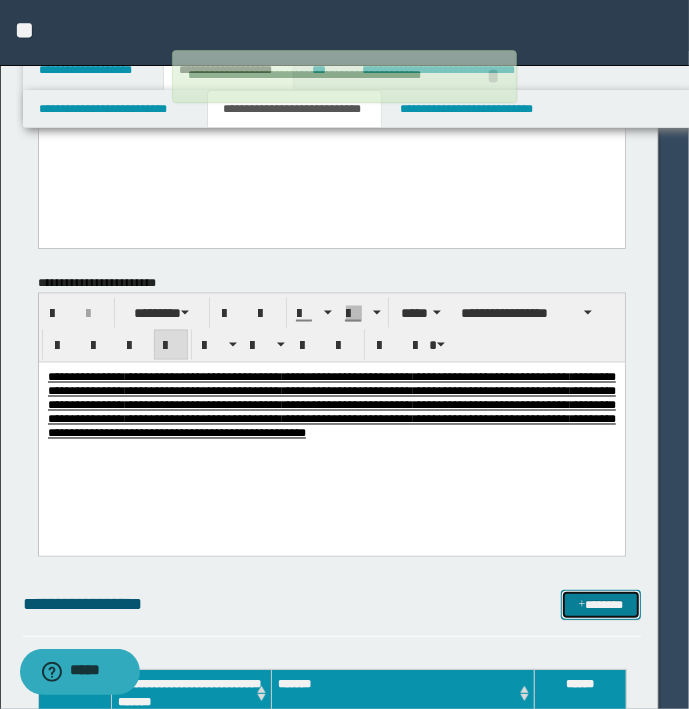 type 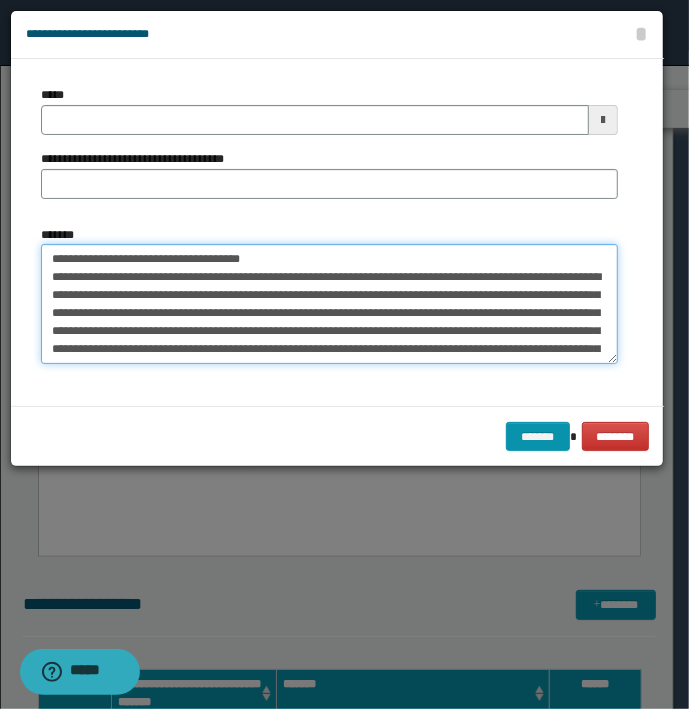 click on "*******" at bounding box center [329, 304] 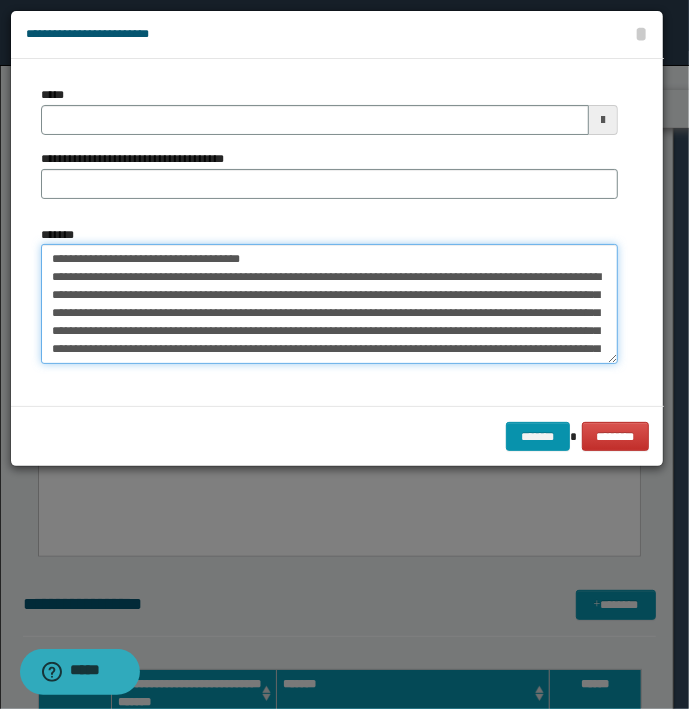 type on "**********" 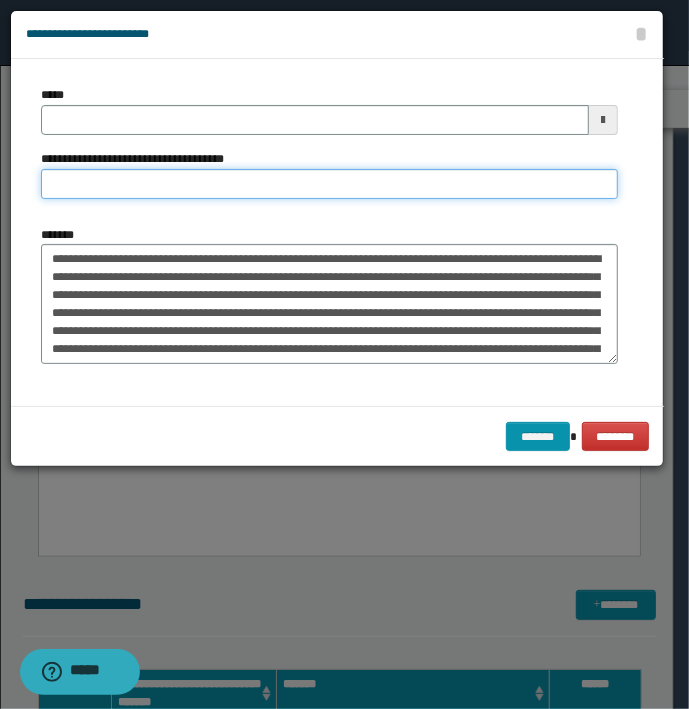 type on "**********" 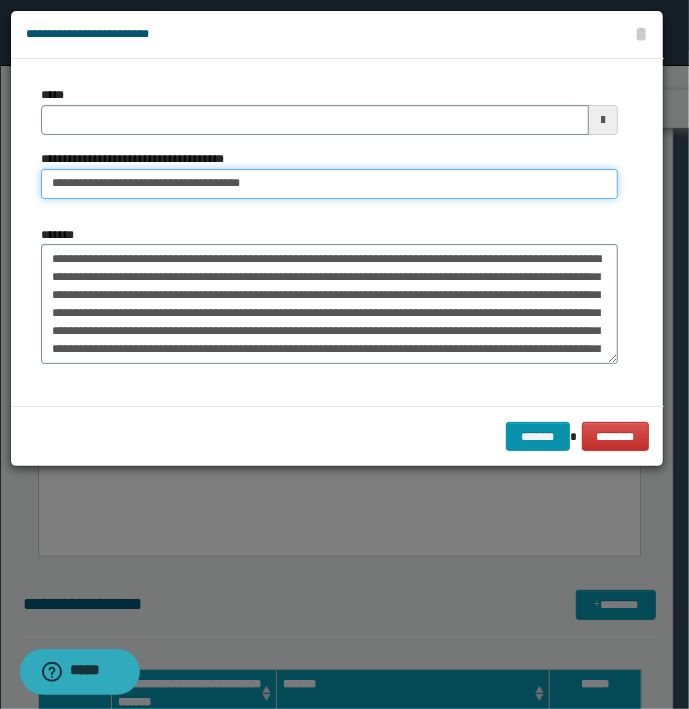 type 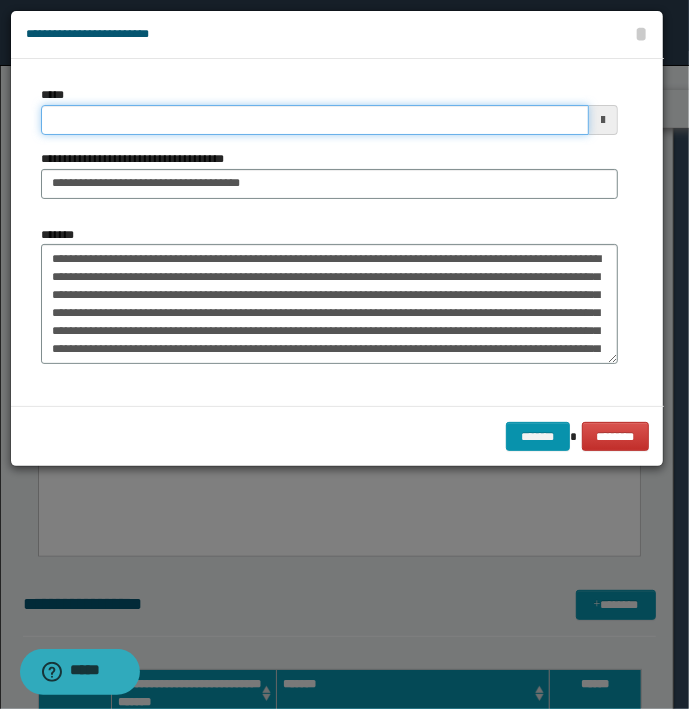 click on "*****" at bounding box center [315, 120] 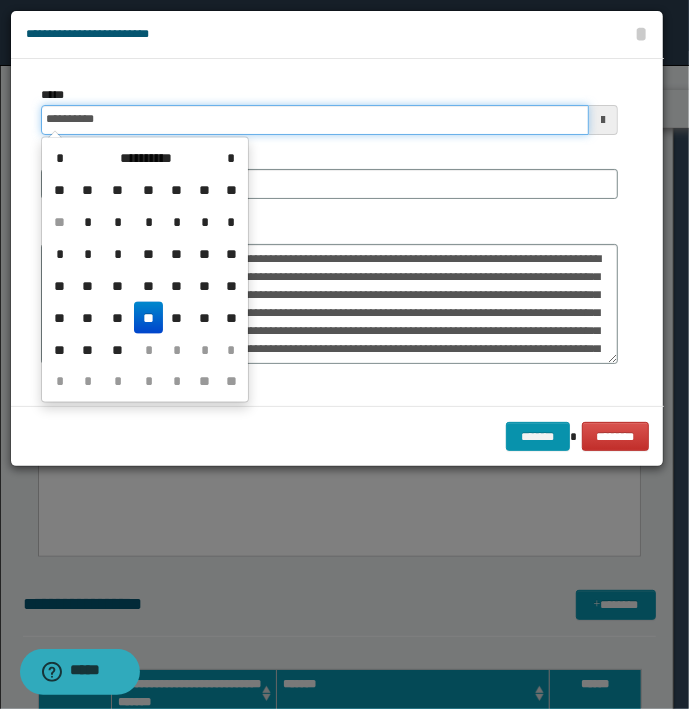 type on "**********" 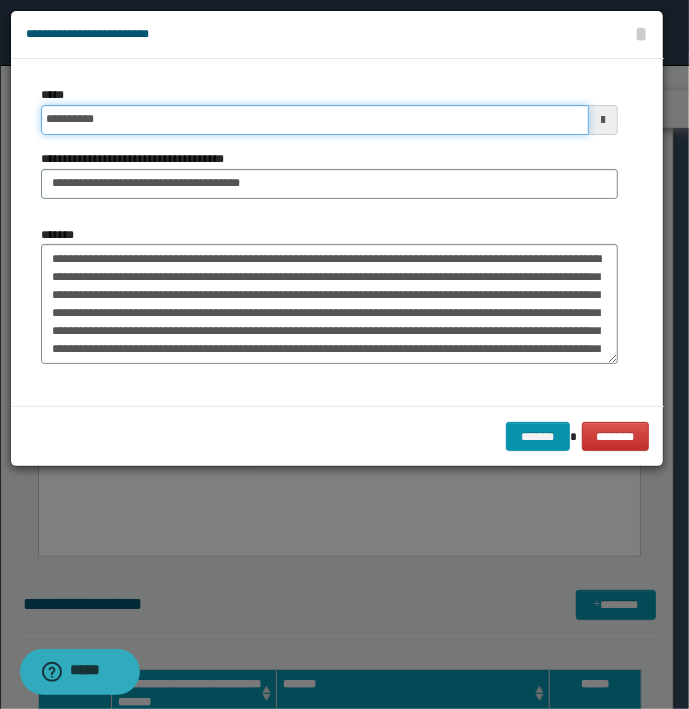 click on "*******" at bounding box center [538, 437] 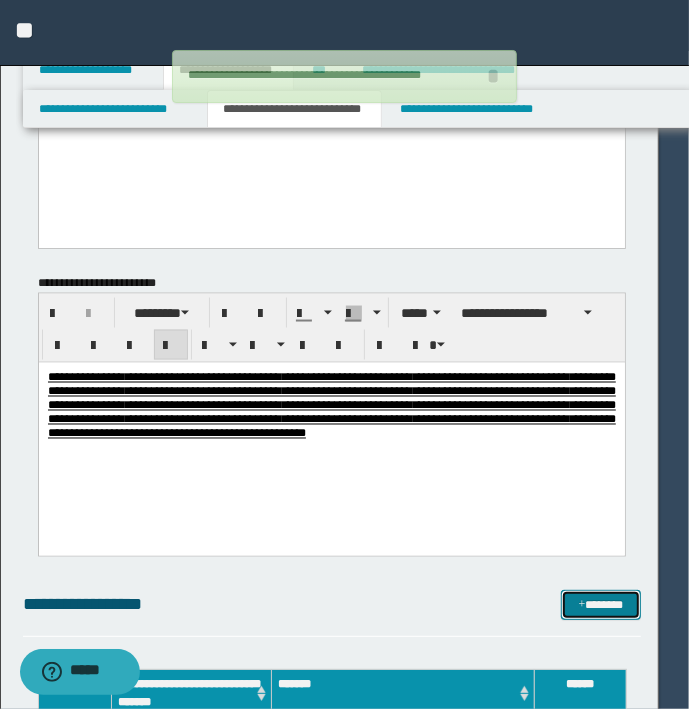 type 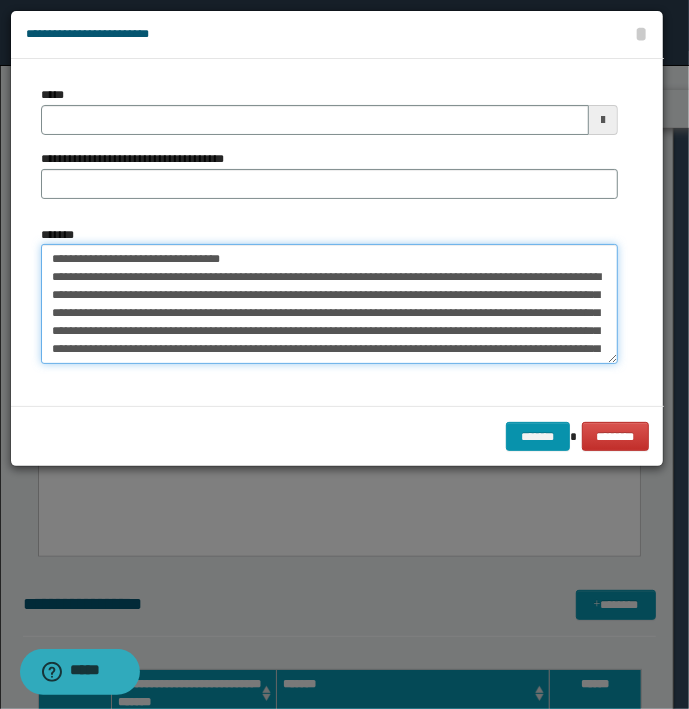 click on "*******" at bounding box center [329, 304] 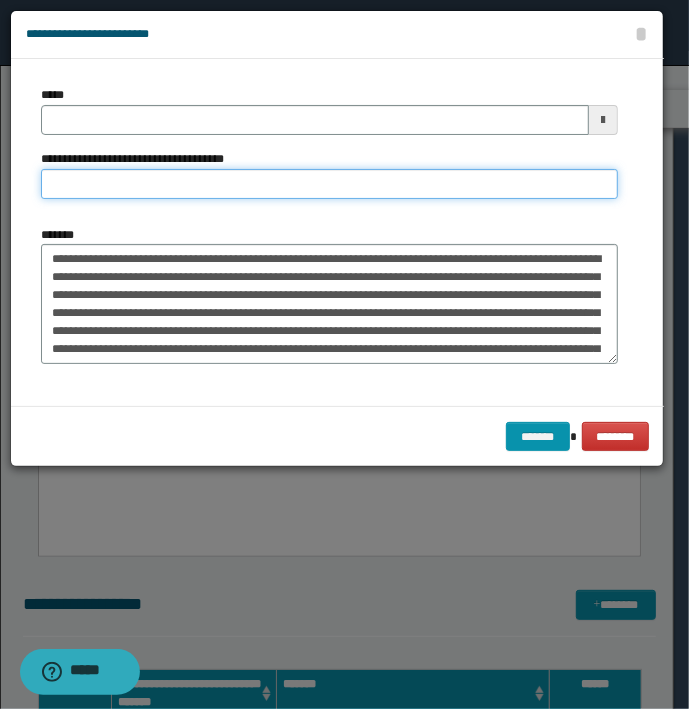 type on "**********" 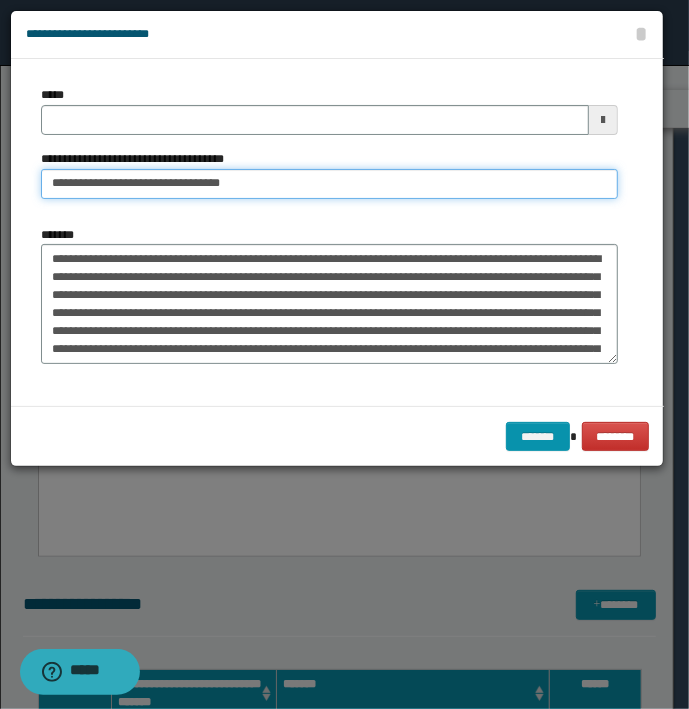 type 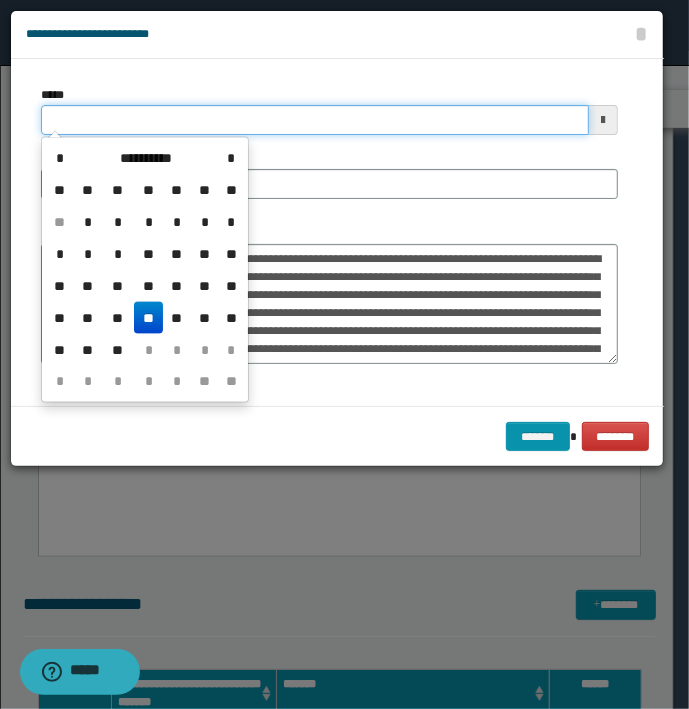 click on "*****" at bounding box center [315, 120] 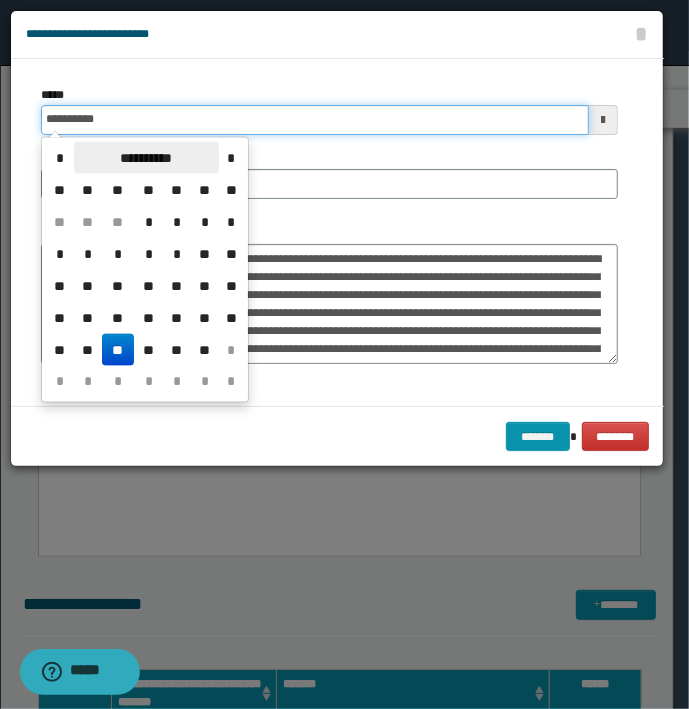type on "**********" 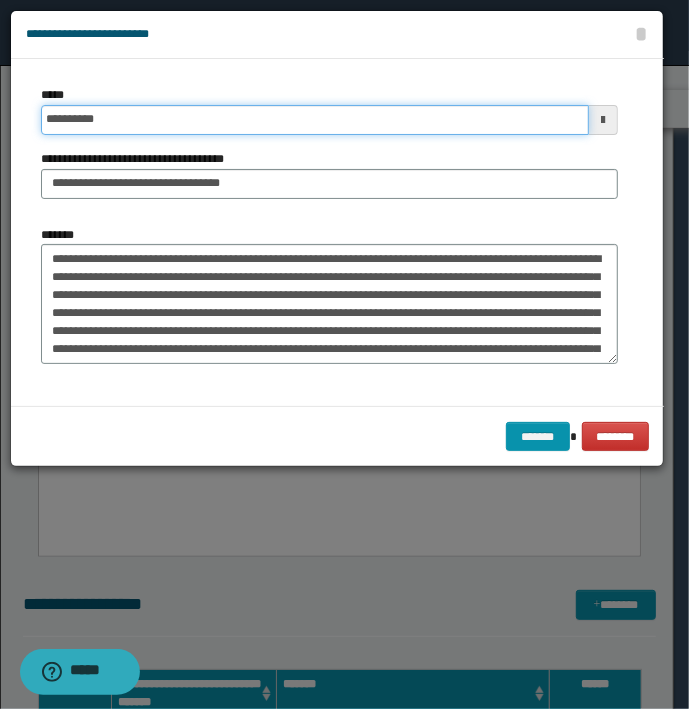 click on "*******" at bounding box center (538, 437) 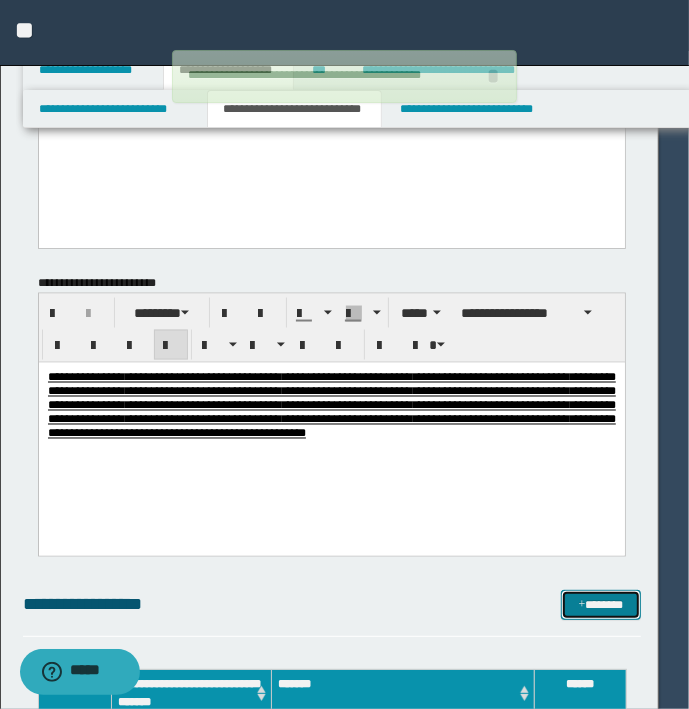 type 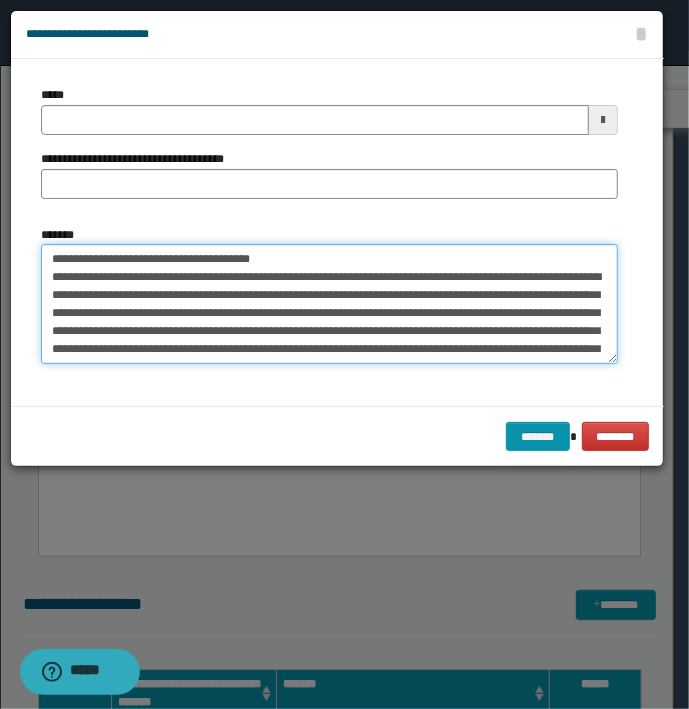 click on "*******" at bounding box center [329, 304] 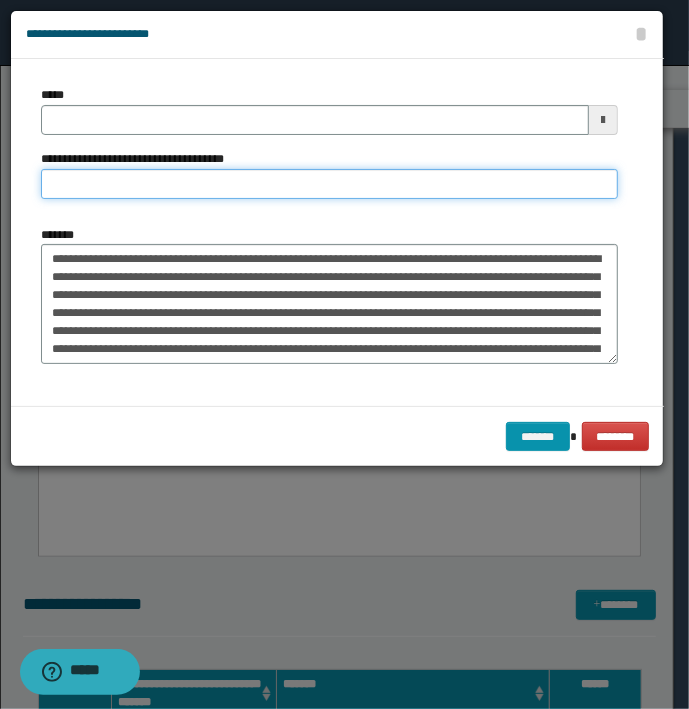 type on "**********" 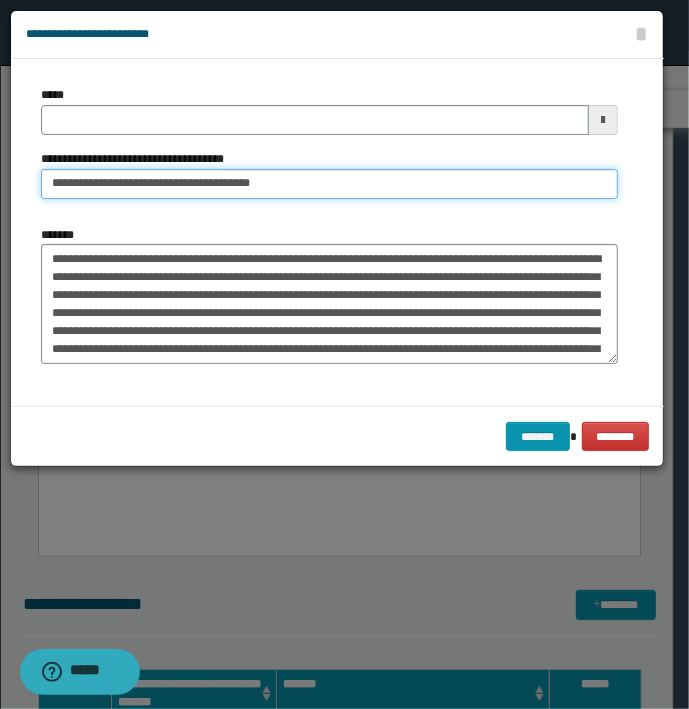 type 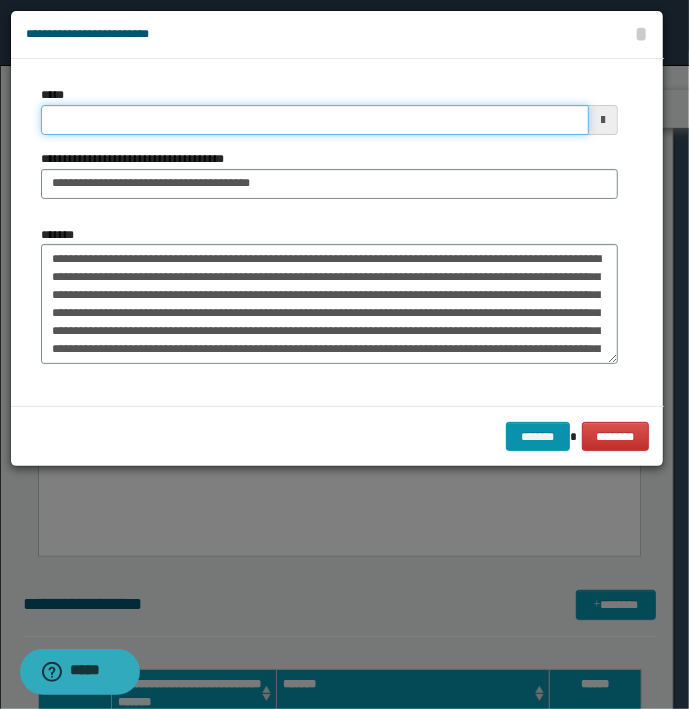 click on "*****" at bounding box center [315, 120] 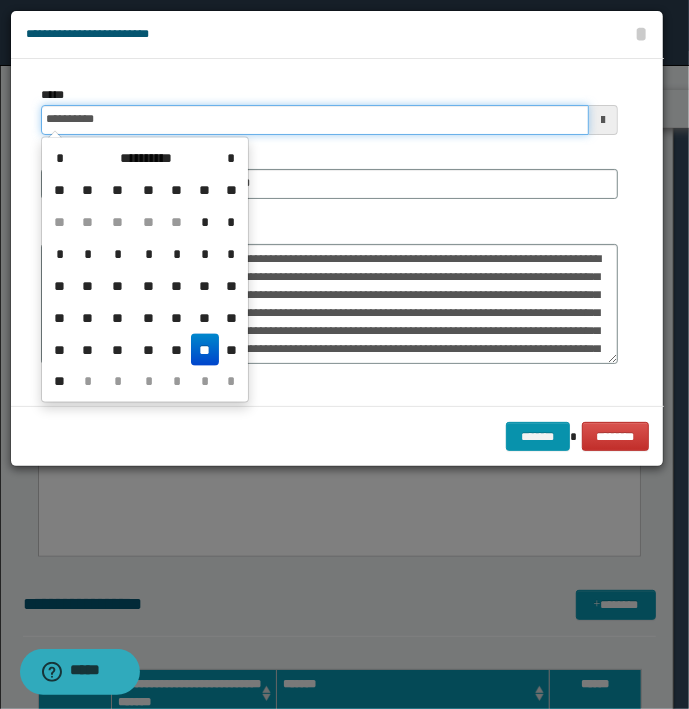 type on "**********" 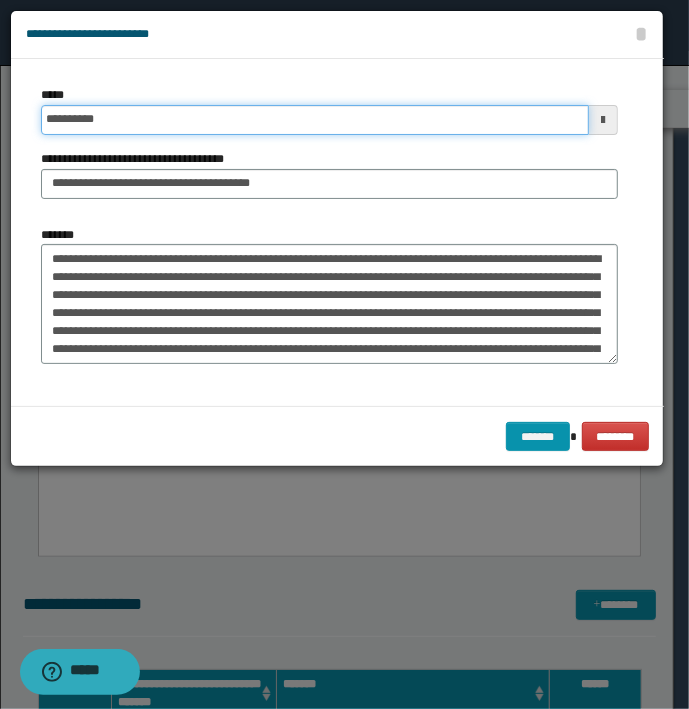 click on "*******" at bounding box center [538, 437] 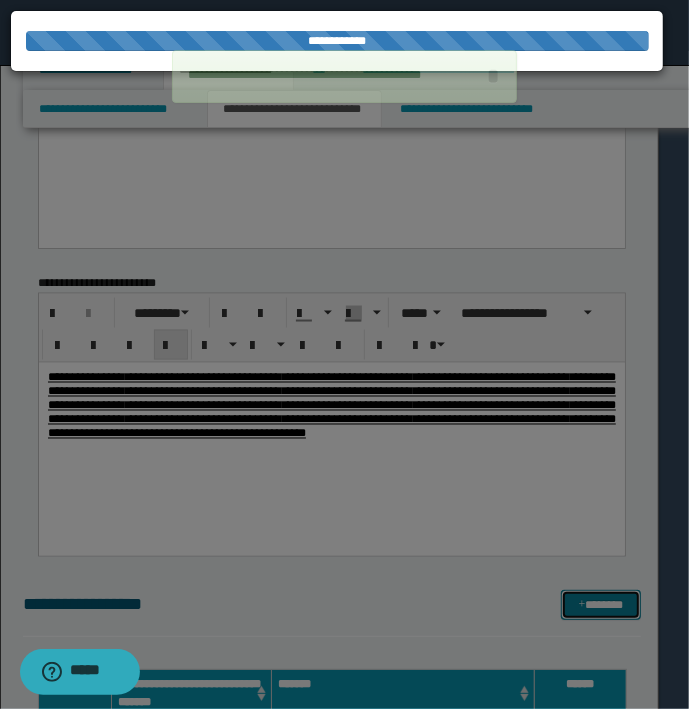 type 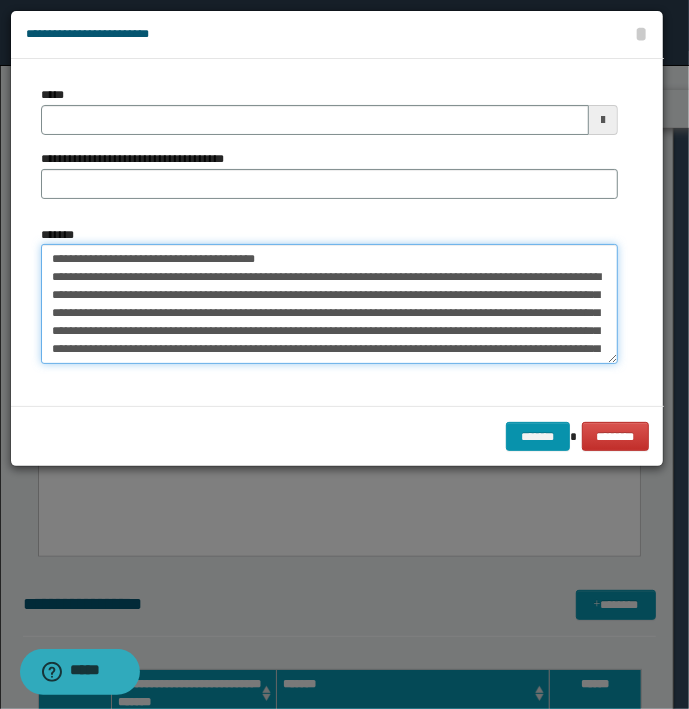 click on "**********" at bounding box center (329, 304) 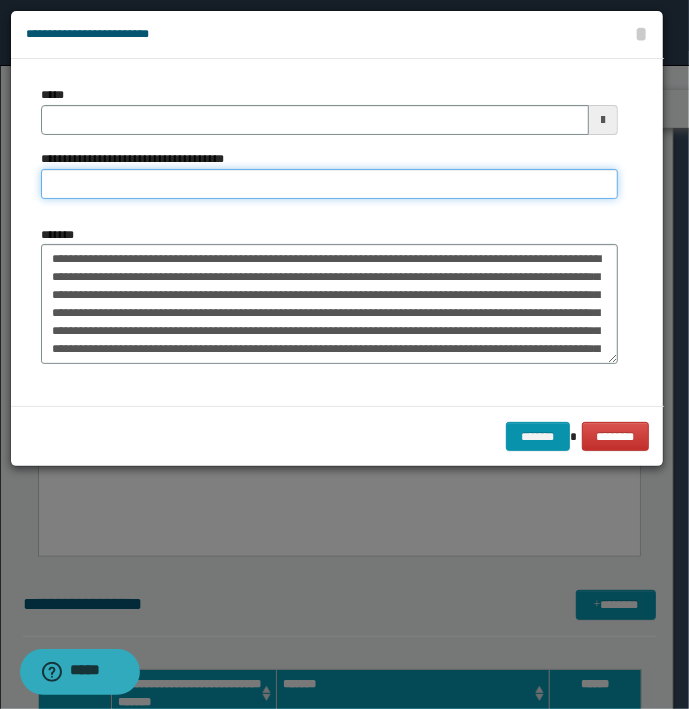 type on "**********" 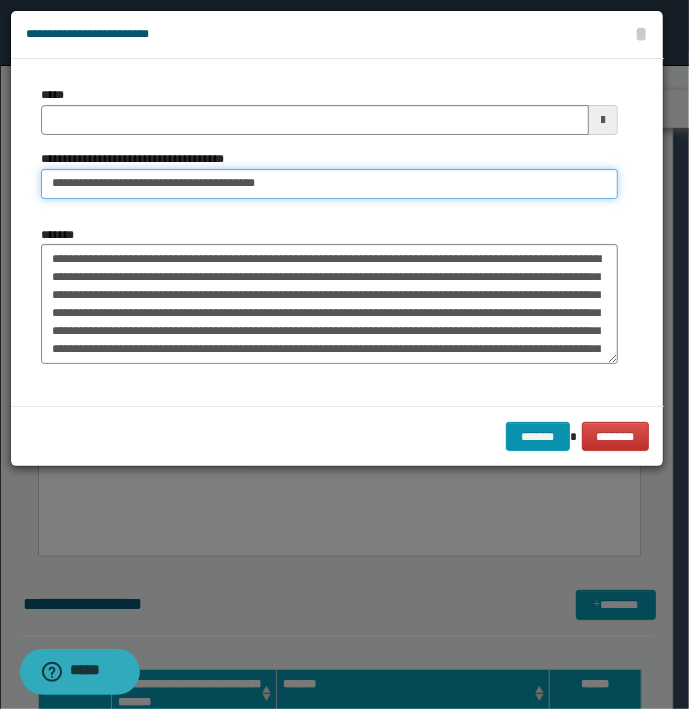 type 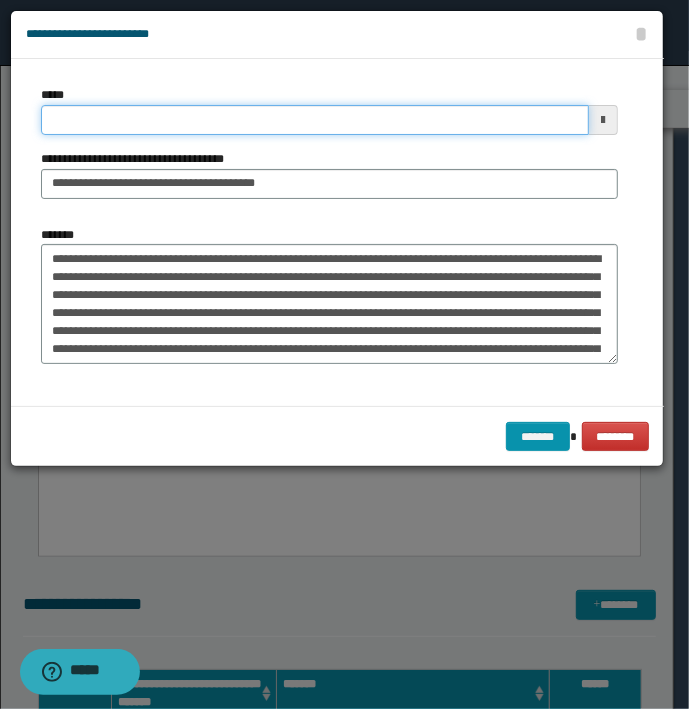click on "*****" at bounding box center (315, 120) 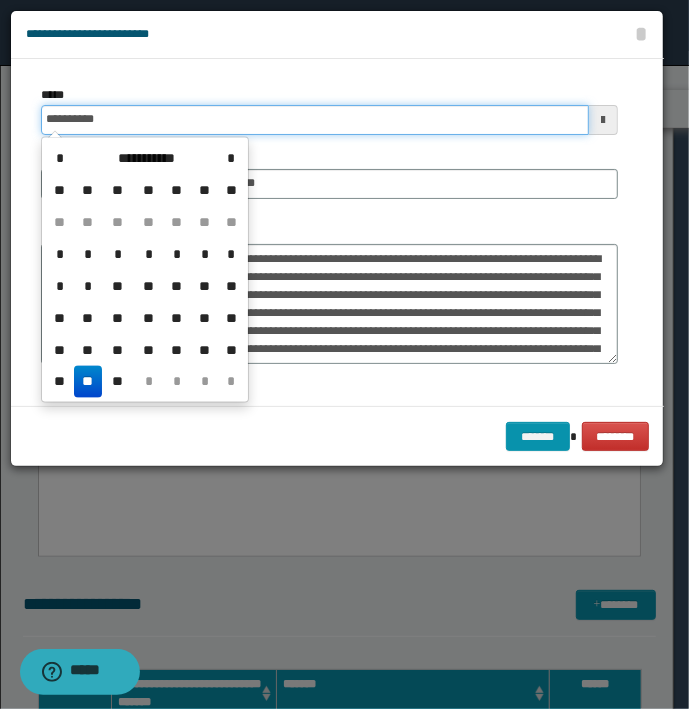 type on "**********" 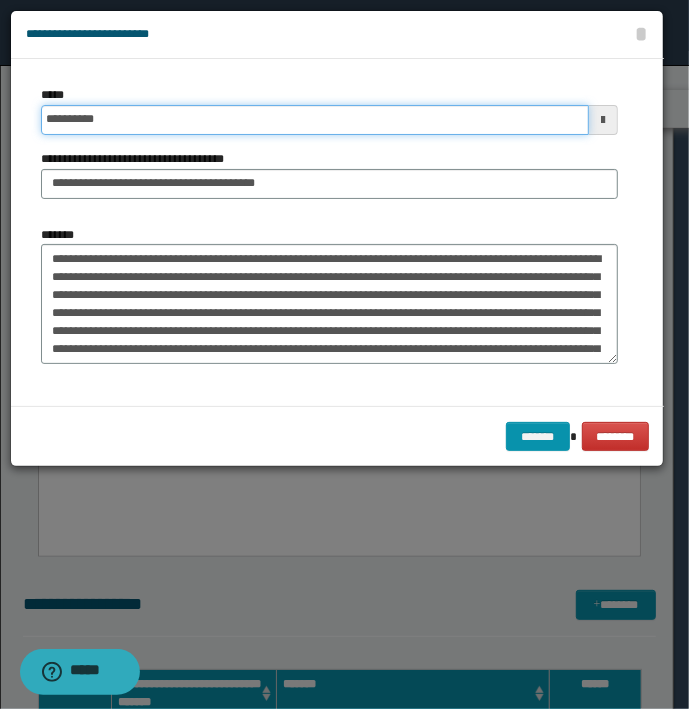 click on "*******" at bounding box center (538, 437) 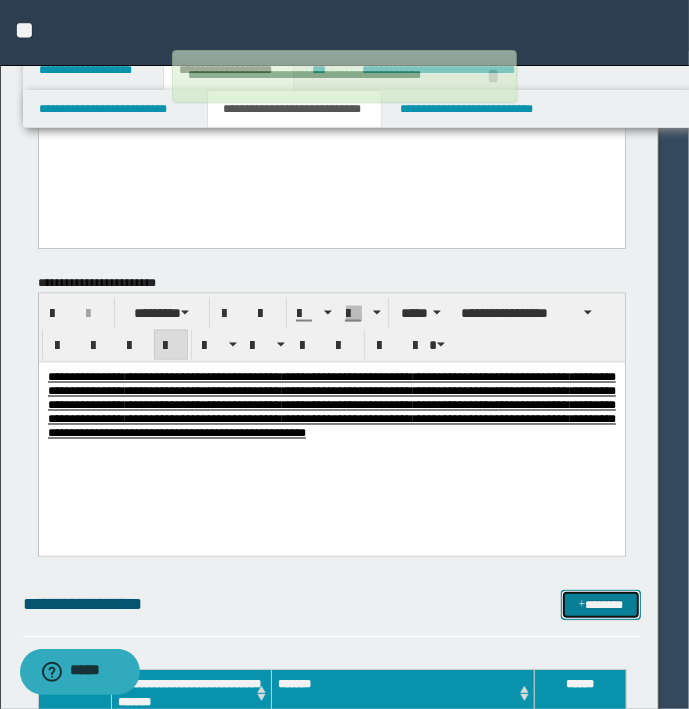 type 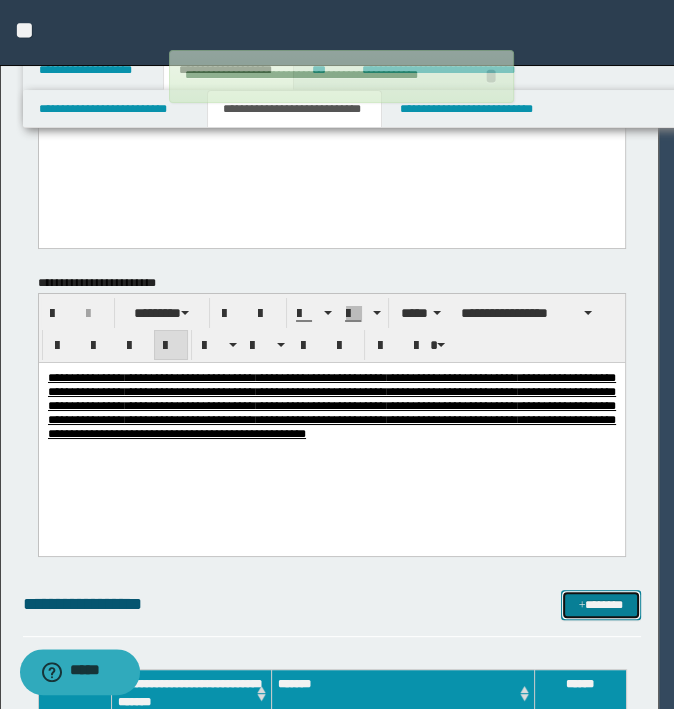 click on "*******" at bounding box center (600, 605) 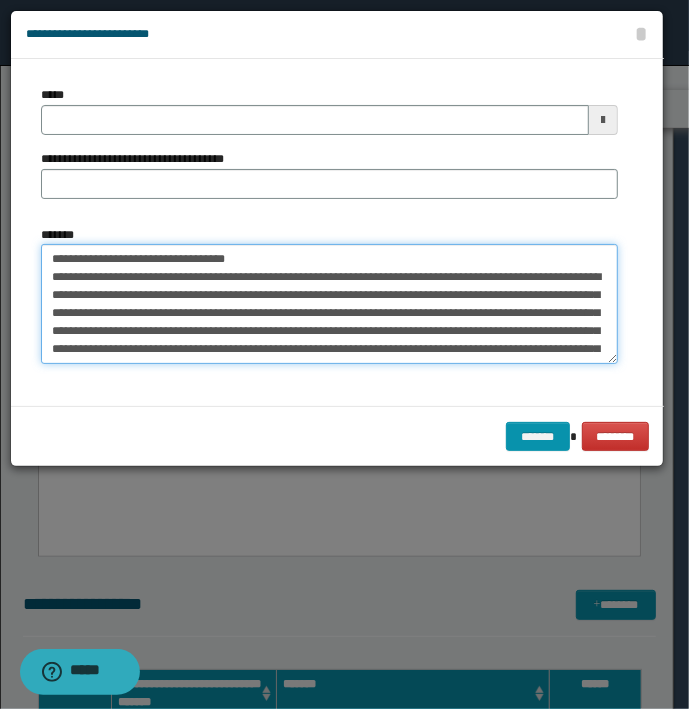 click on "*******" at bounding box center [329, 304] 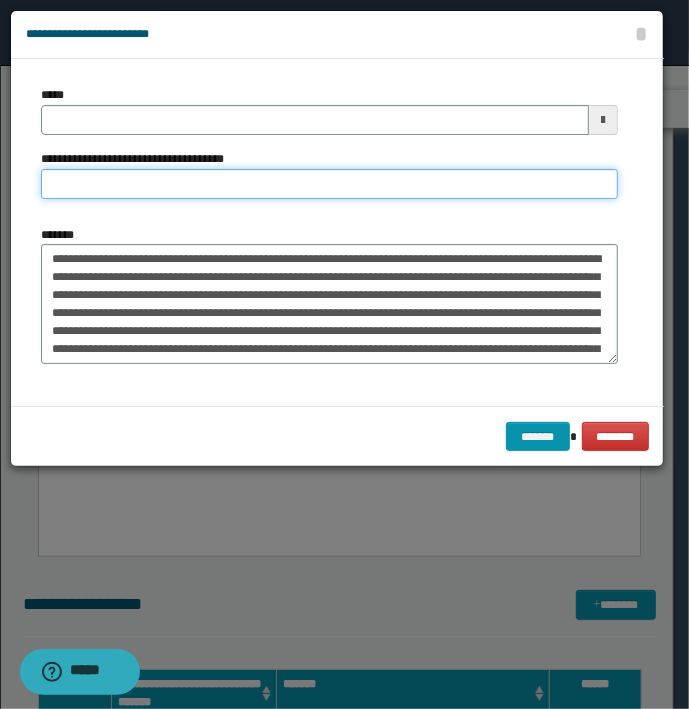 type on "**********" 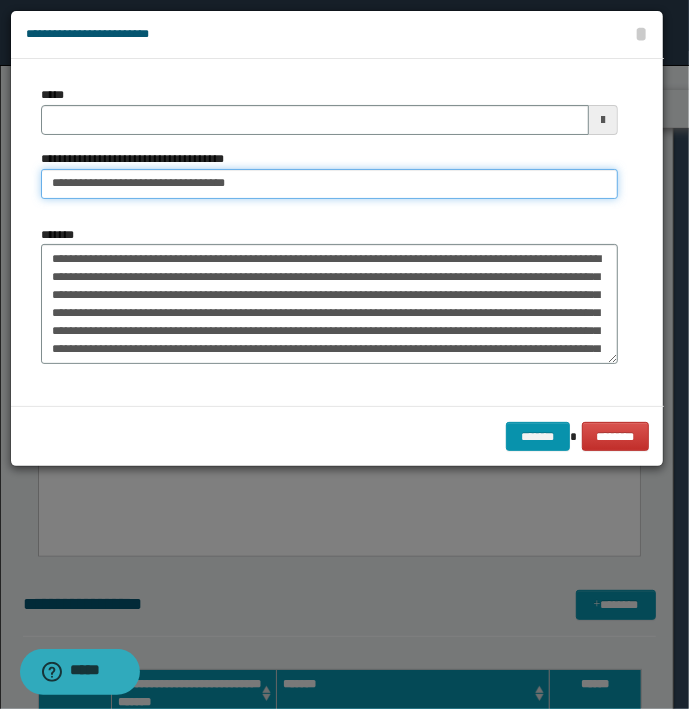 type 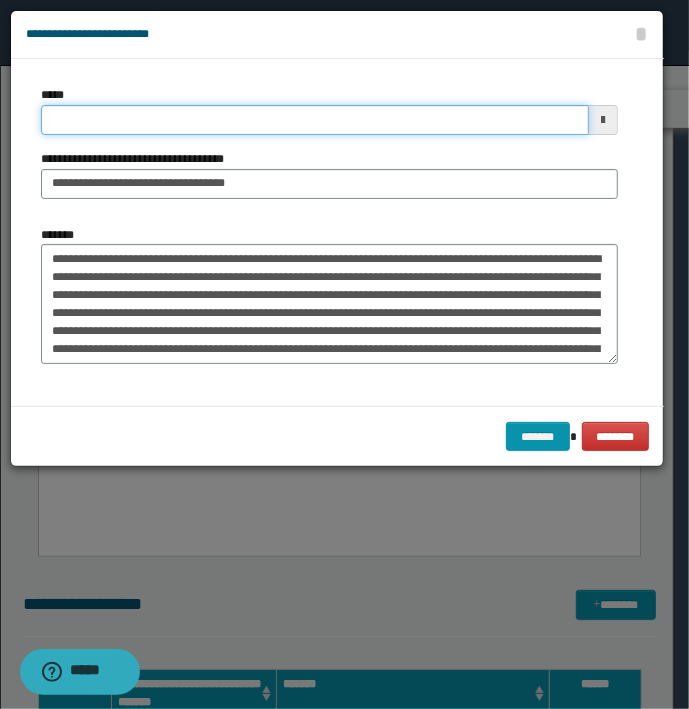 click on "*****" at bounding box center [315, 120] 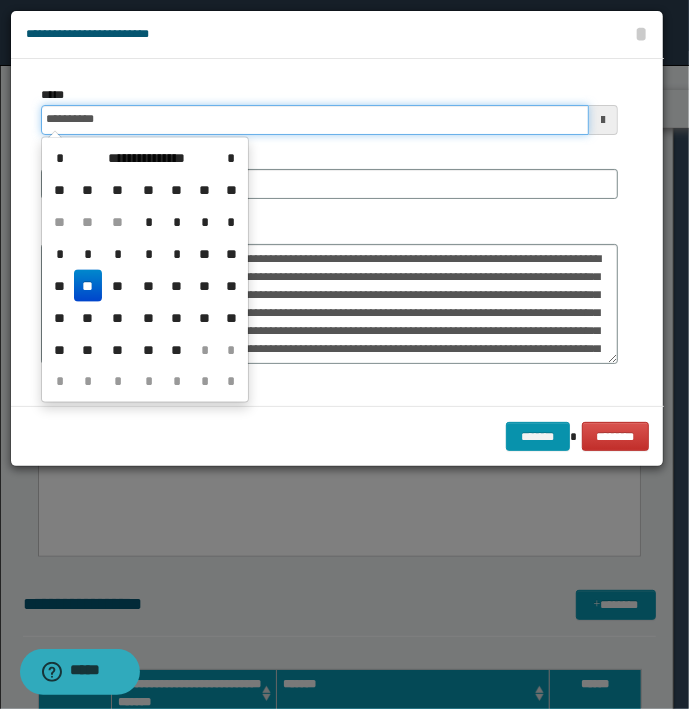 type on "**********" 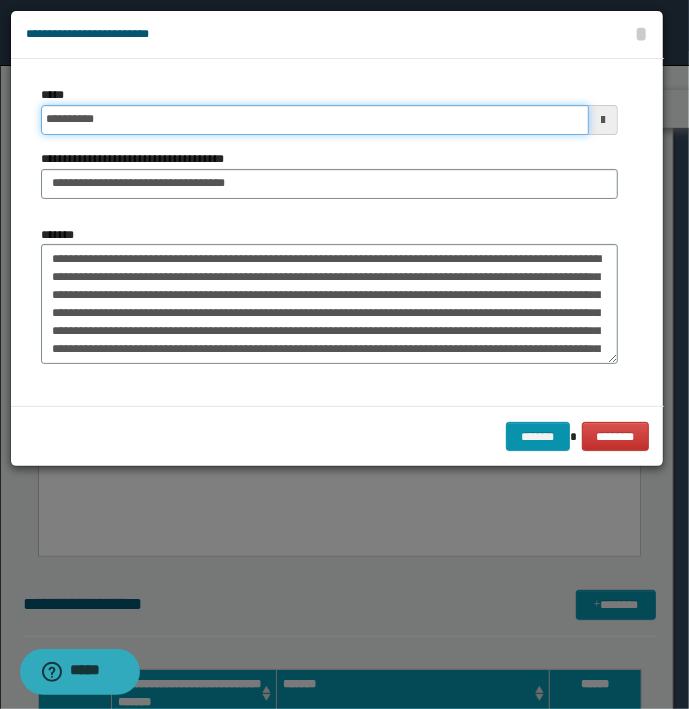 click on "*******" at bounding box center (538, 437) 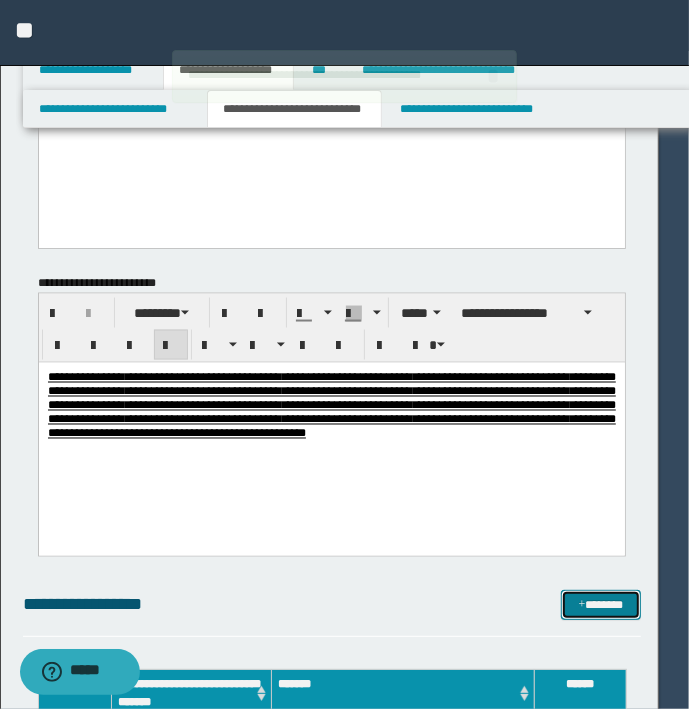 type 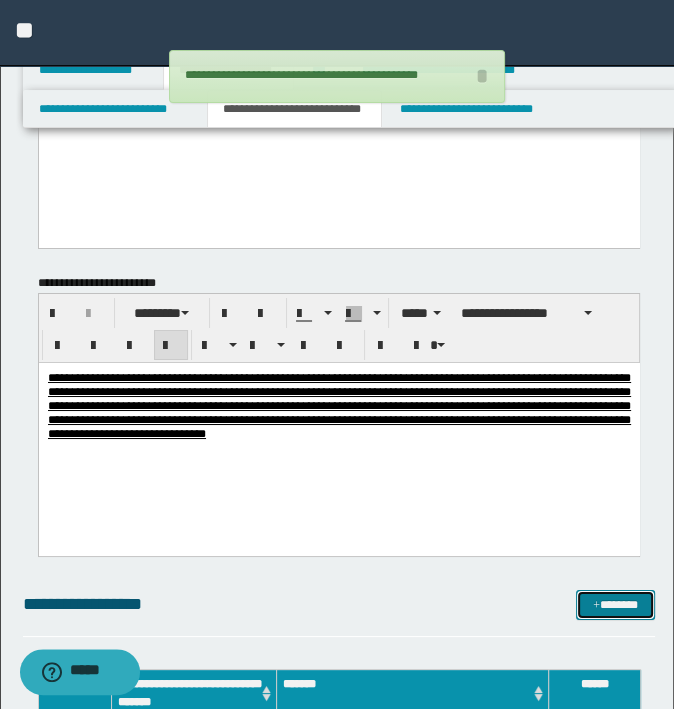 click on "*******" at bounding box center (615, 605) 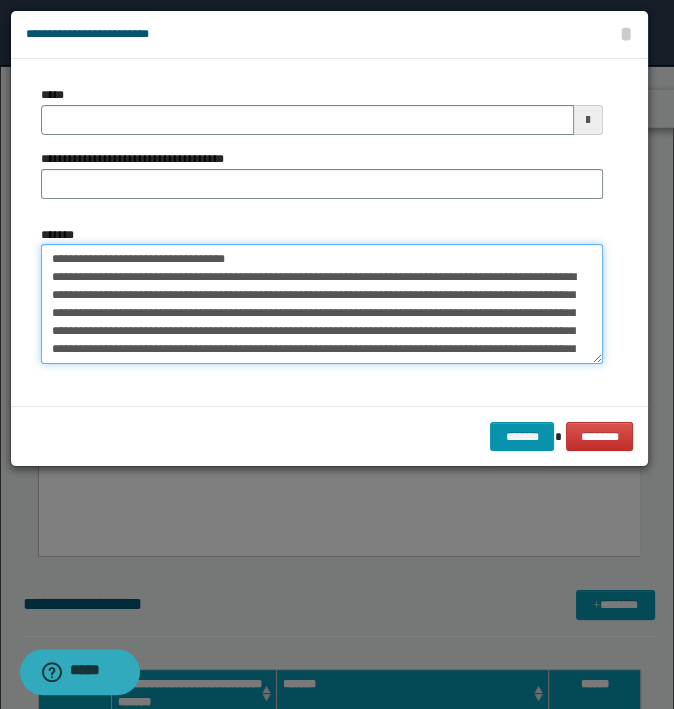 click on "*******" at bounding box center (322, 304) 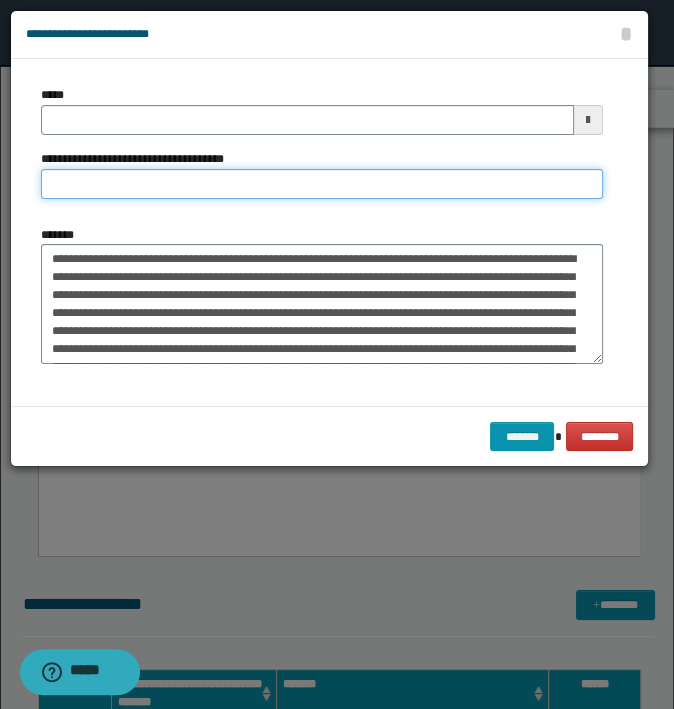 type on "**********" 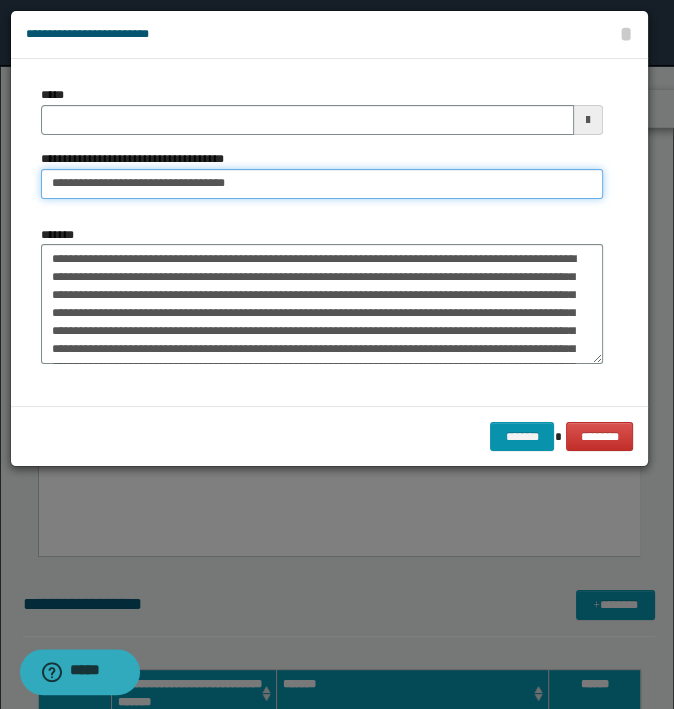 type 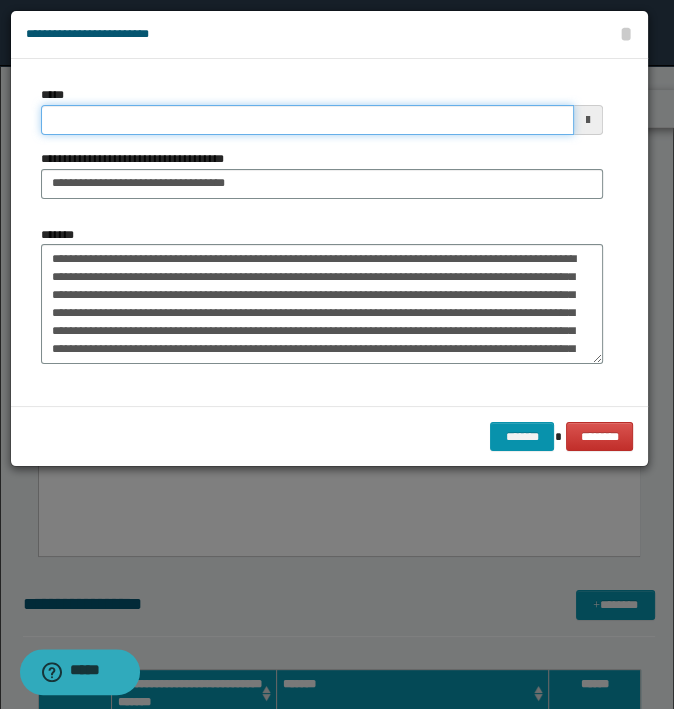 click on "*****" at bounding box center [307, 120] 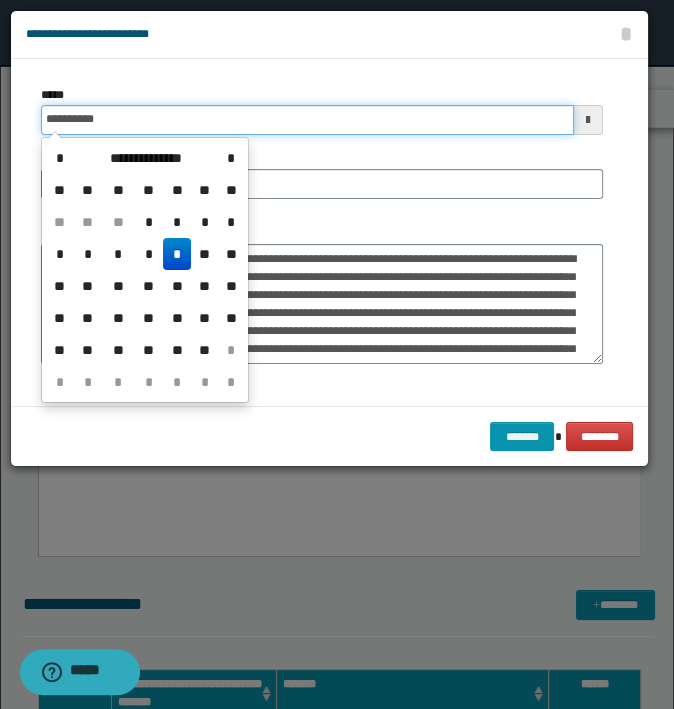 type on "**********" 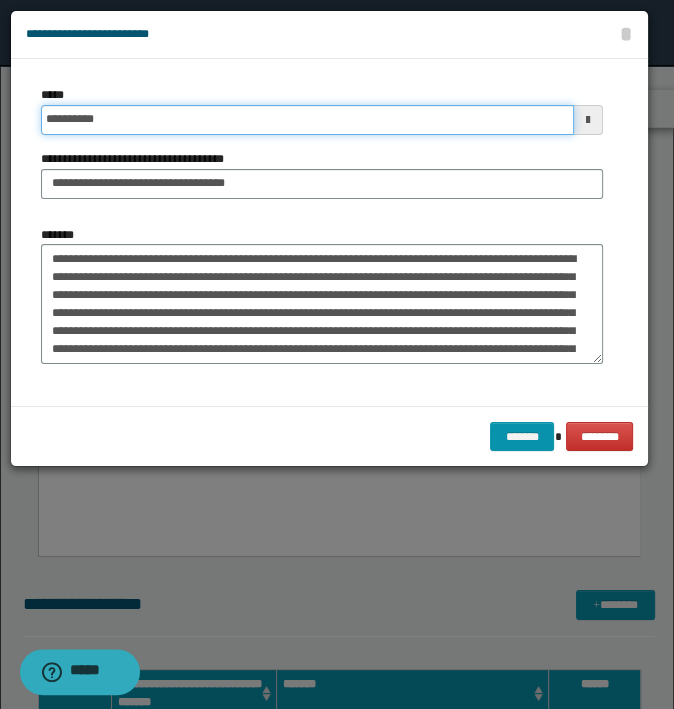 click on "*******" at bounding box center [522, 437] 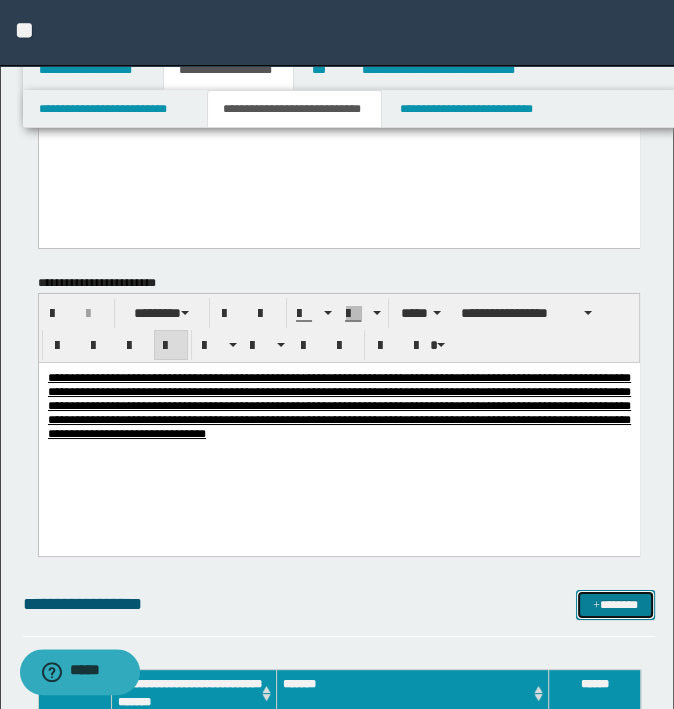 click on "*******" at bounding box center [615, 605] 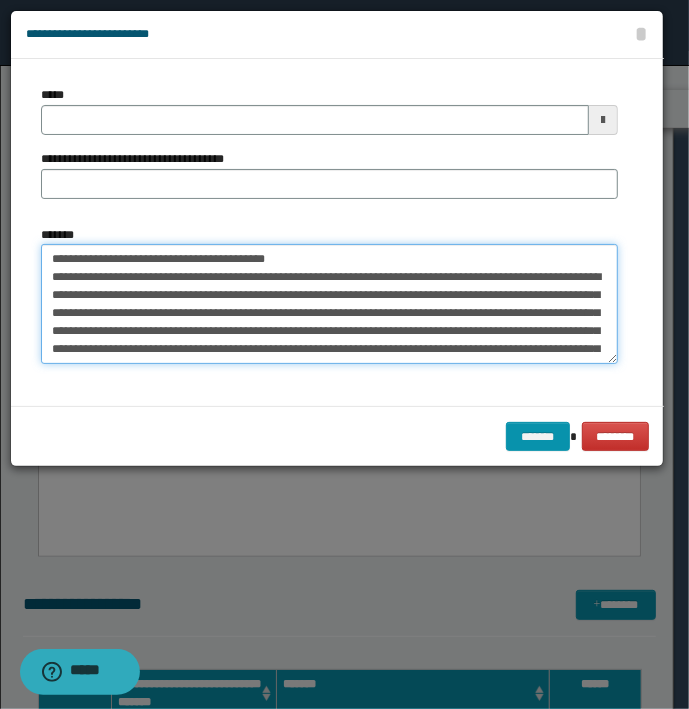click on "*******" at bounding box center (329, 304) 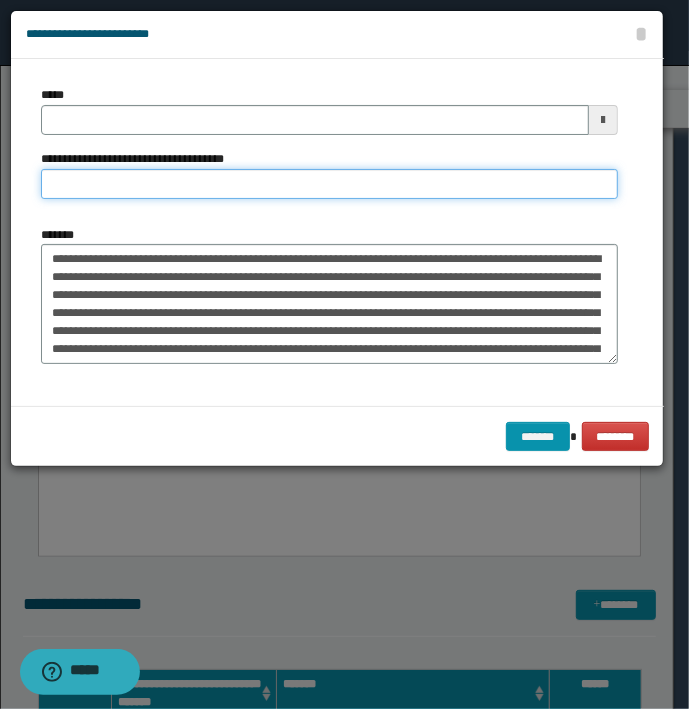 type on "**********" 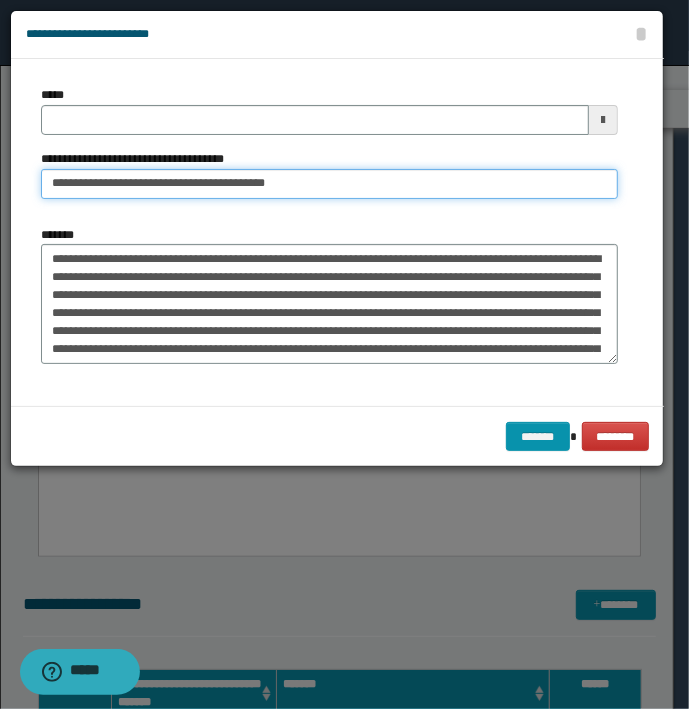 type 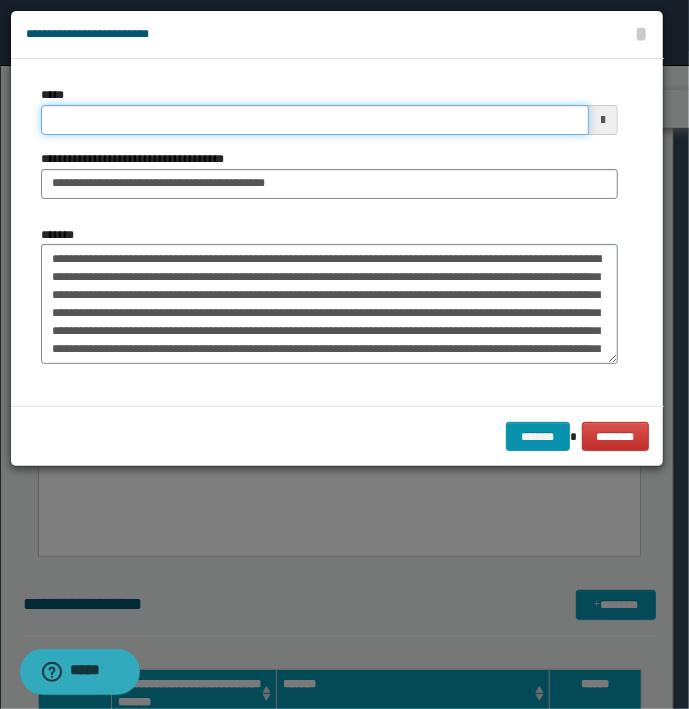 click on "*****" at bounding box center (315, 120) 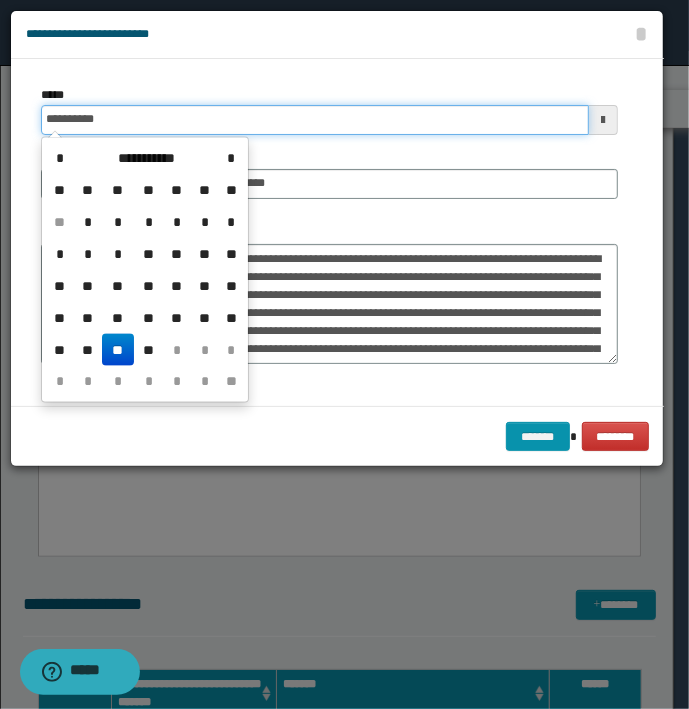 type on "**********" 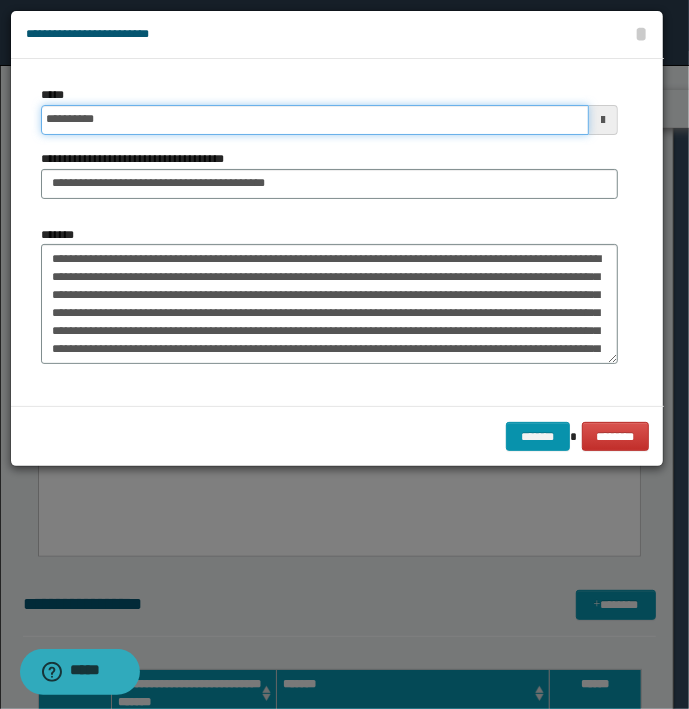 click on "*******" at bounding box center [538, 437] 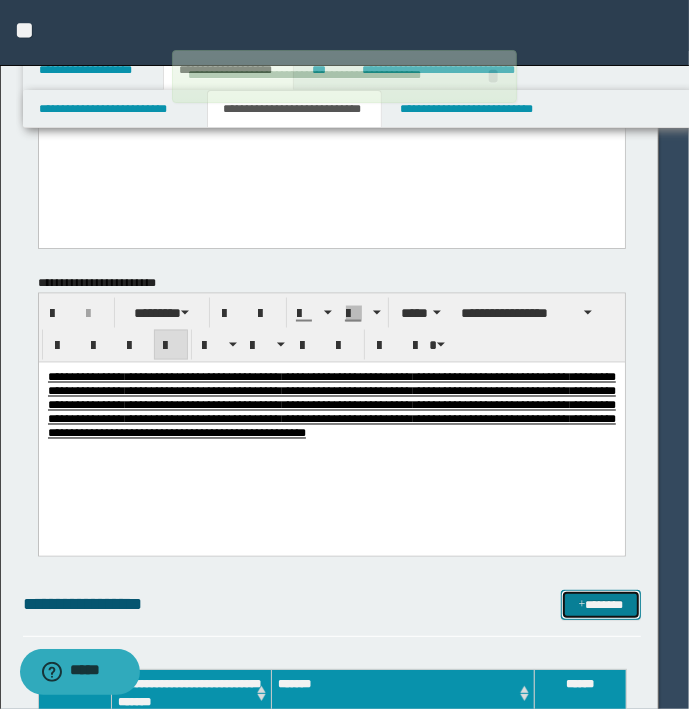 type 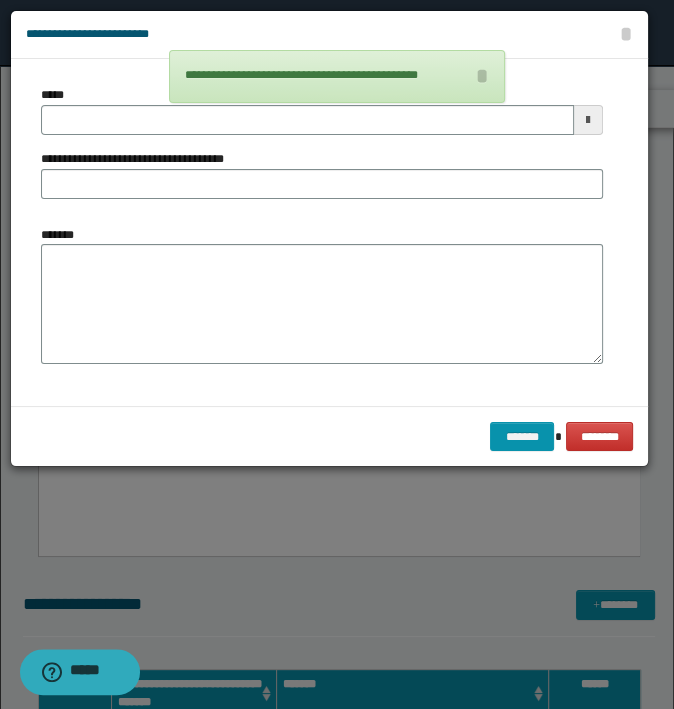 type 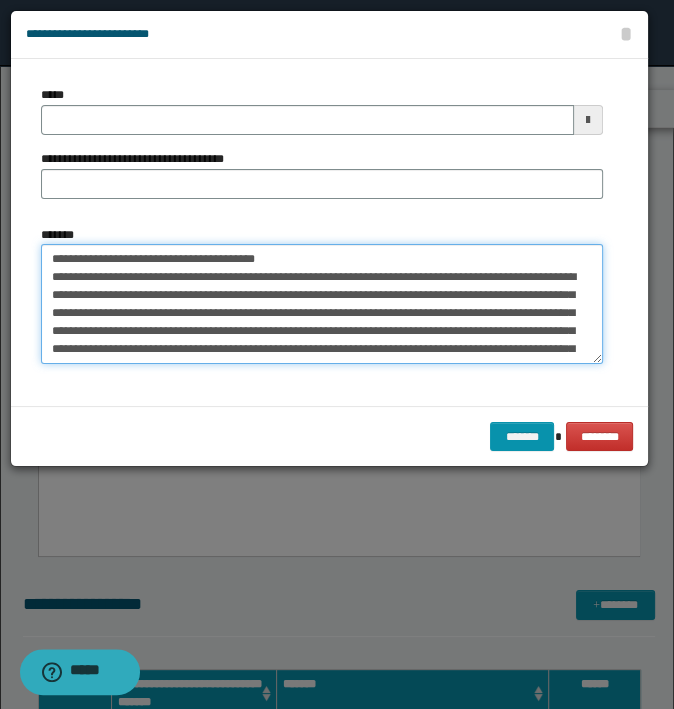 click on "*******" at bounding box center [322, 304] 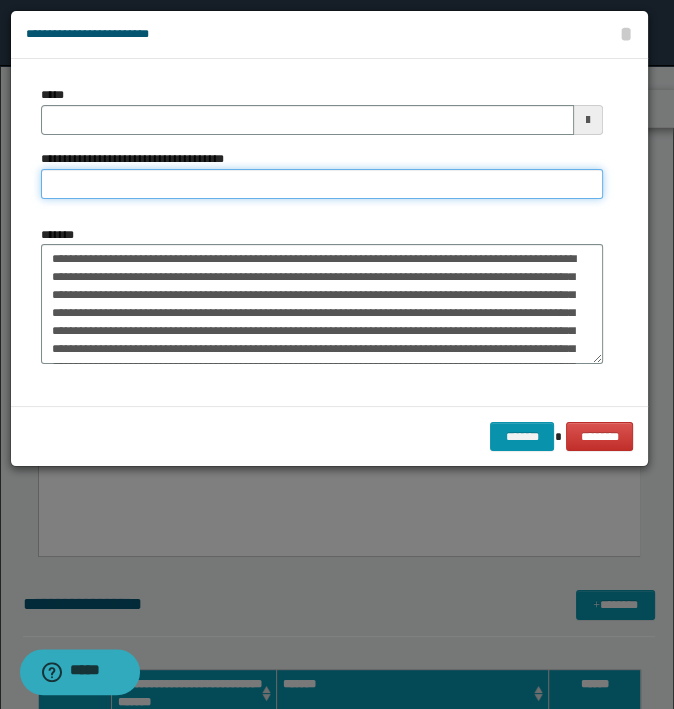 type on "**********" 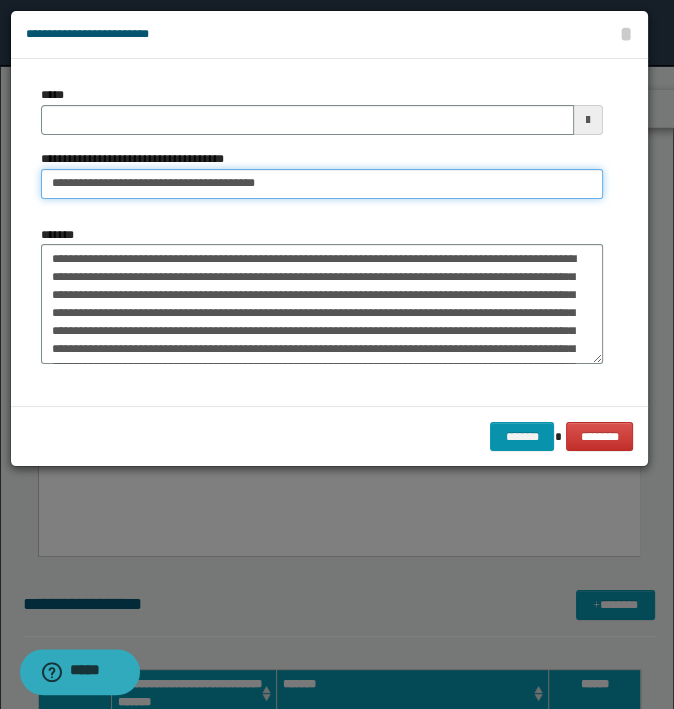 type 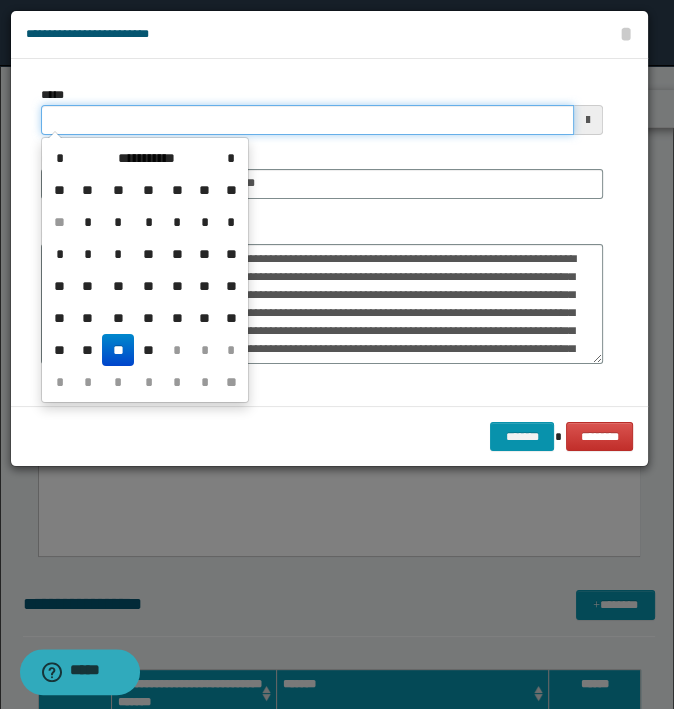 click on "*****" at bounding box center (307, 120) 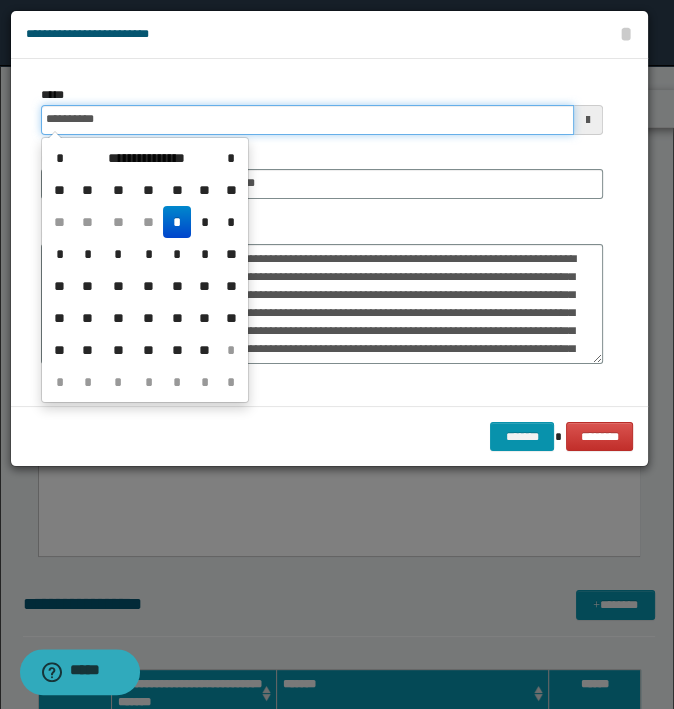 type on "**********" 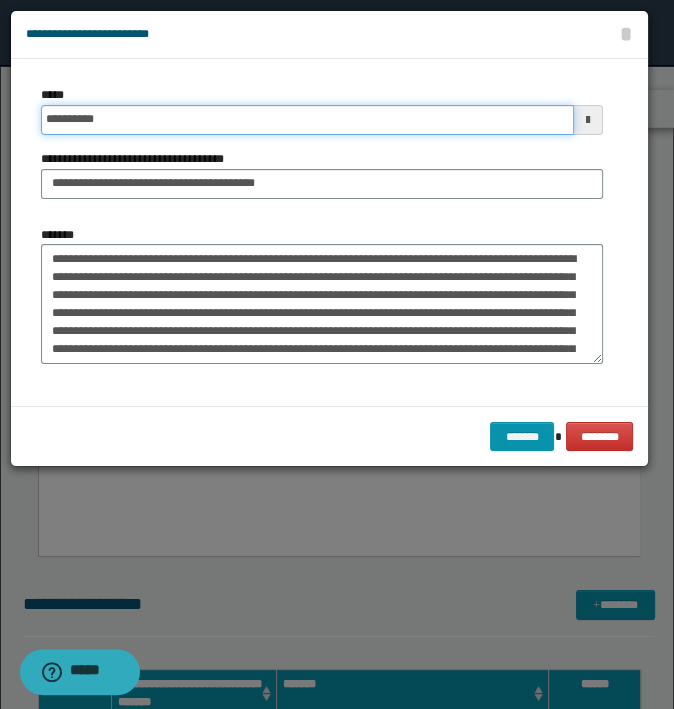 click on "*******" at bounding box center (522, 437) 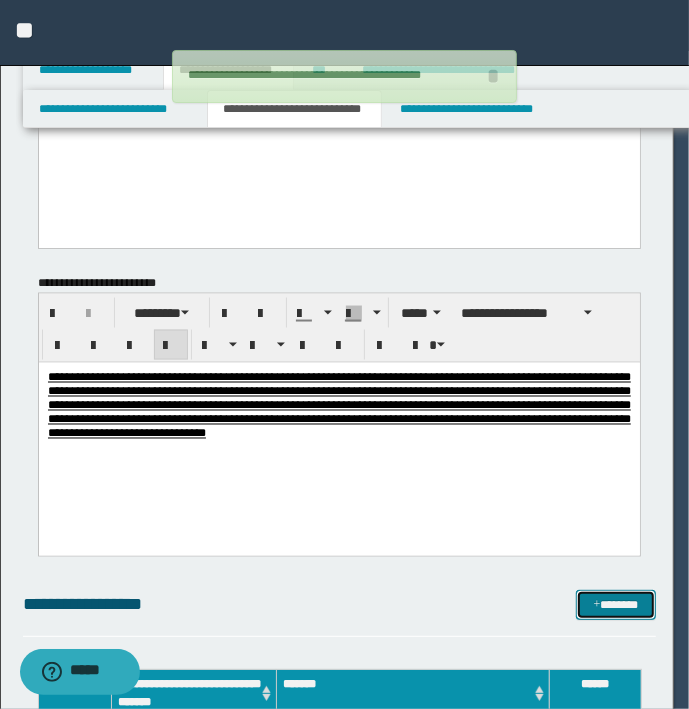 type 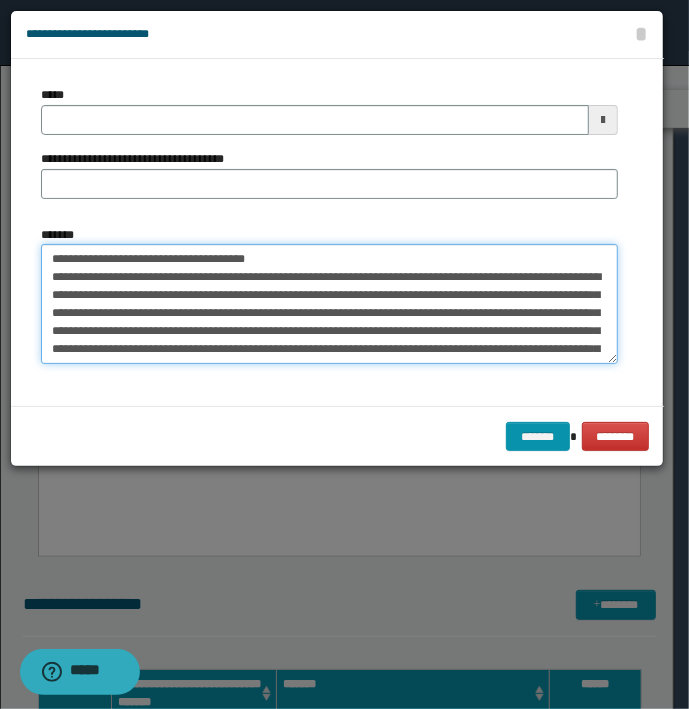 click on "*******" at bounding box center (329, 304) 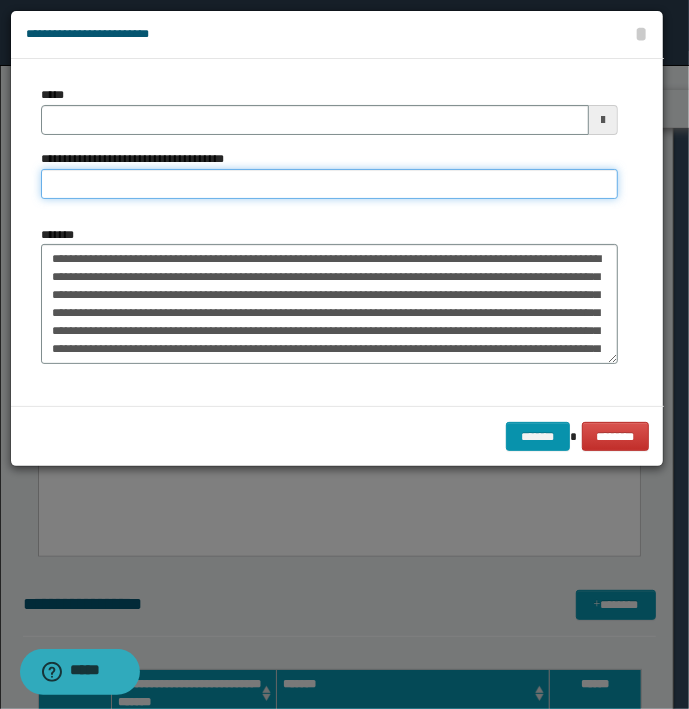 type on "**********" 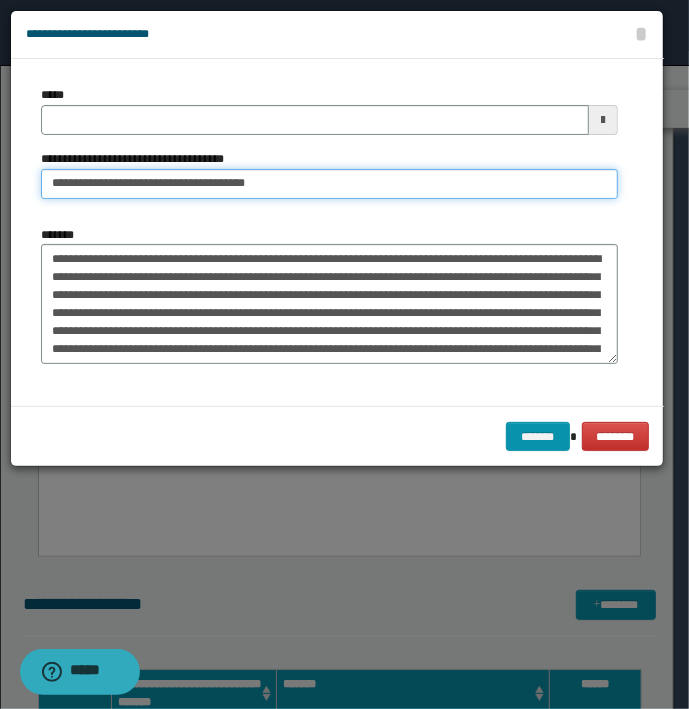 type 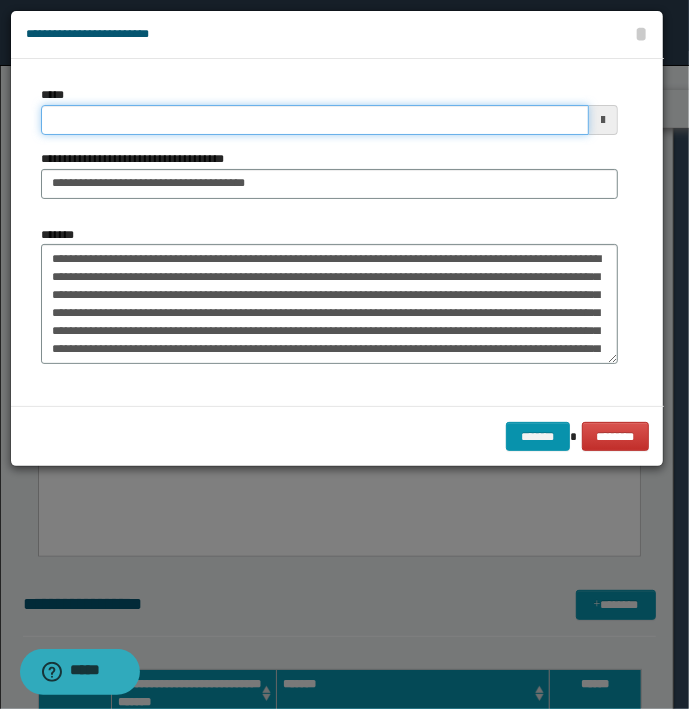 click on "*****" at bounding box center (315, 120) 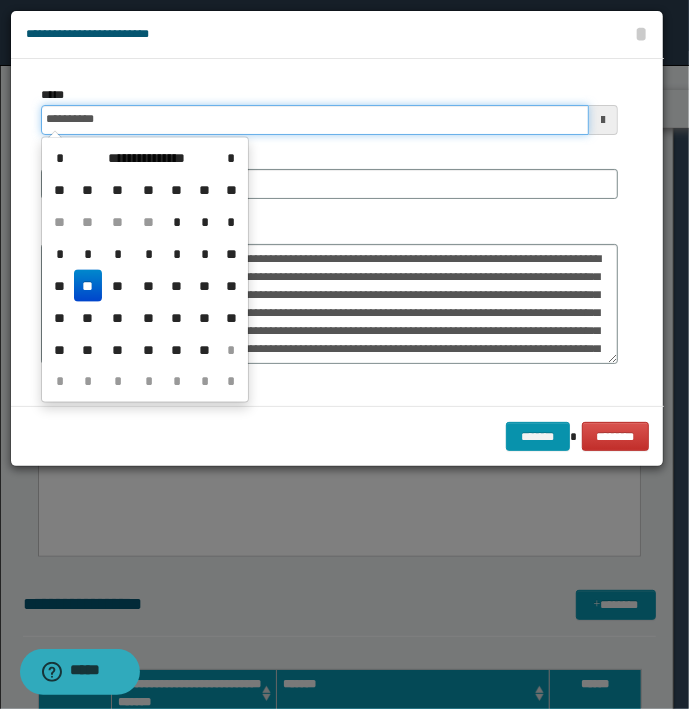type on "**********" 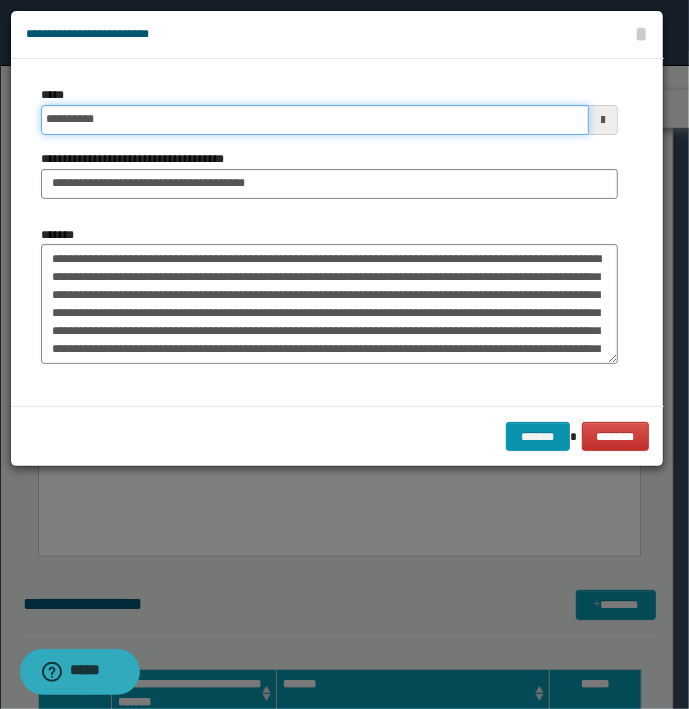 click on "*******" at bounding box center [538, 437] 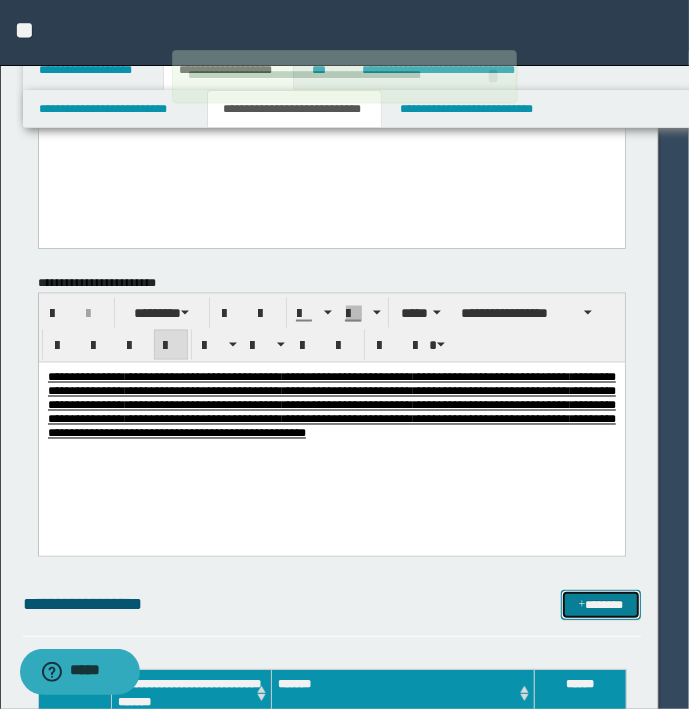 type 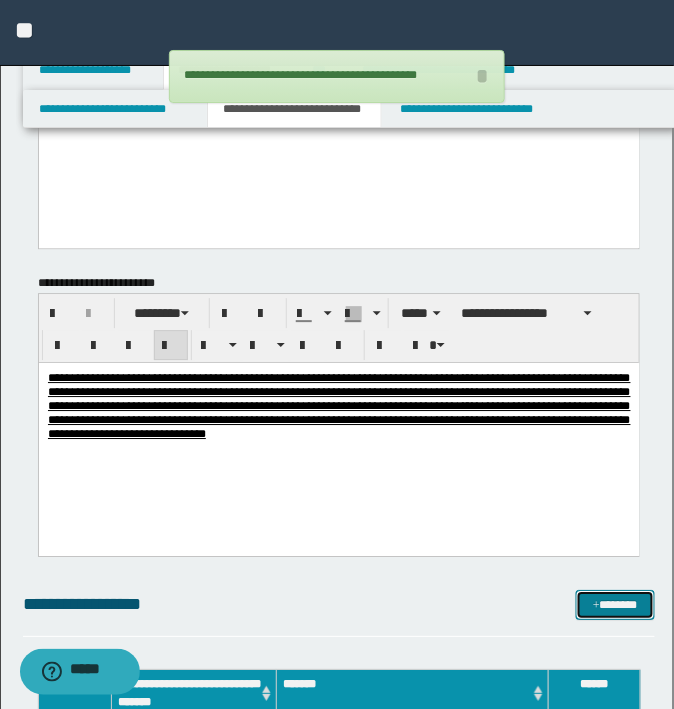 click on "*******" at bounding box center [615, 605] 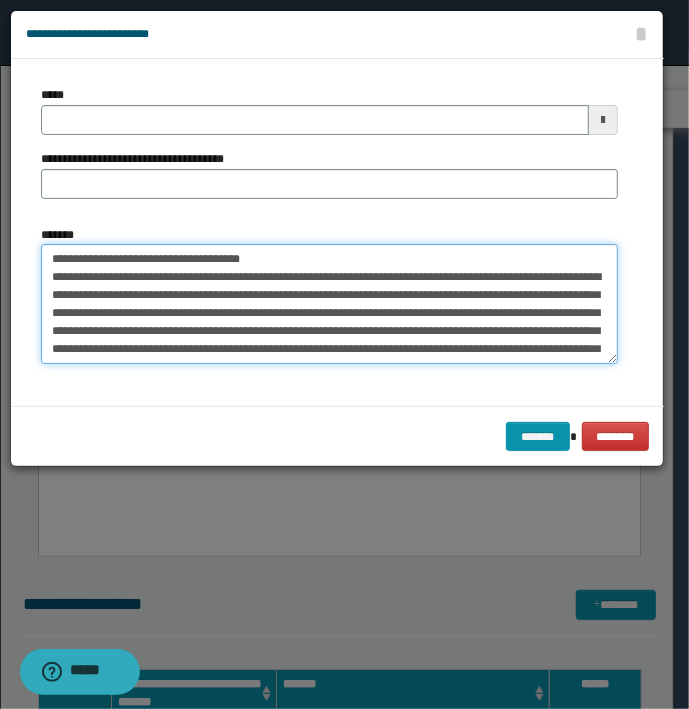 click on "*******" at bounding box center (329, 304) 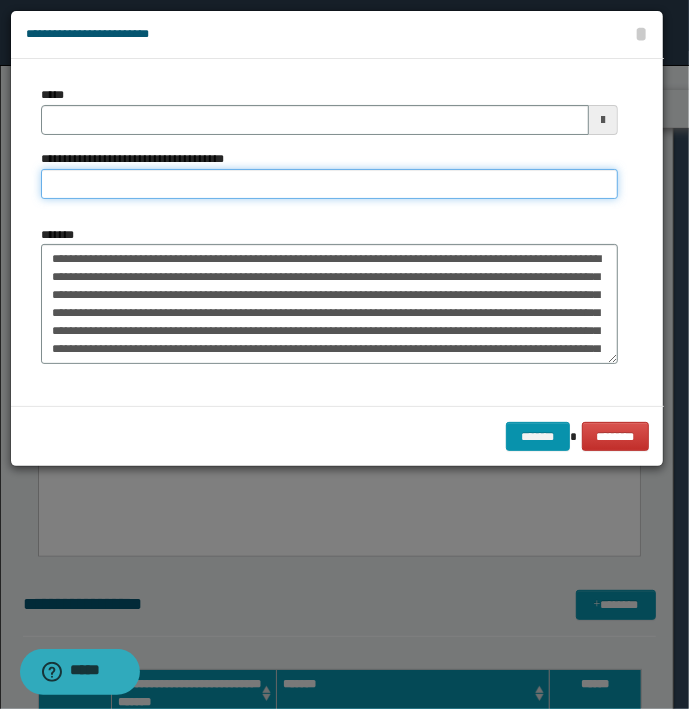 type on "**********" 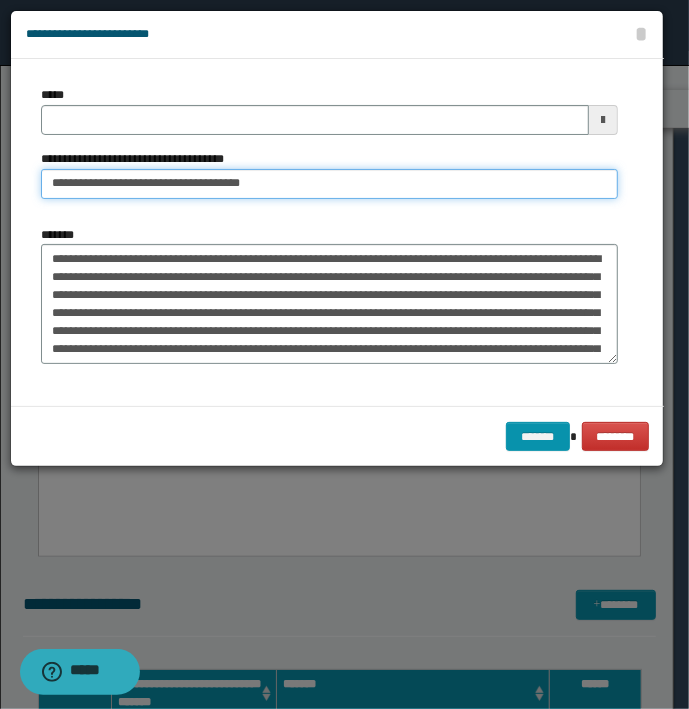 type 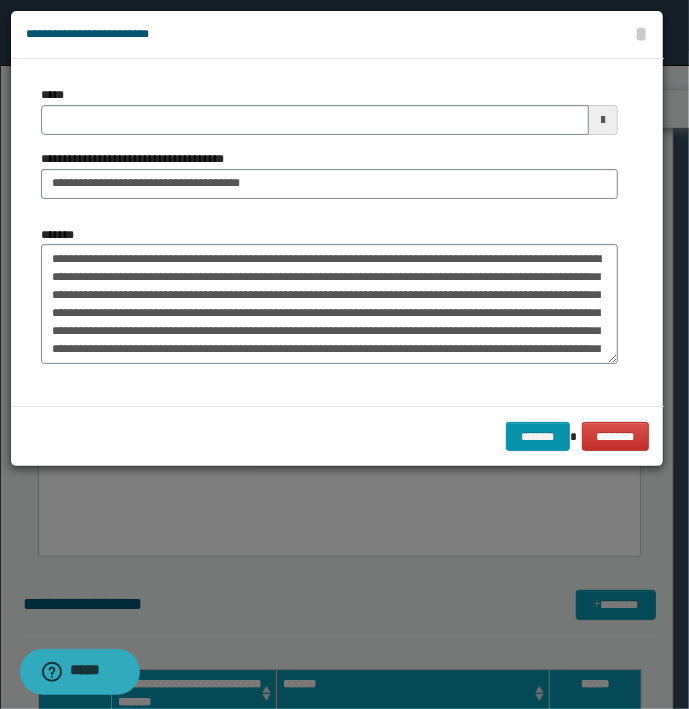 click on "*****" at bounding box center [329, 110] 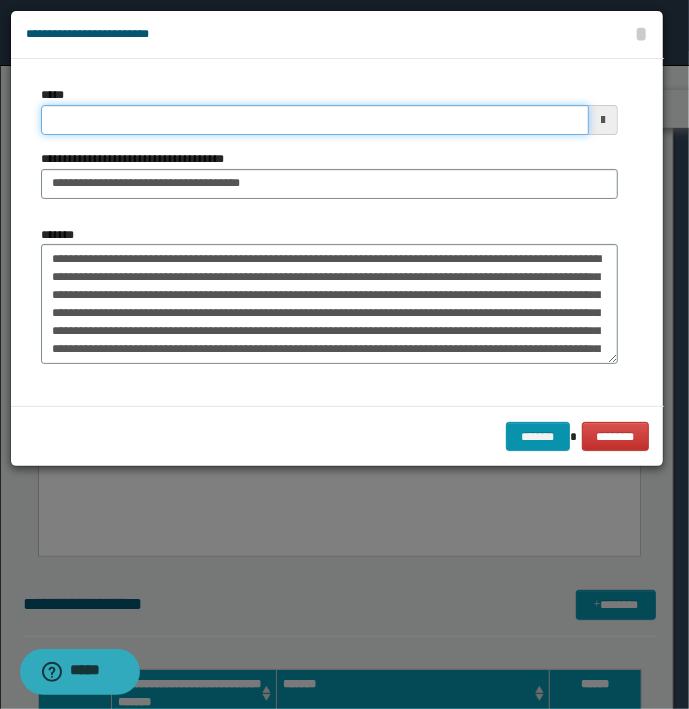 click on "*****" at bounding box center (315, 120) 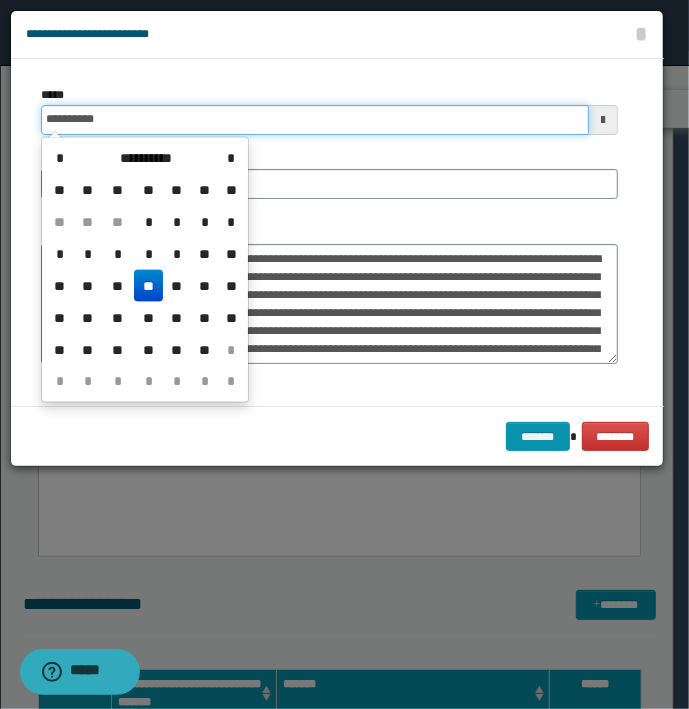 type on "**********" 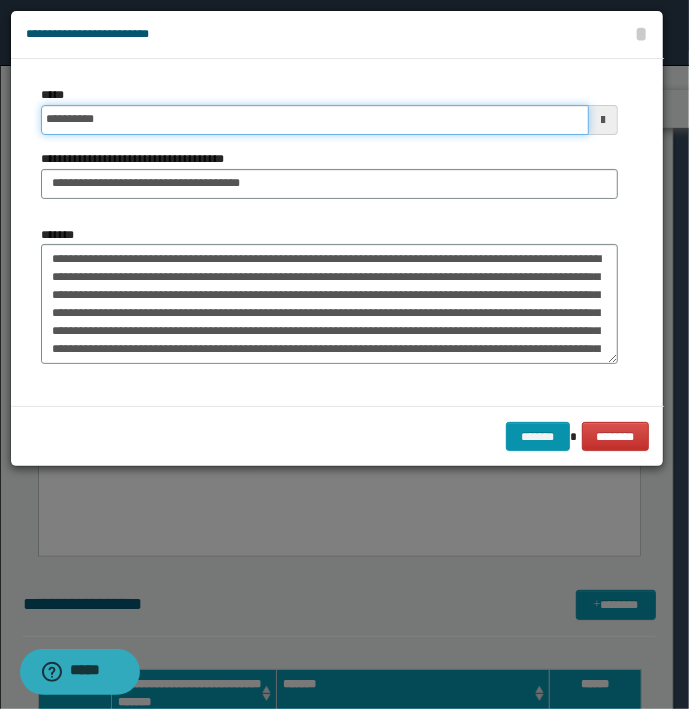 click on "*******" at bounding box center (538, 437) 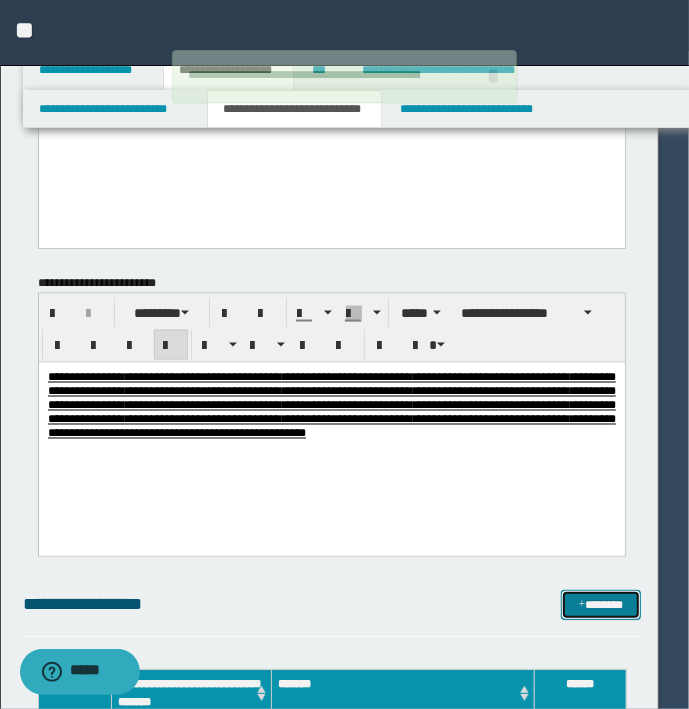 type 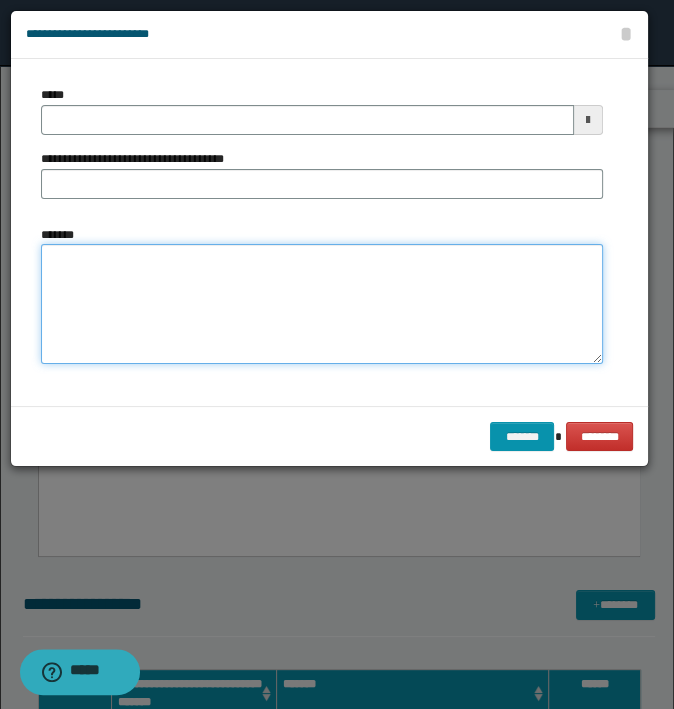 type on "**********" 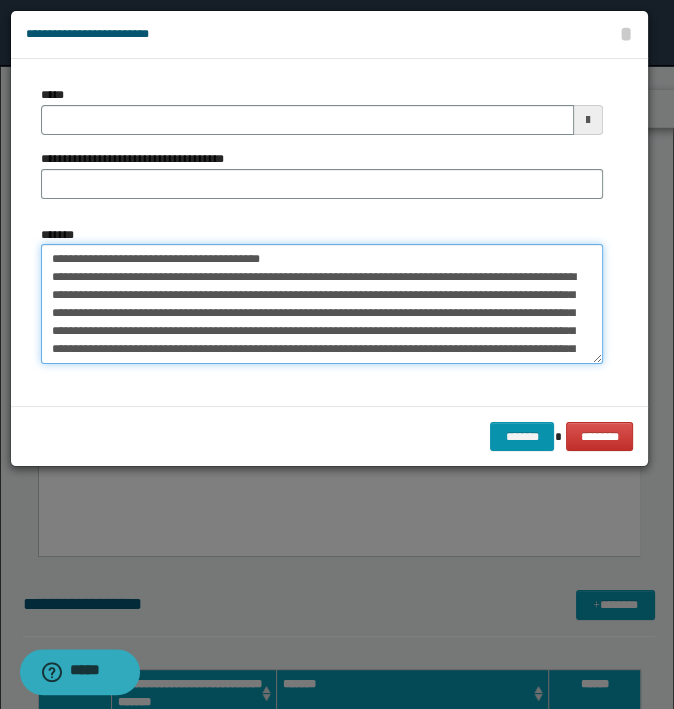 click on "*******" at bounding box center [322, 304] 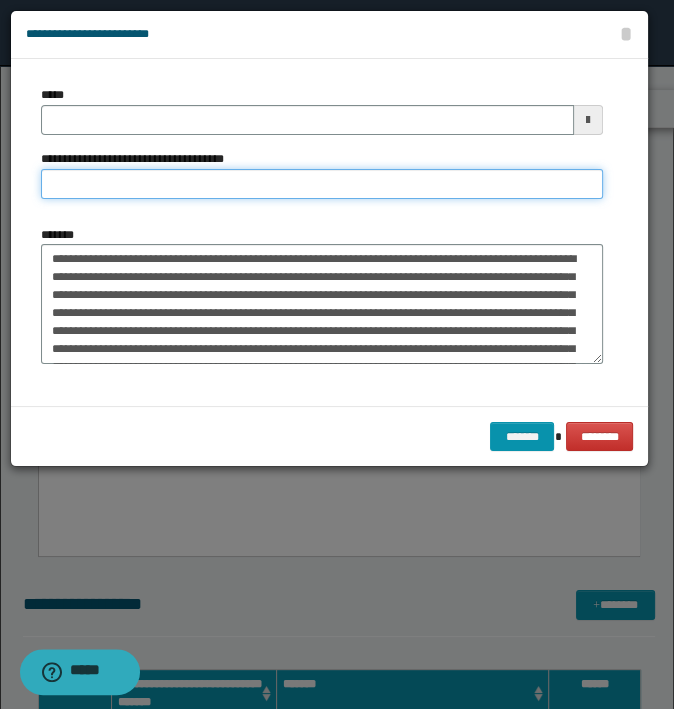 type on "**********" 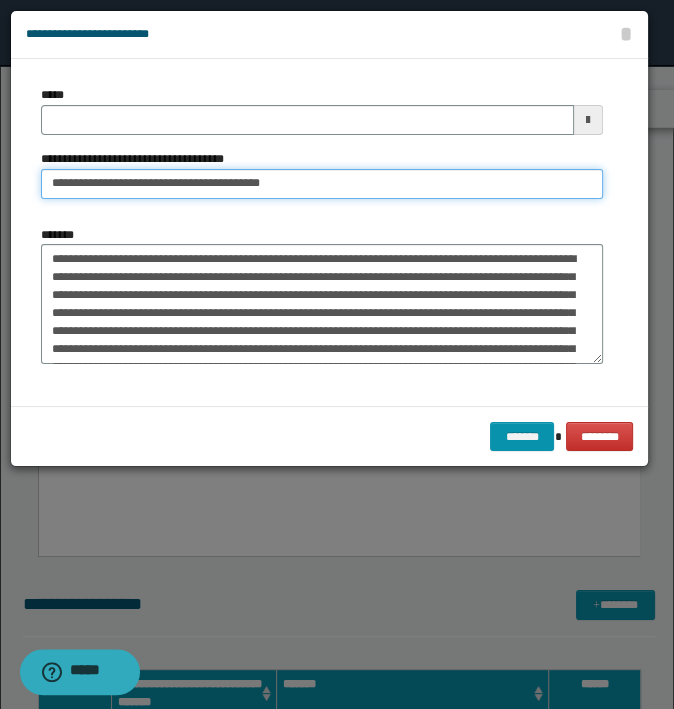 type 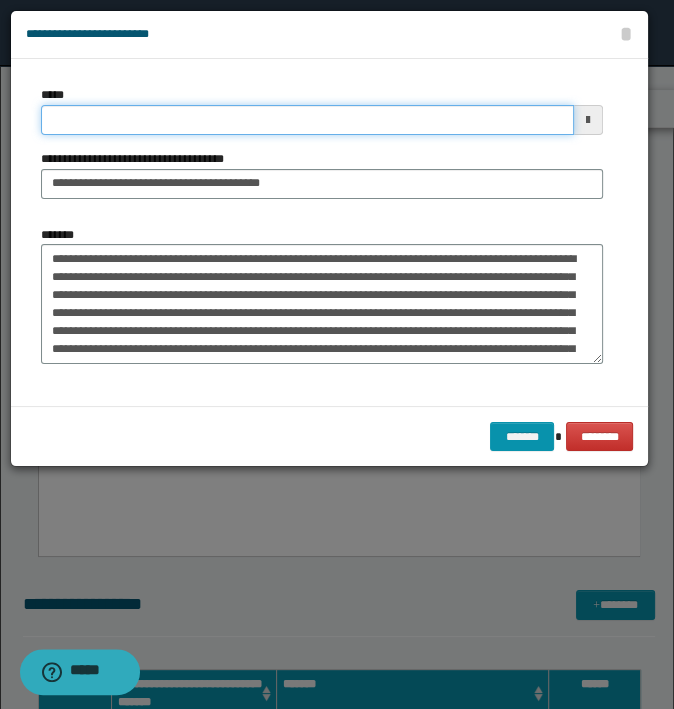 click on "*****" at bounding box center (307, 120) 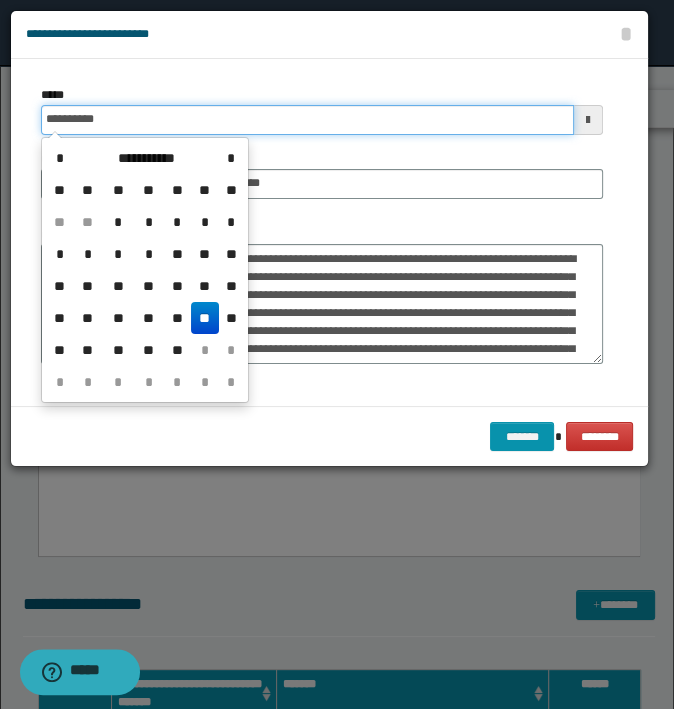 type on "**********" 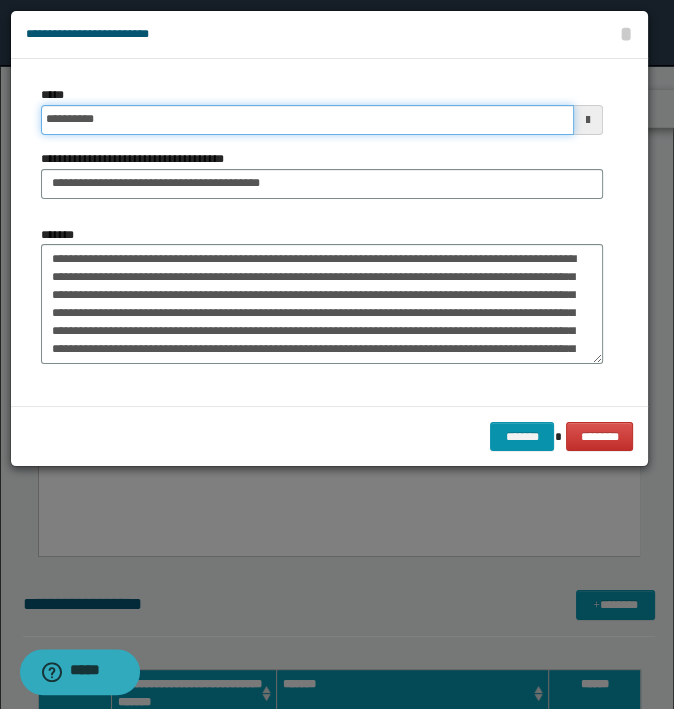 click on "*******" at bounding box center [522, 437] 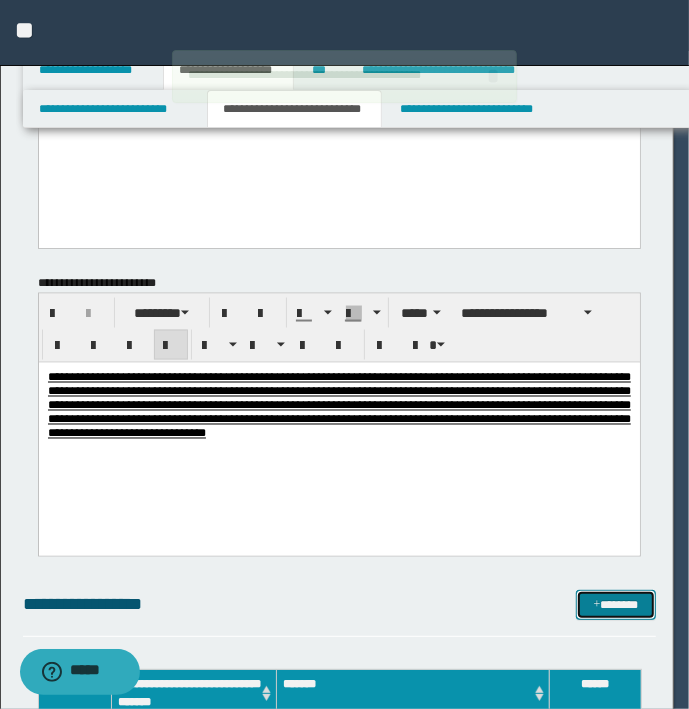 click on "*******" at bounding box center (615, 605) 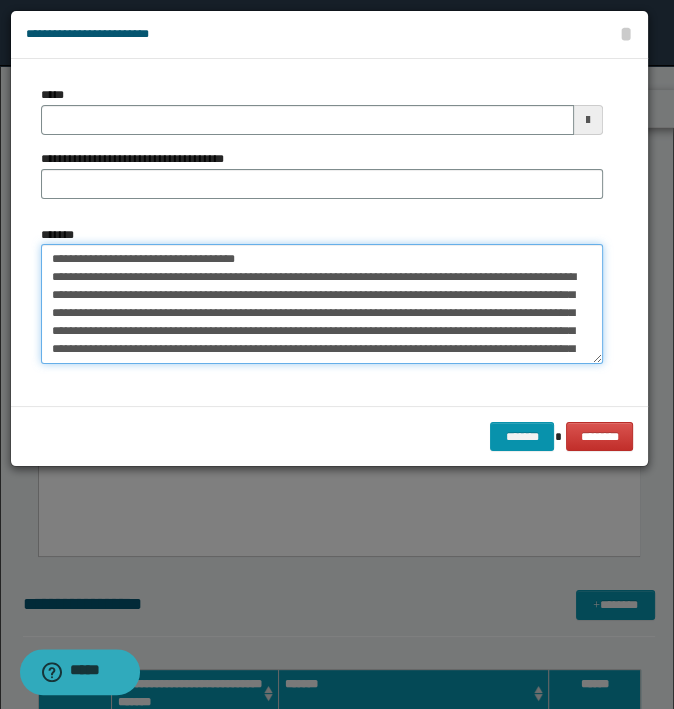 click on "*******" at bounding box center (322, 304) 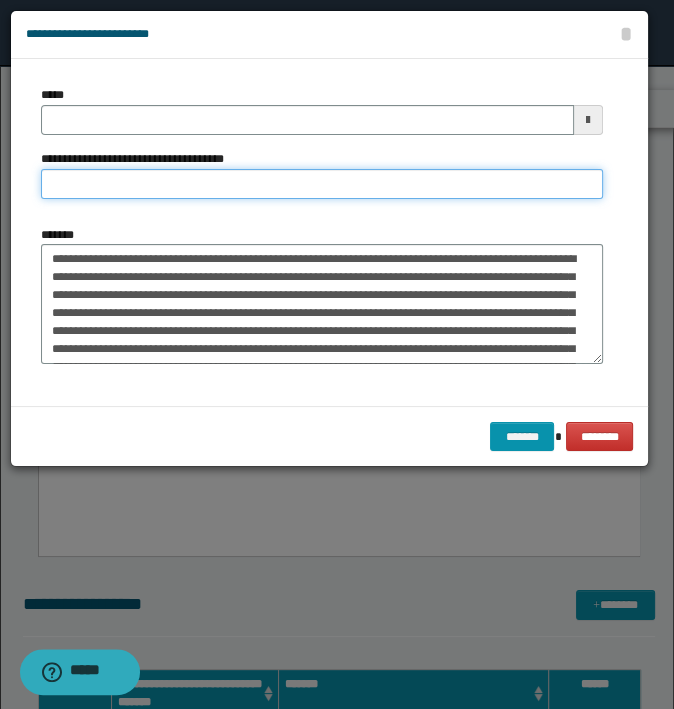 type on "**********" 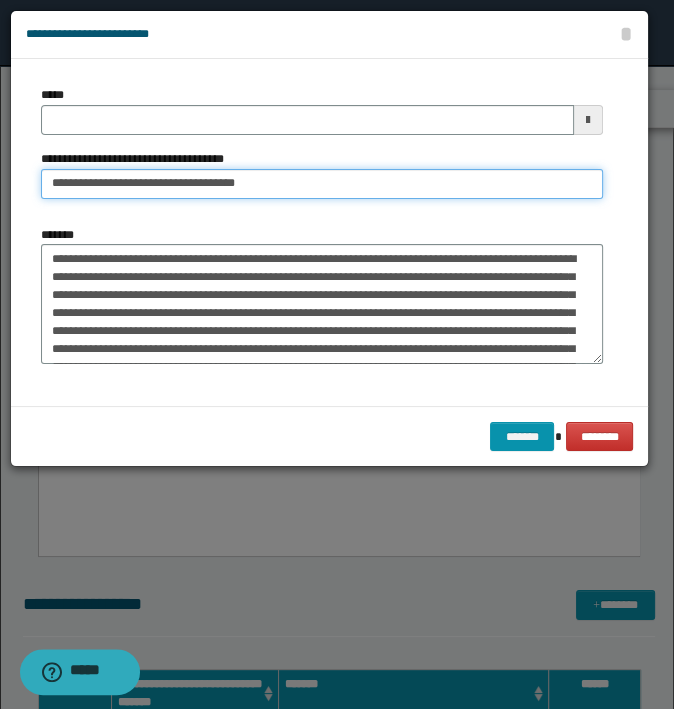 type 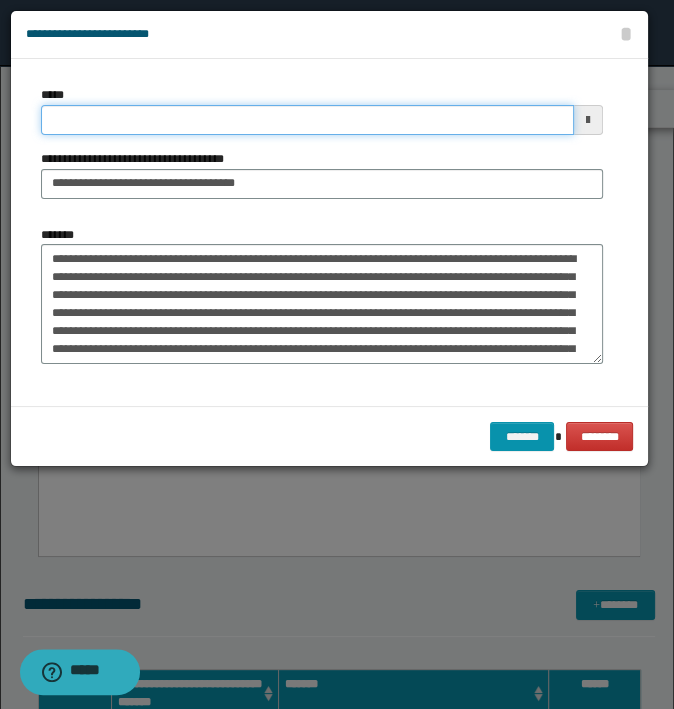 click on "*****" at bounding box center (307, 120) 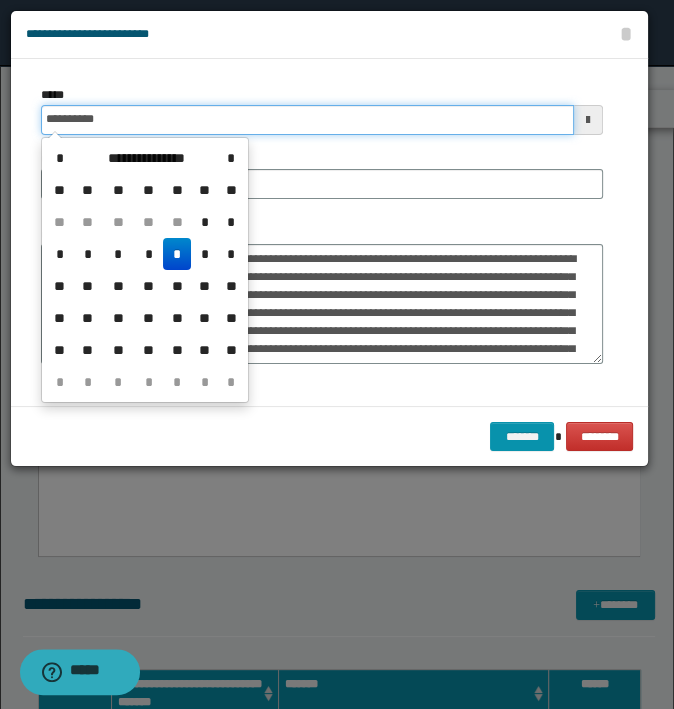 type on "**********" 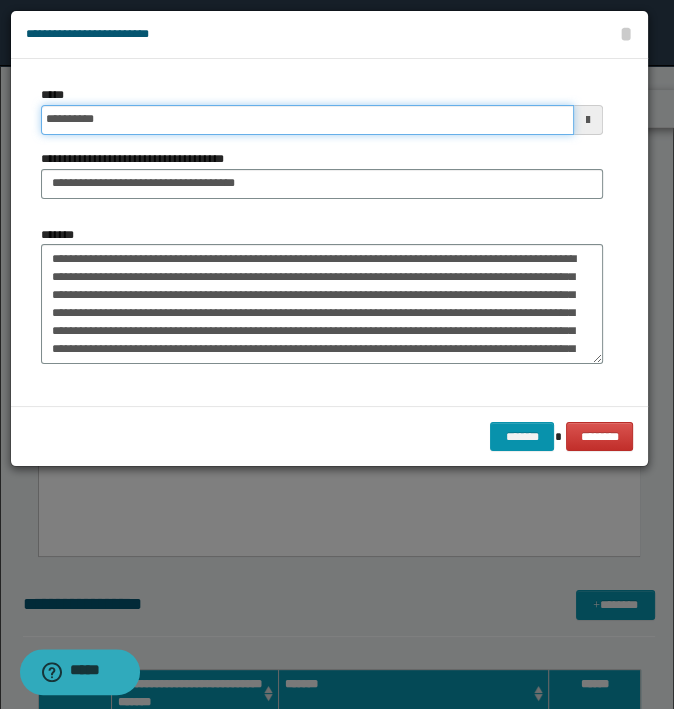 click on "*******" at bounding box center [522, 437] 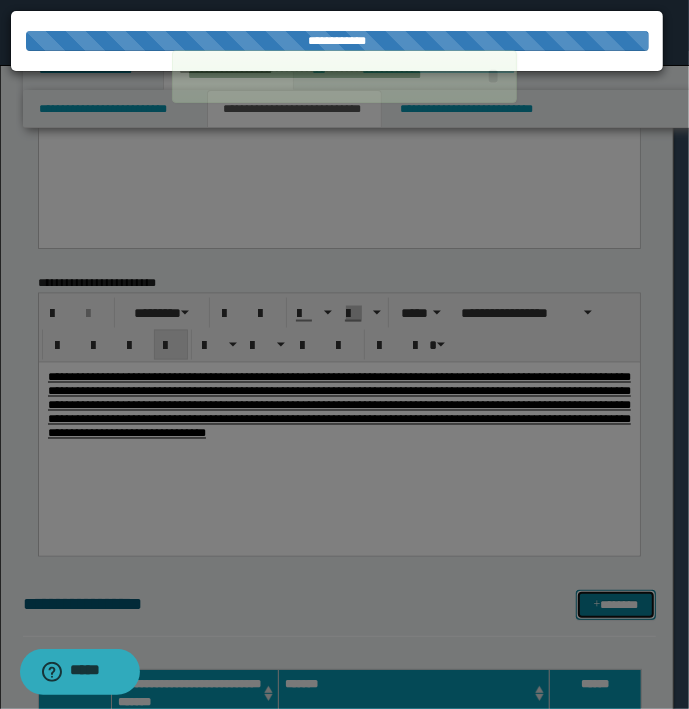 type 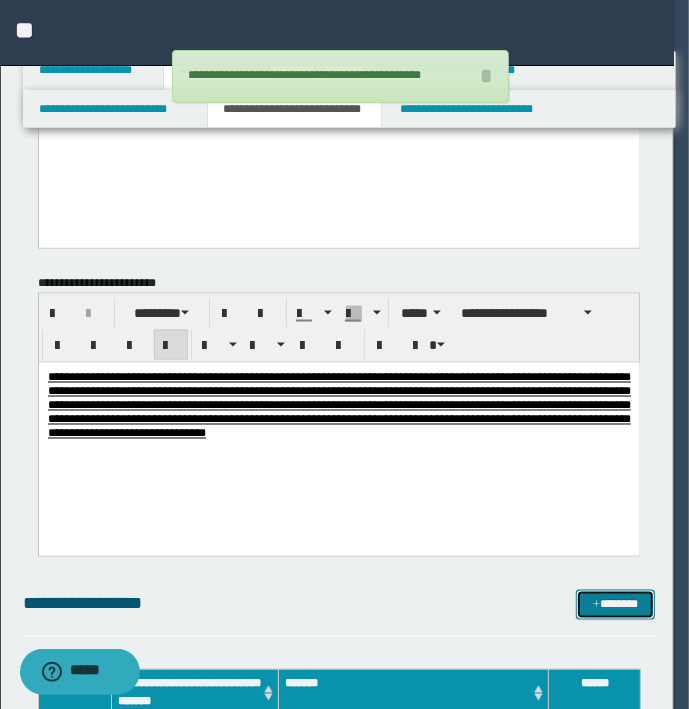 click on "*******" at bounding box center [615, 605] 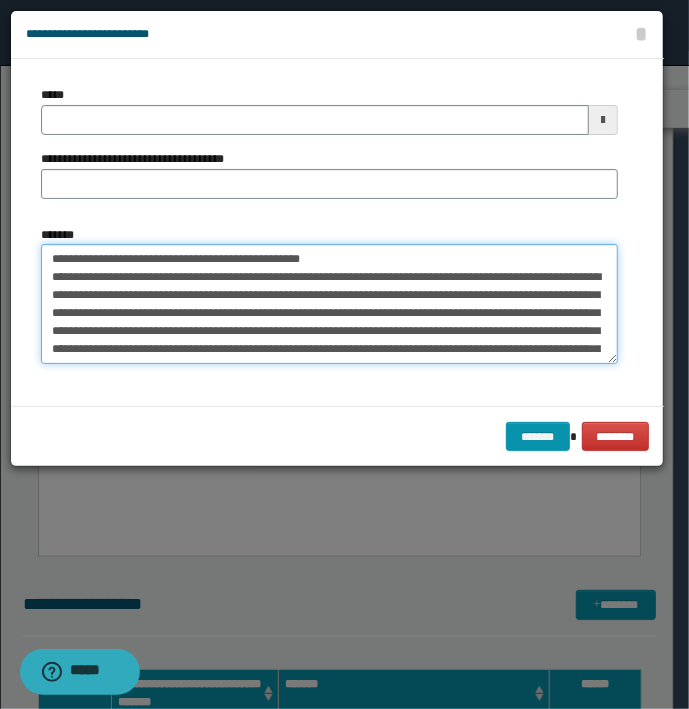 click on "**********" at bounding box center (329, 304) 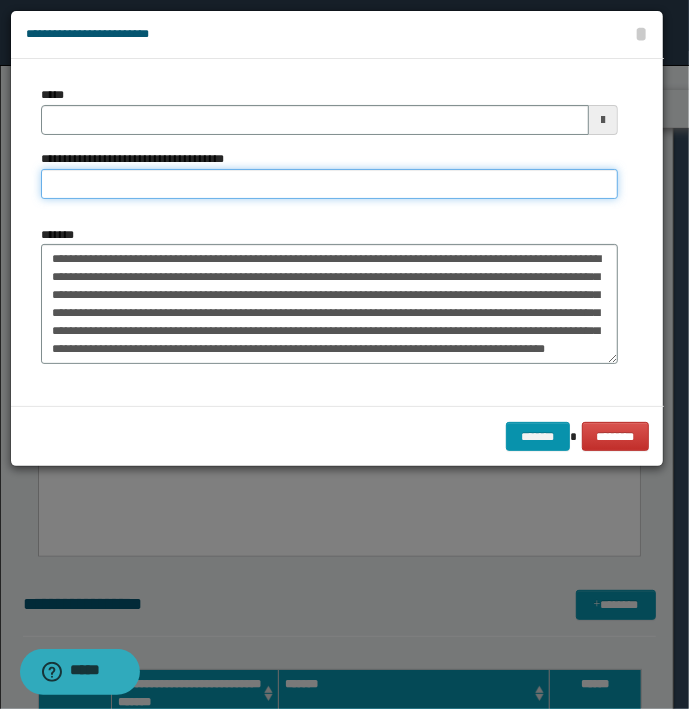 type on "**********" 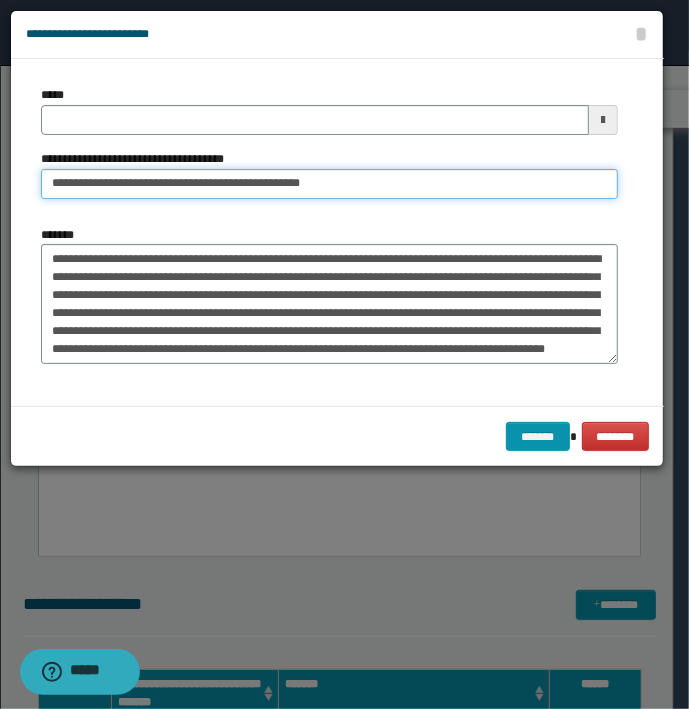 type 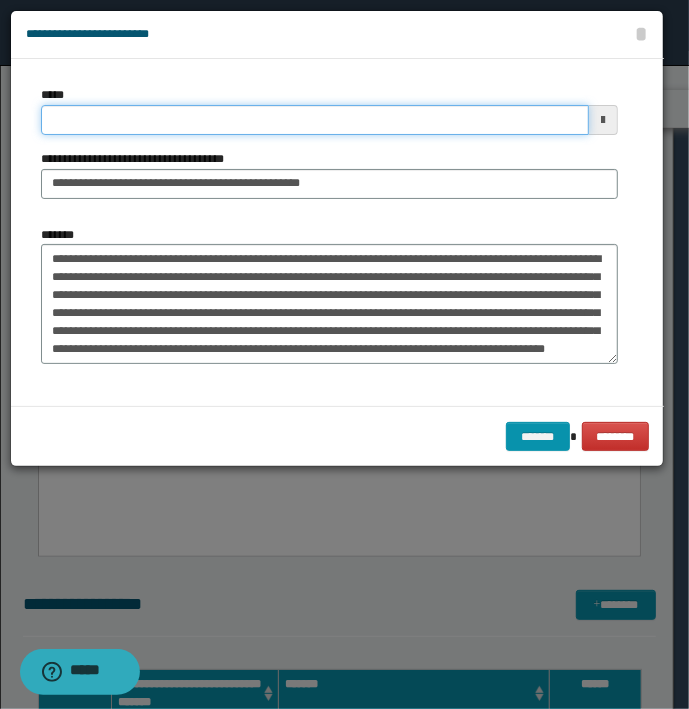 click on "*****" at bounding box center (315, 120) 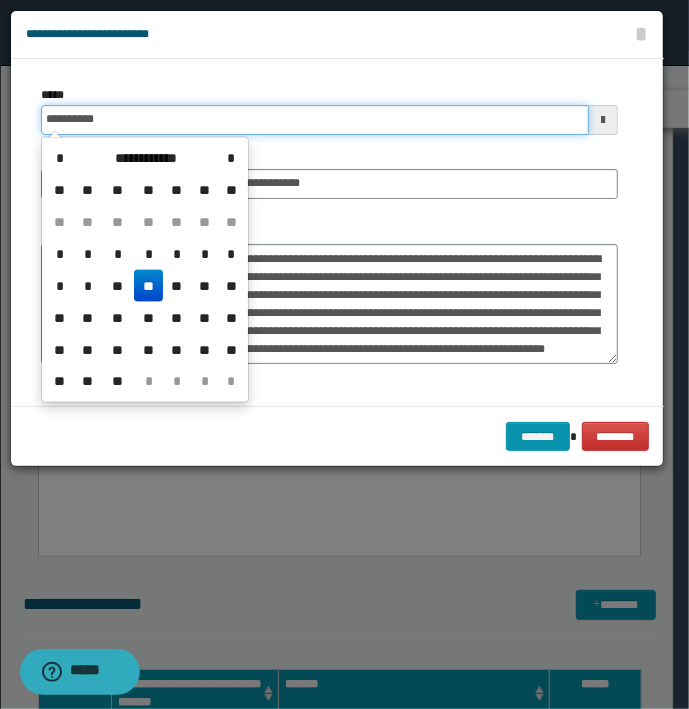 type on "**********" 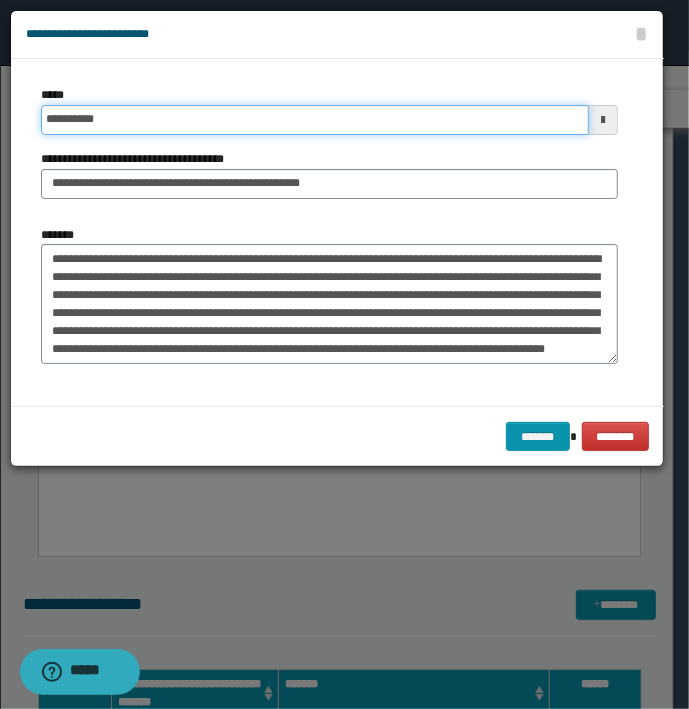 click on "*******" at bounding box center [538, 437] 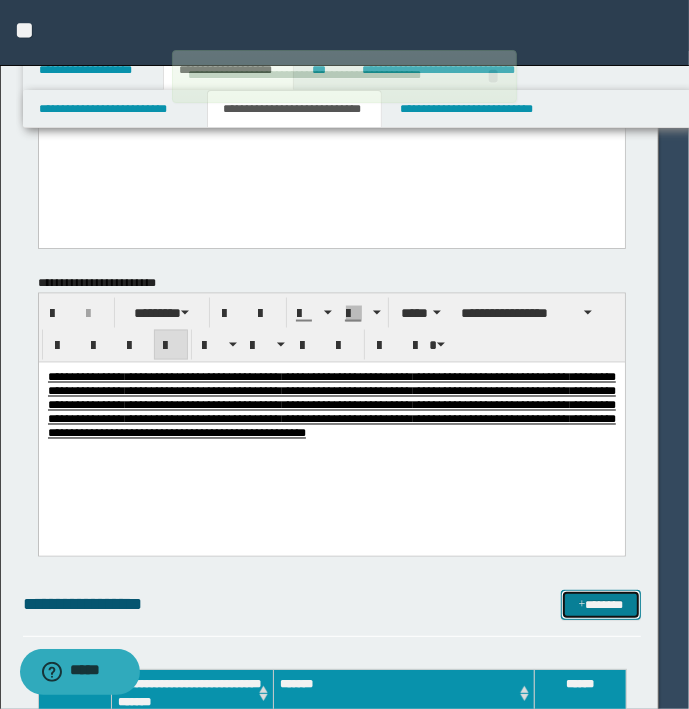 type 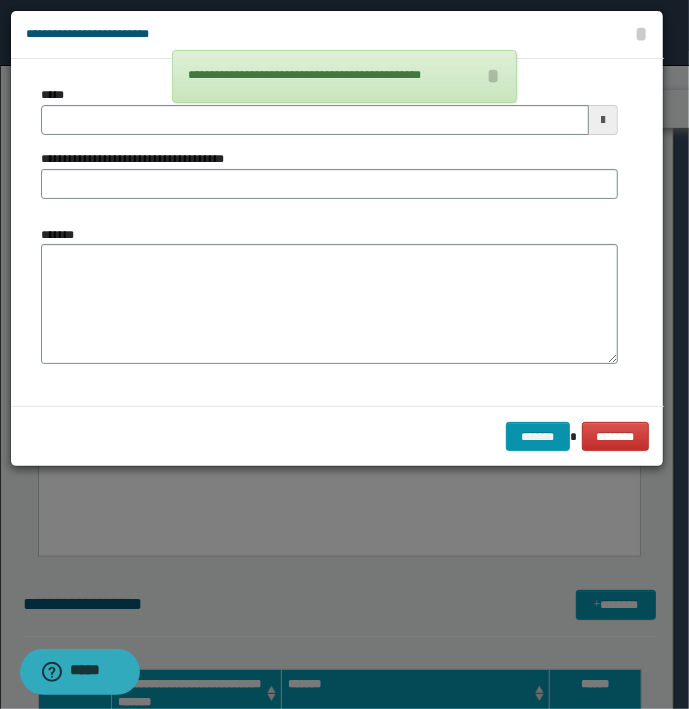 type 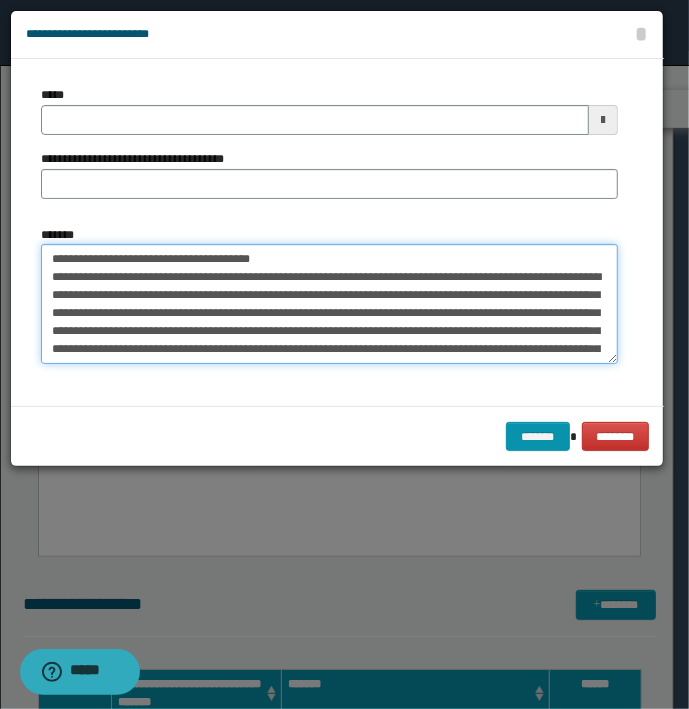click on "*******" at bounding box center [329, 304] 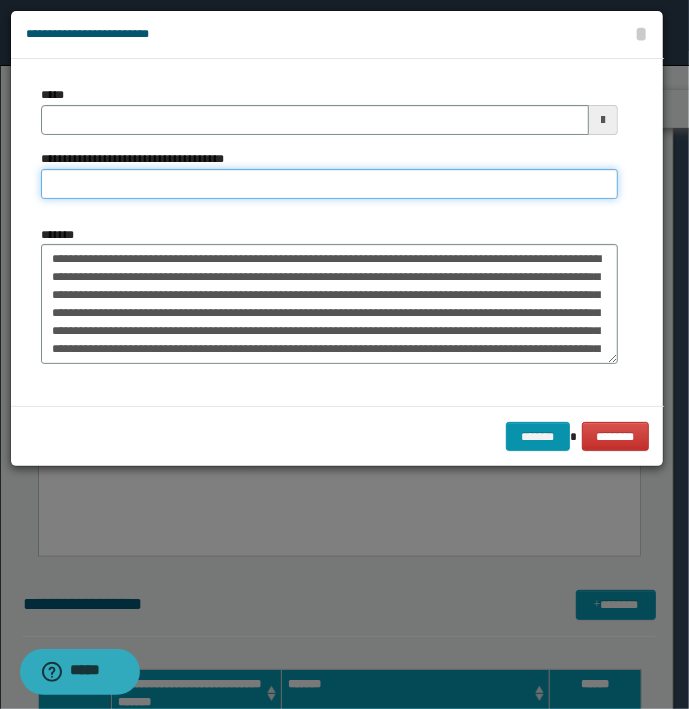 type on "**********" 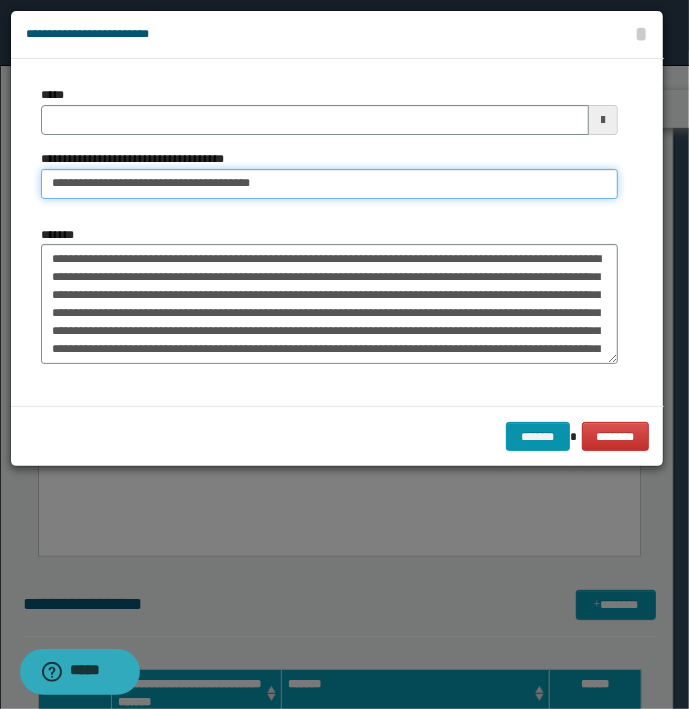 type 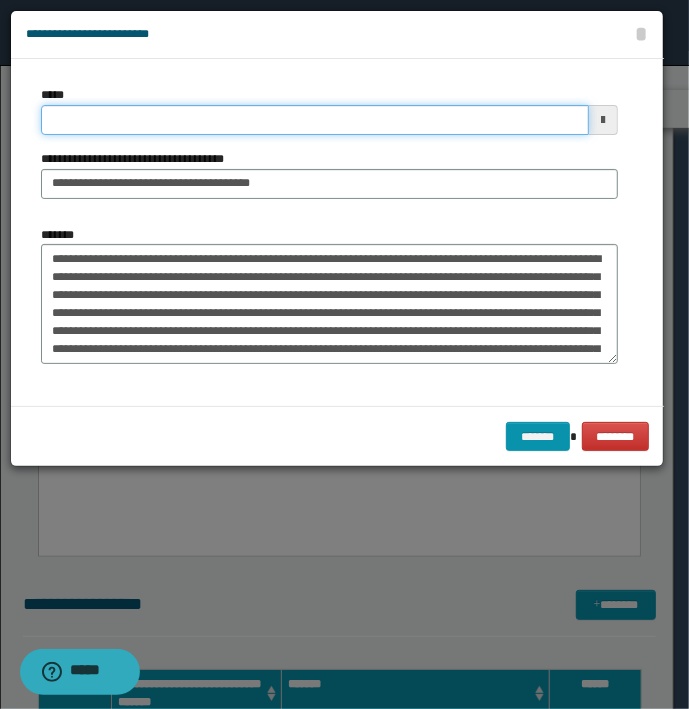 click on "*****" at bounding box center [315, 120] 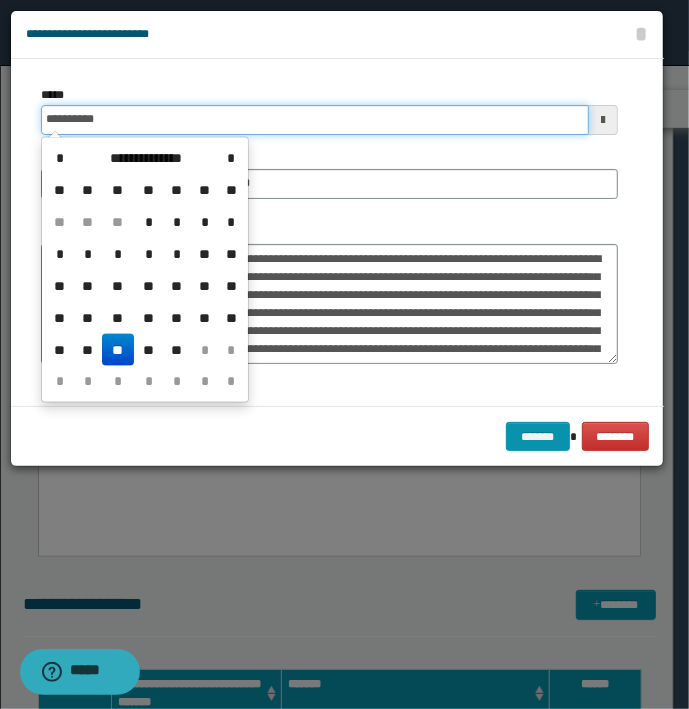 type on "**********" 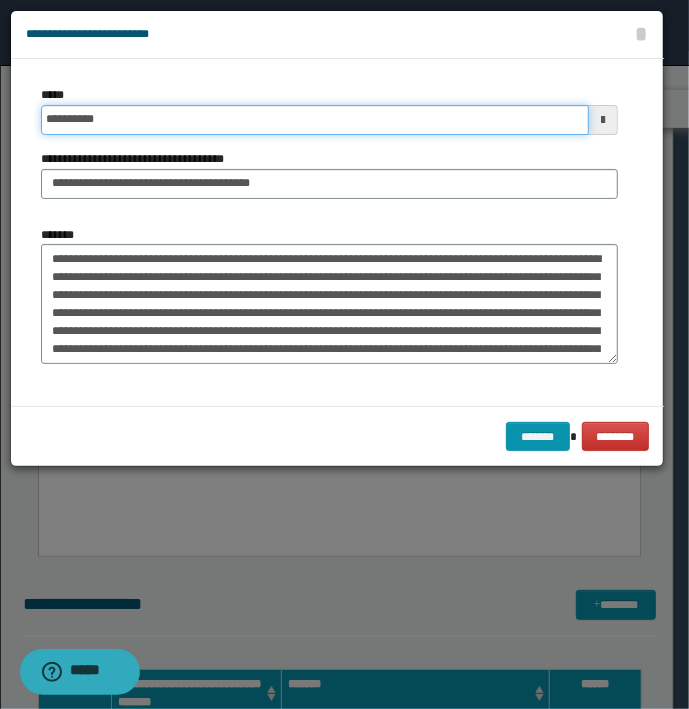 click on "*******" at bounding box center (538, 437) 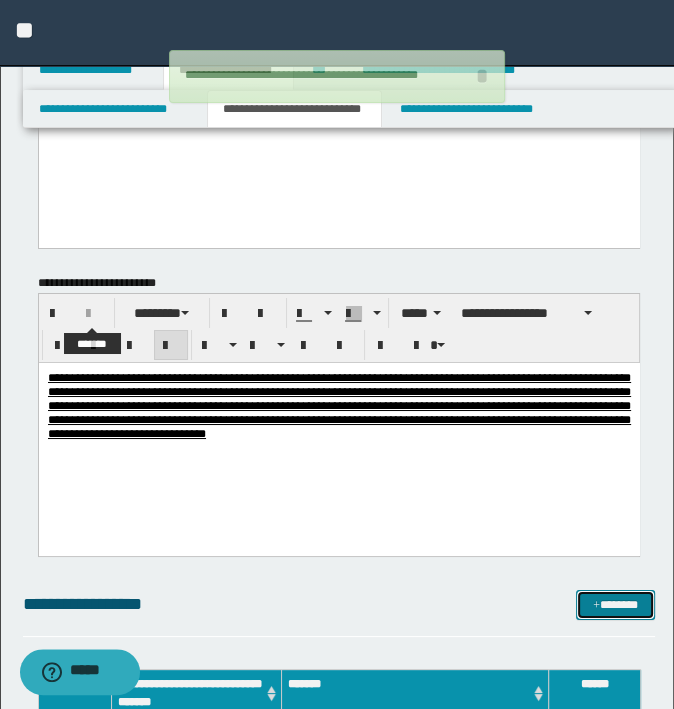 type 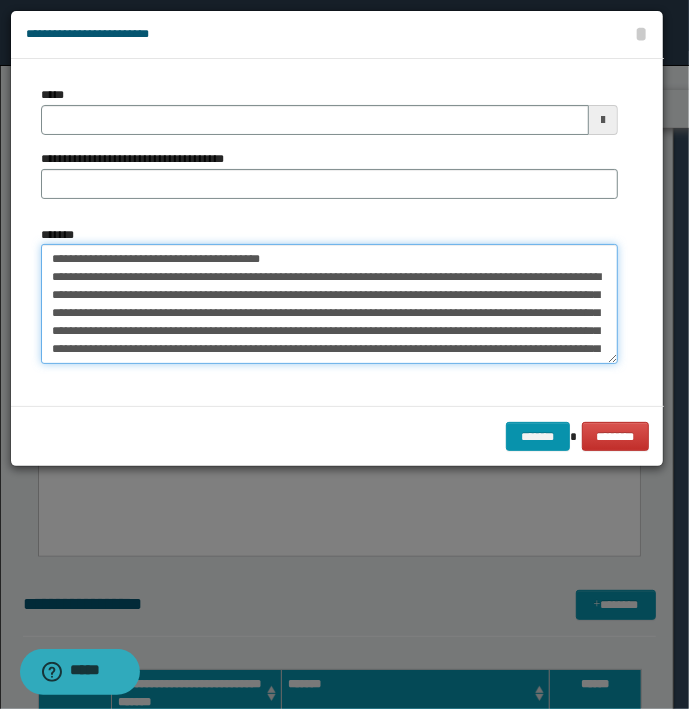 click on "**********" at bounding box center [329, 304] 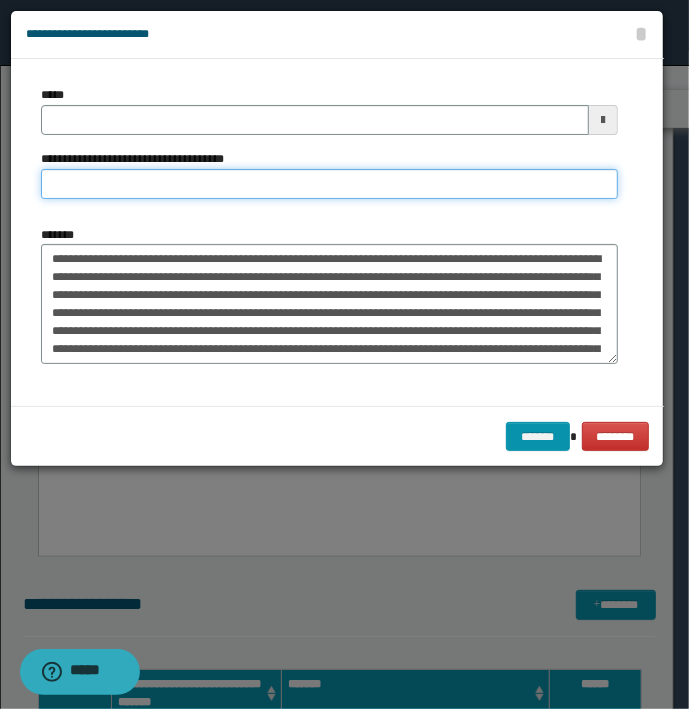 type on "**********" 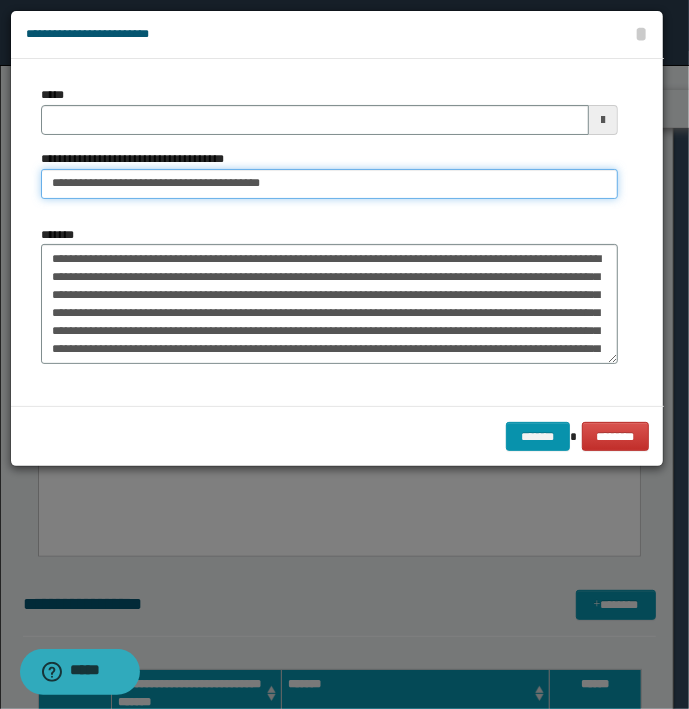 type 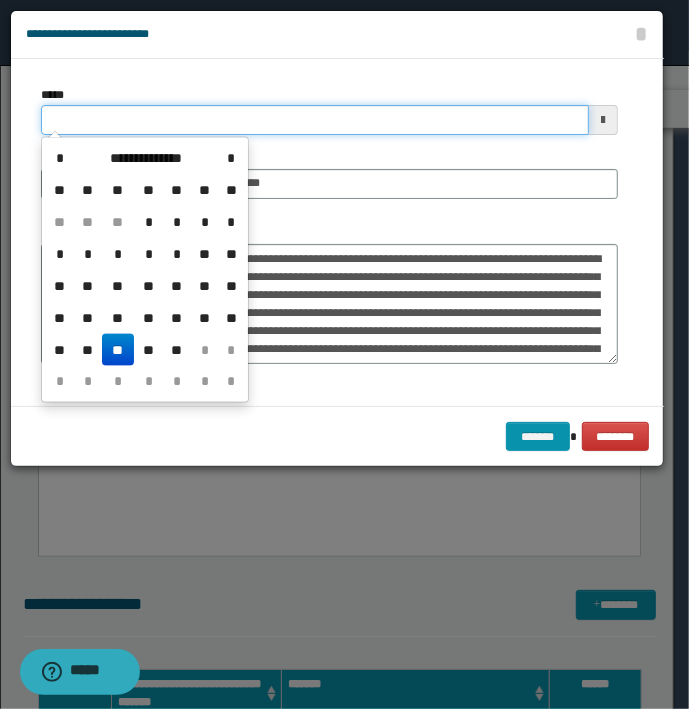 click on "*****" at bounding box center [315, 120] 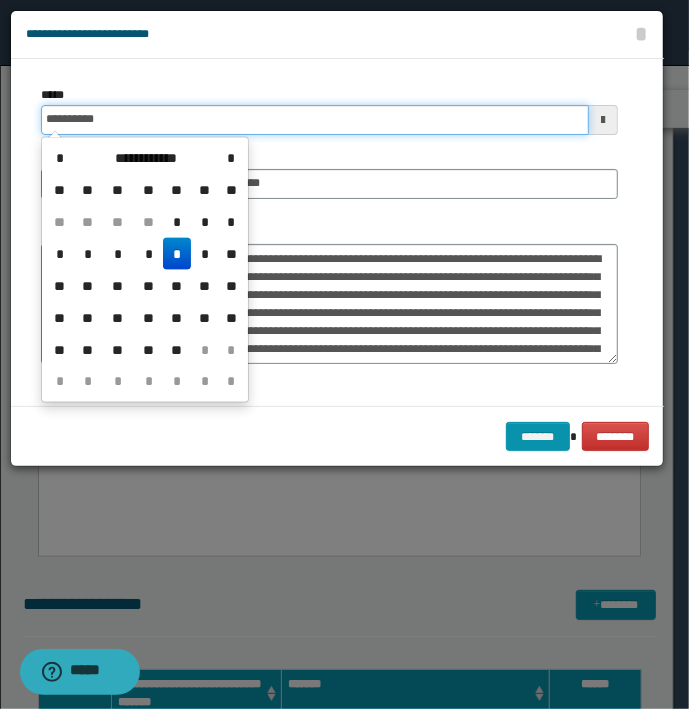 type on "**********" 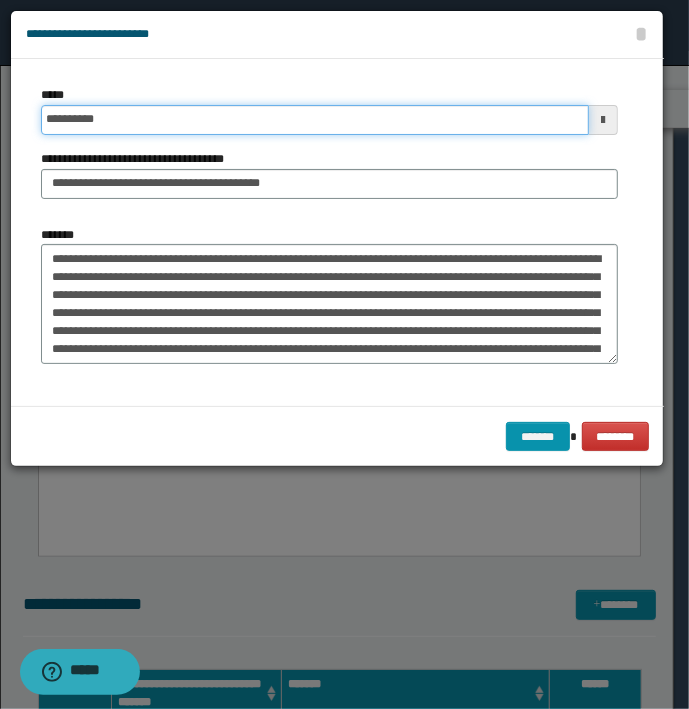 click on "*******" at bounding box center (538, 437) 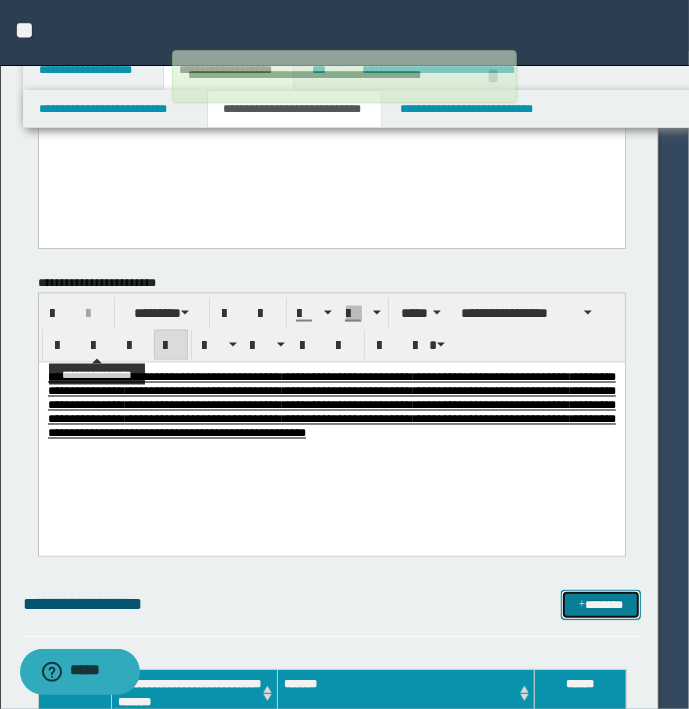 click on "*******" at bounding box center (600, 605) 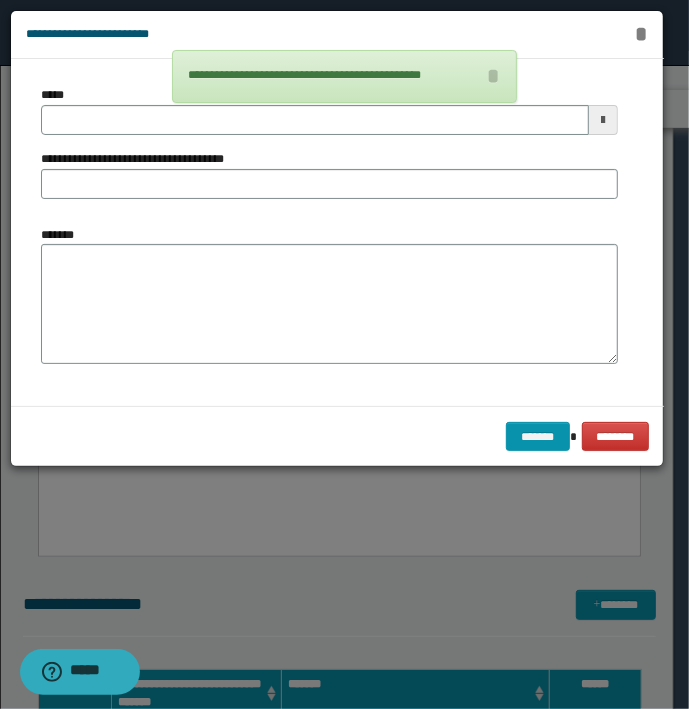 drag, startPoint x: 642, startPoint y: 29, endPoint x: 680, endPoint y: 67, distance: 53.740116 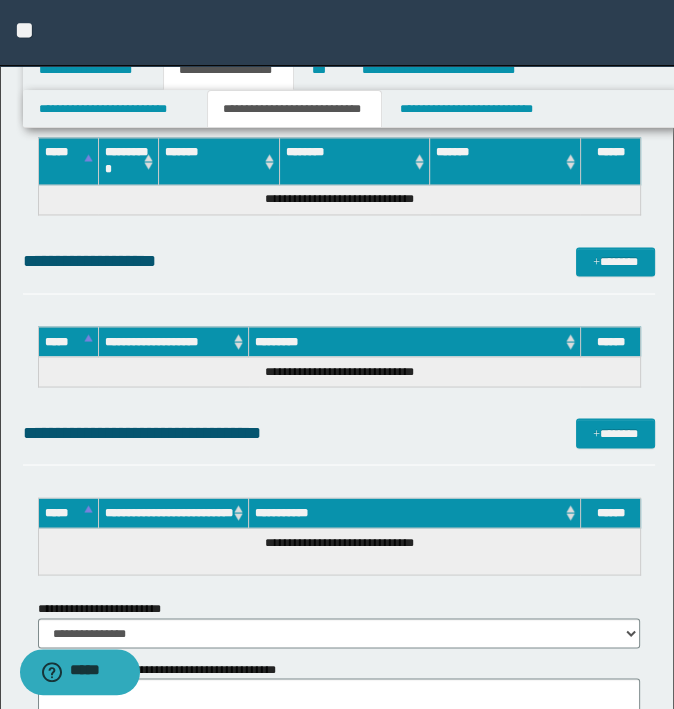 scroll, scrollTop: 19300, scrollLeft: 0, axis: vertical 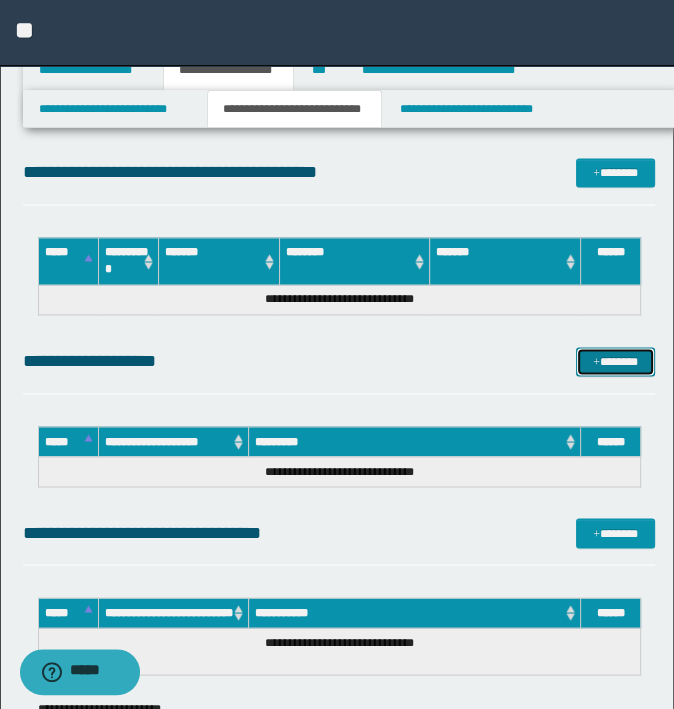 drag, startPoint x: 626, startPoint y: 349, endPoint x: 682, endPoint y: 359, distance: 56.88585 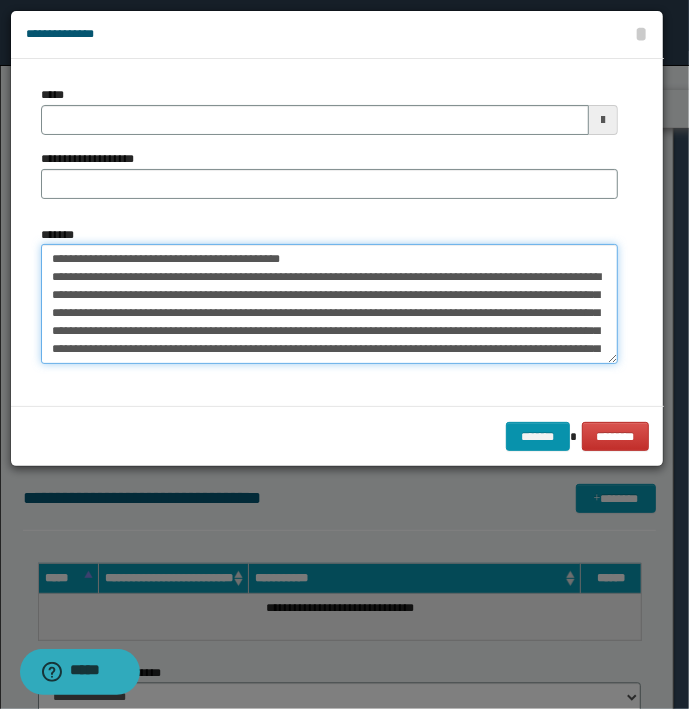 click on "**********" at bounding box center [329, 304] 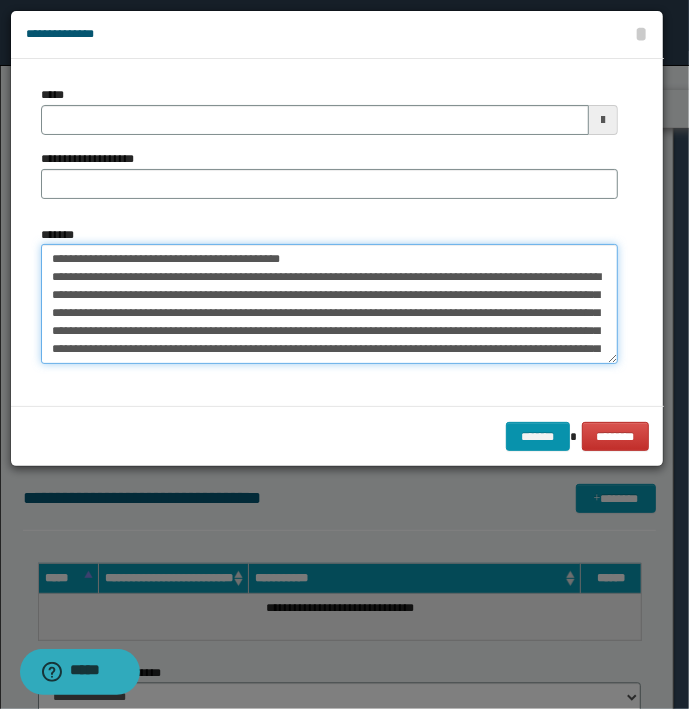 type on "**********" 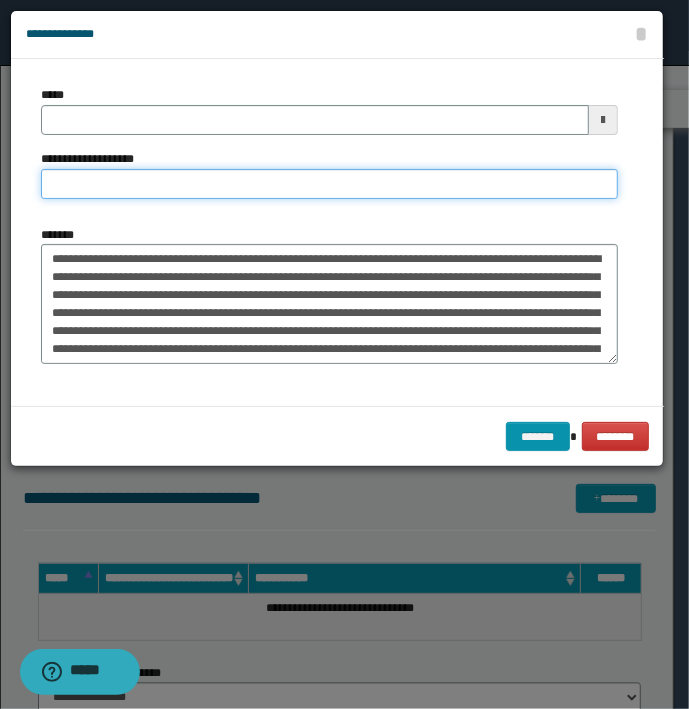 type on "**********" 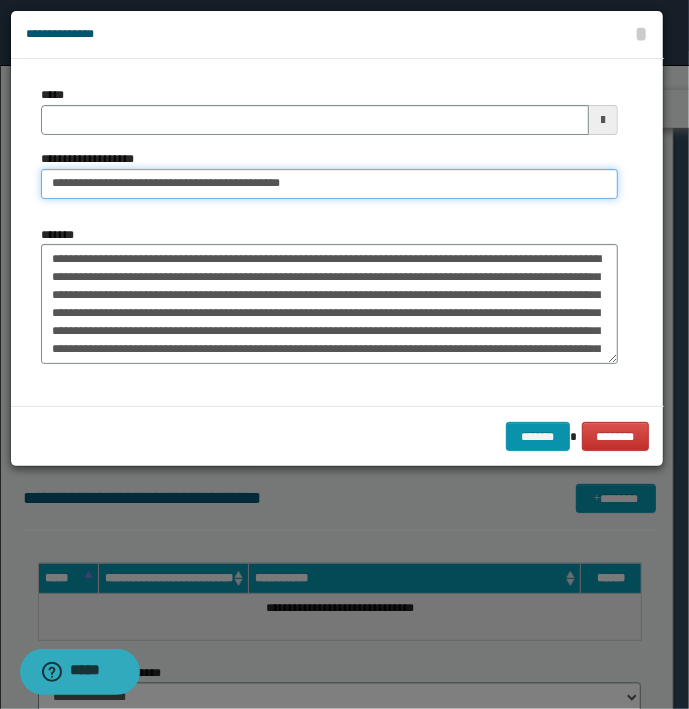 type 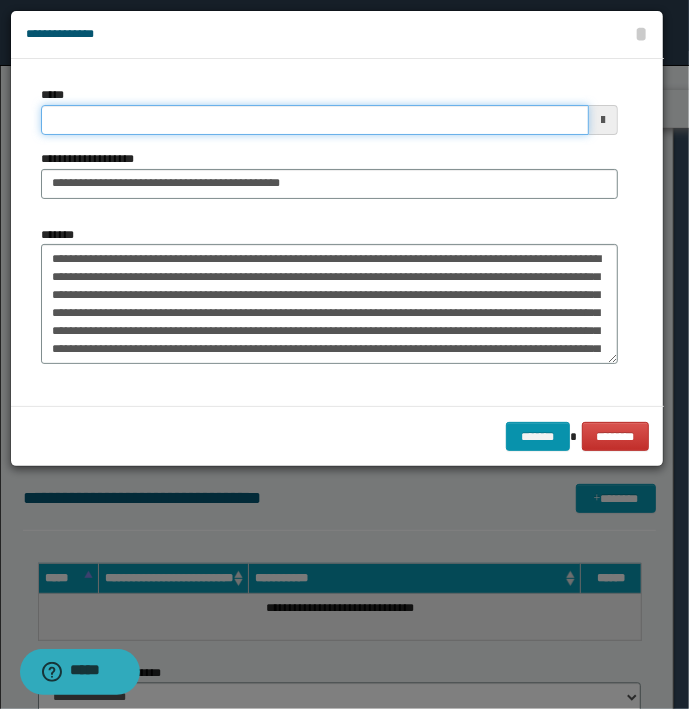 click on "*****" at bounding box center (315, 120) 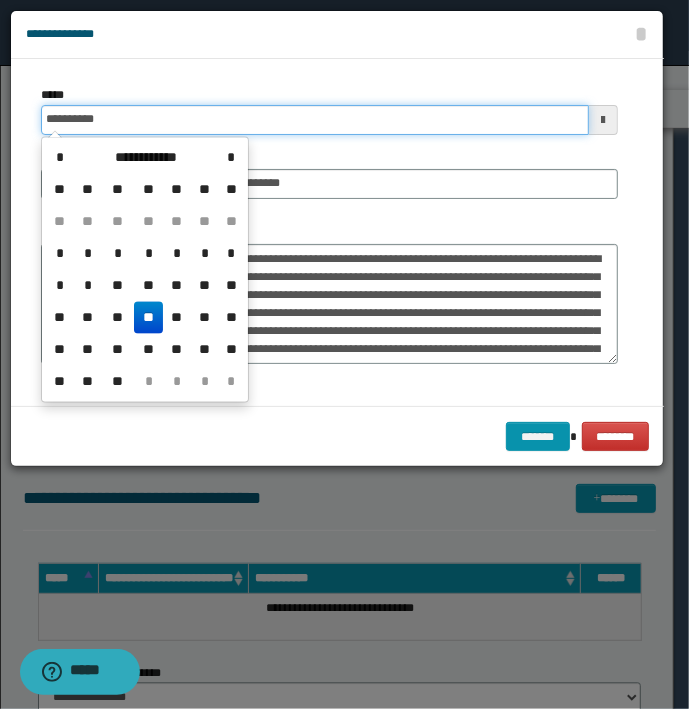 type on "**********" 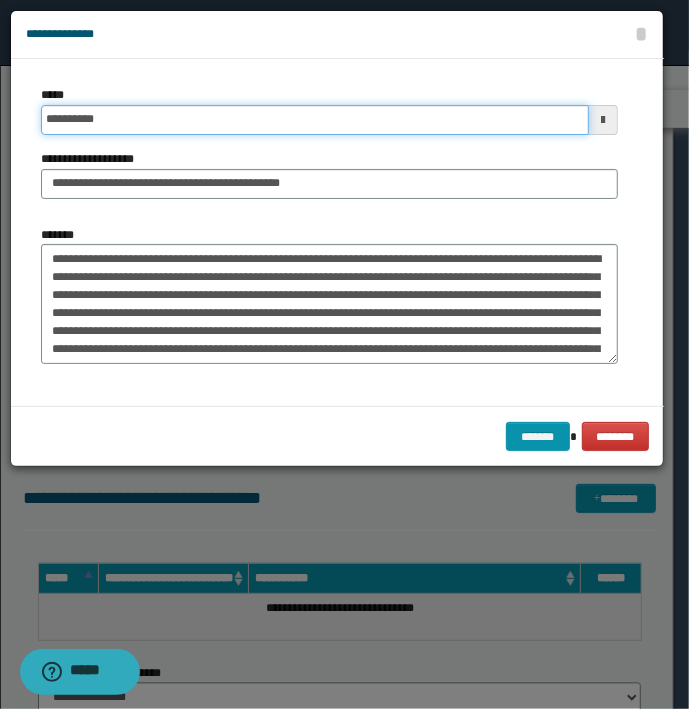 click on "*******" at bounding box center [538, 437] 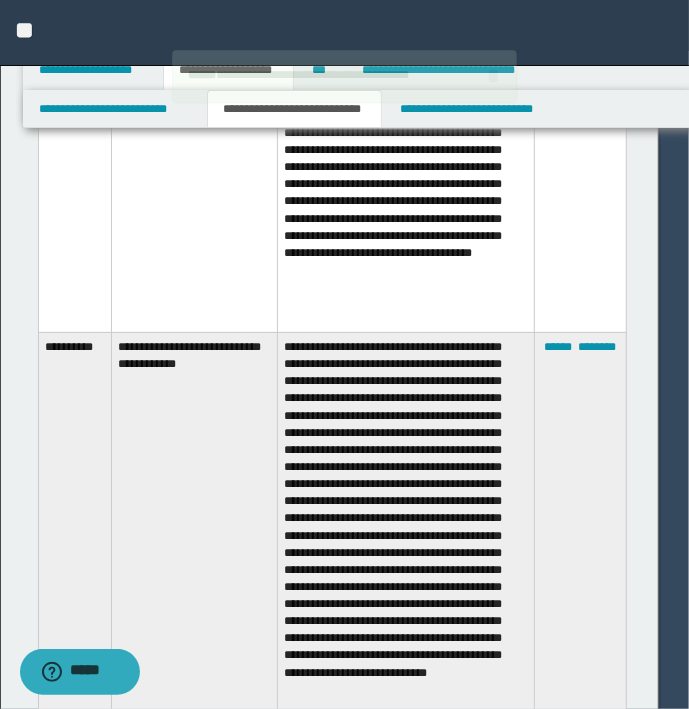 type 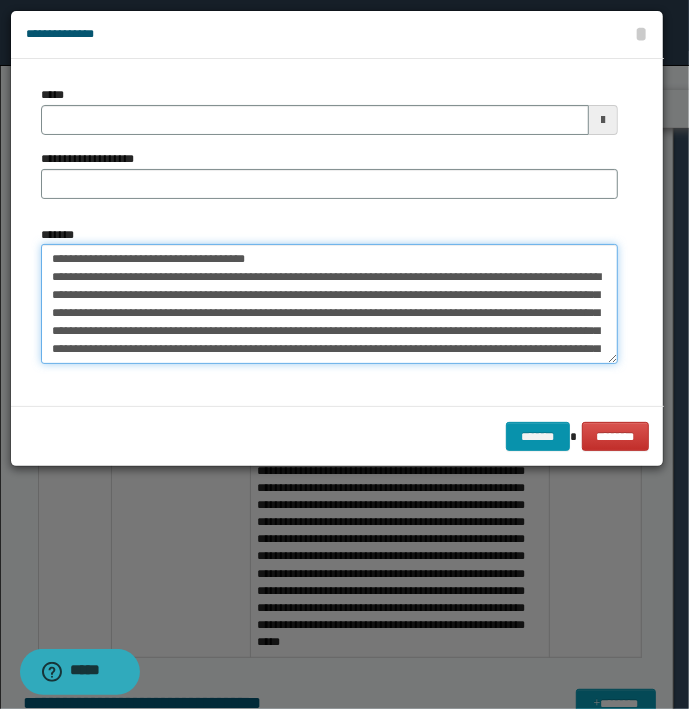 click on "**********" at bounding box center [329, 304] 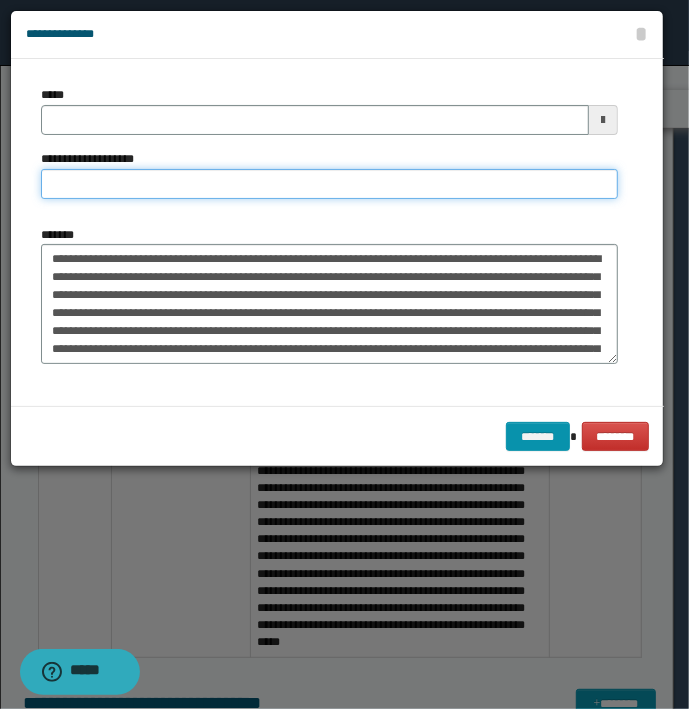 type on "**********" 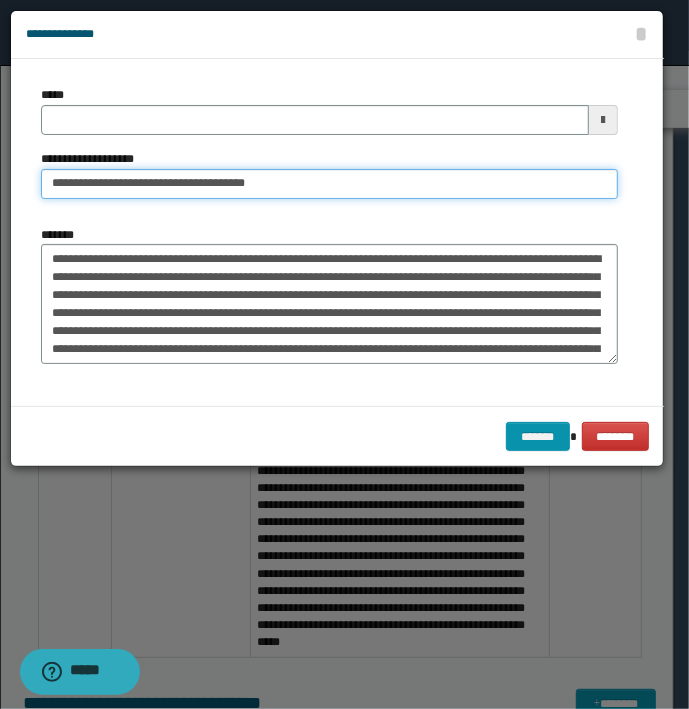 type 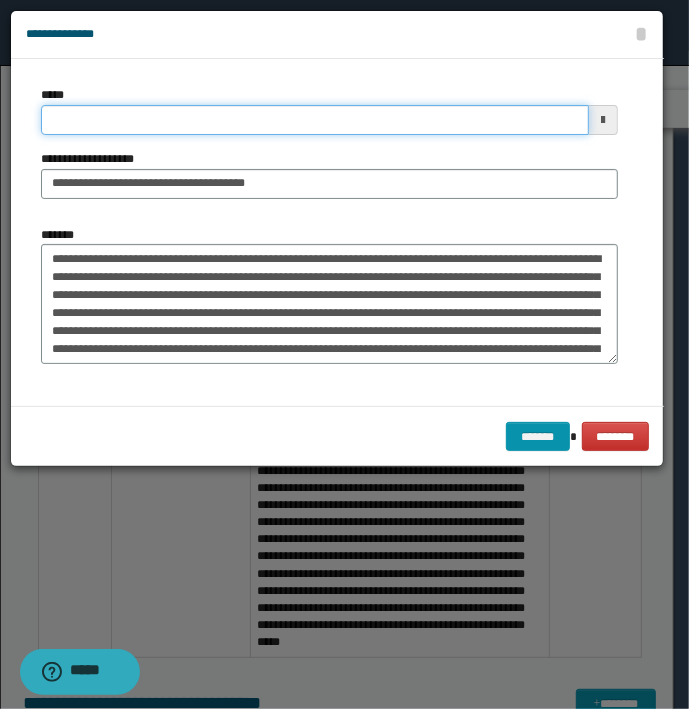 click on "*****" at bounding box center [315, 120] 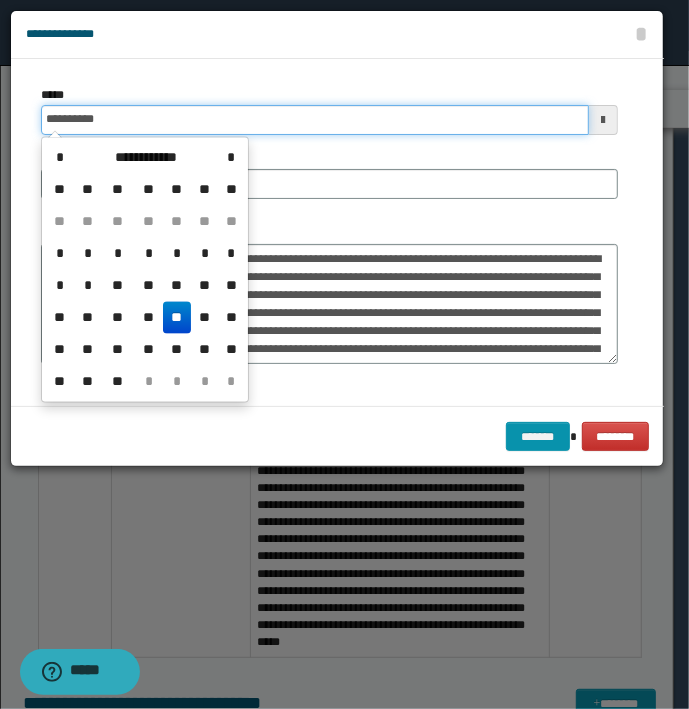 type on "**********" 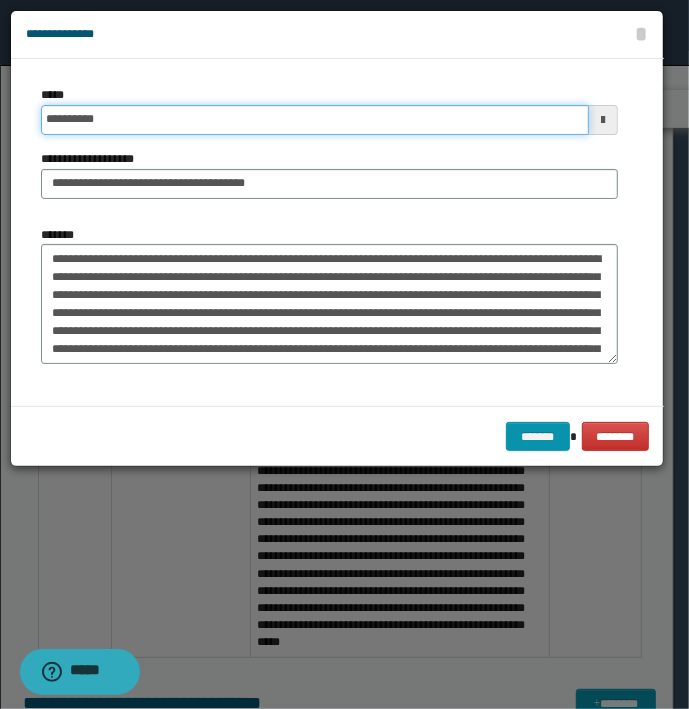 click on "*******" at bounding box center [538, 437] 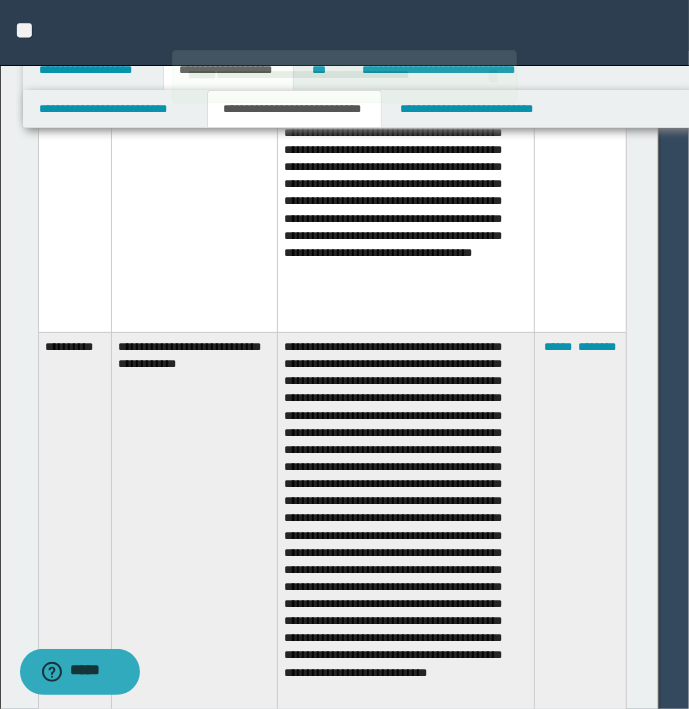 type 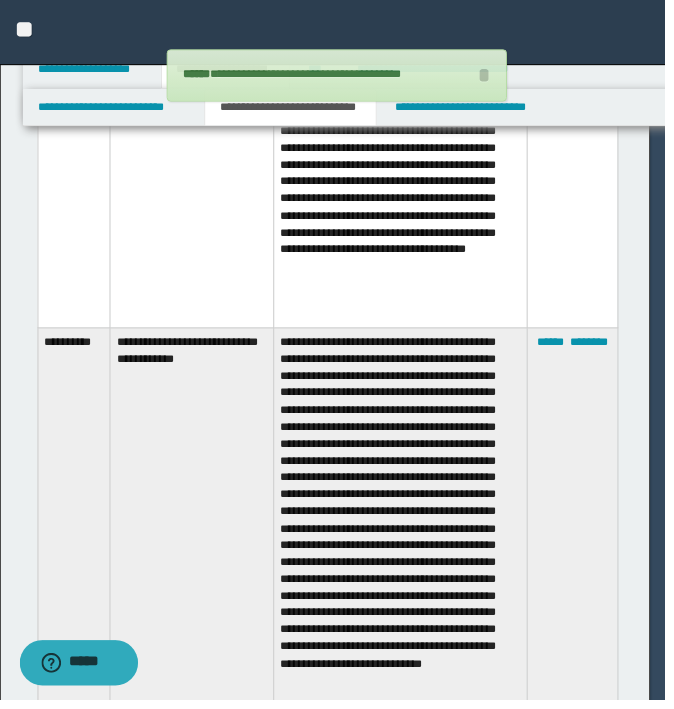 click on "*******" at bounding box center [600, 1030] 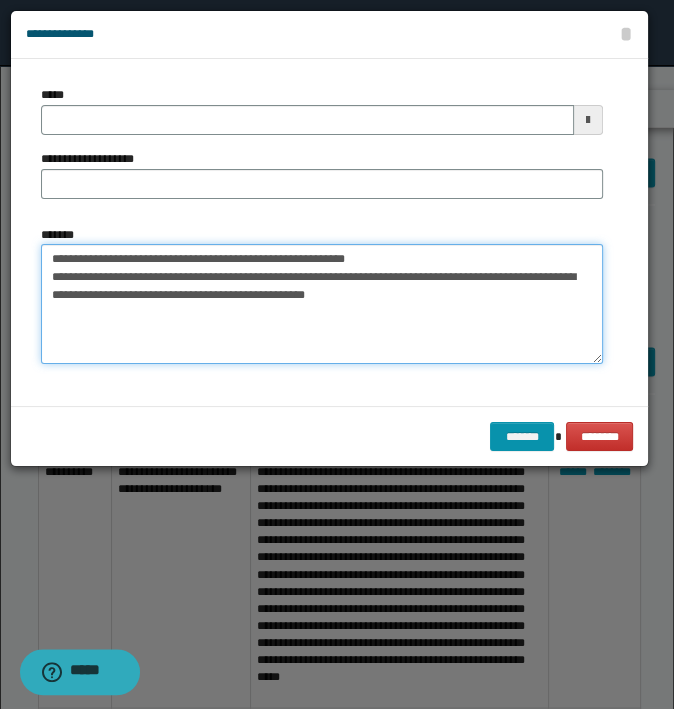 click on "**********" at bounding box center [322, 304] 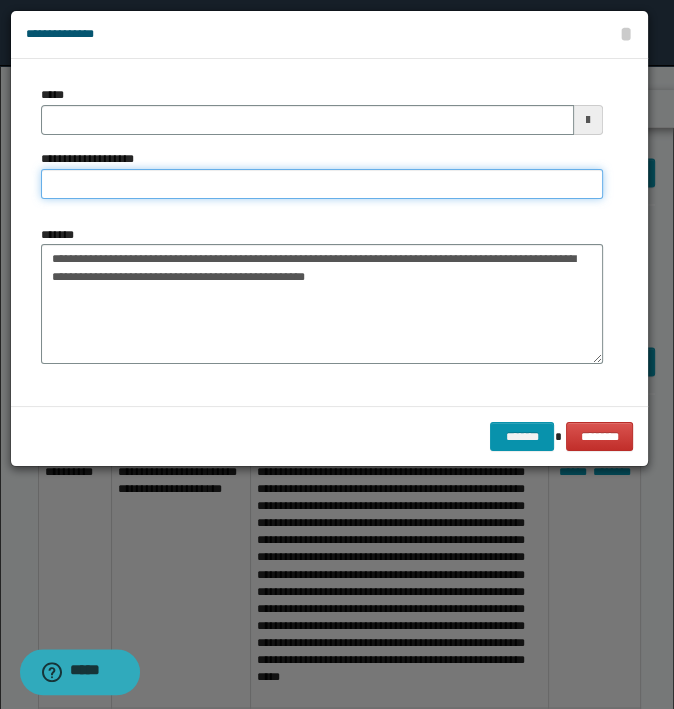 type on "**********" 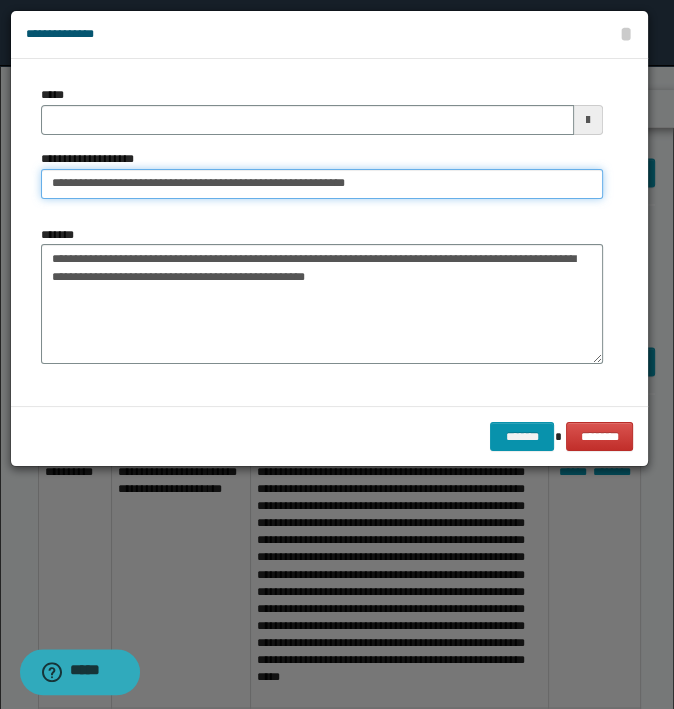 type 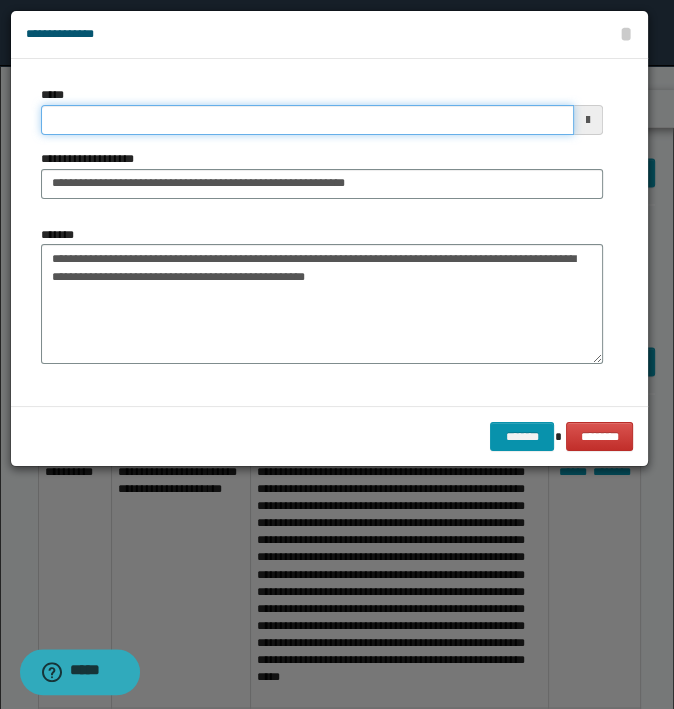 click on "*****" at bounding box center [307, 120] 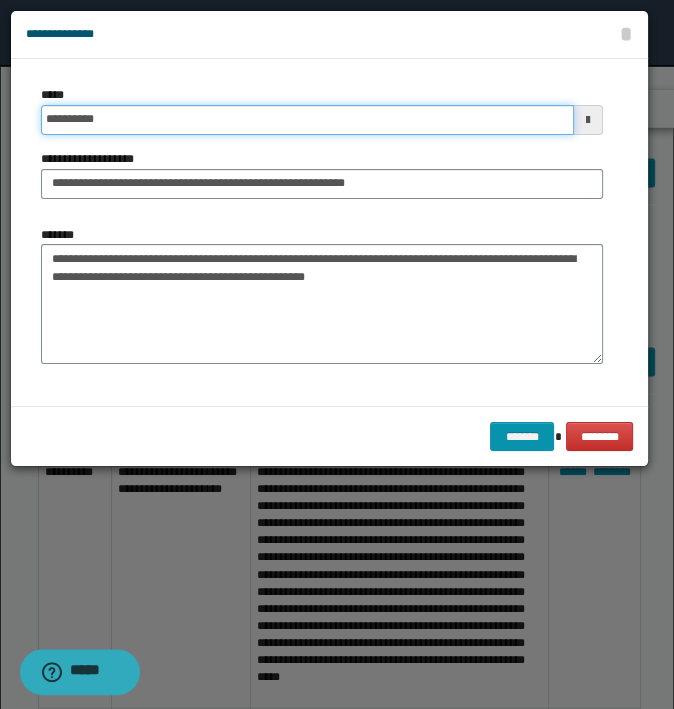 click on "*******" at bounding box center (522, 437) 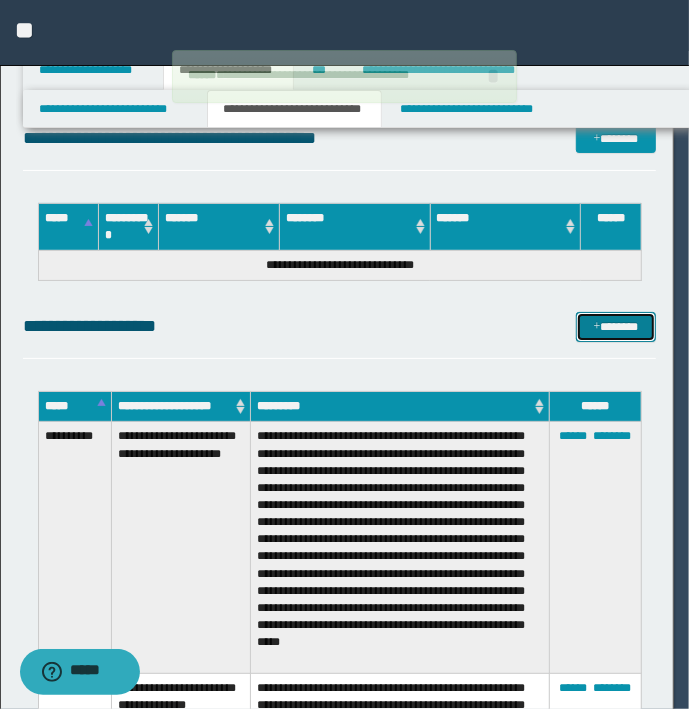 click on "*******" at bounding box center [615, 327] 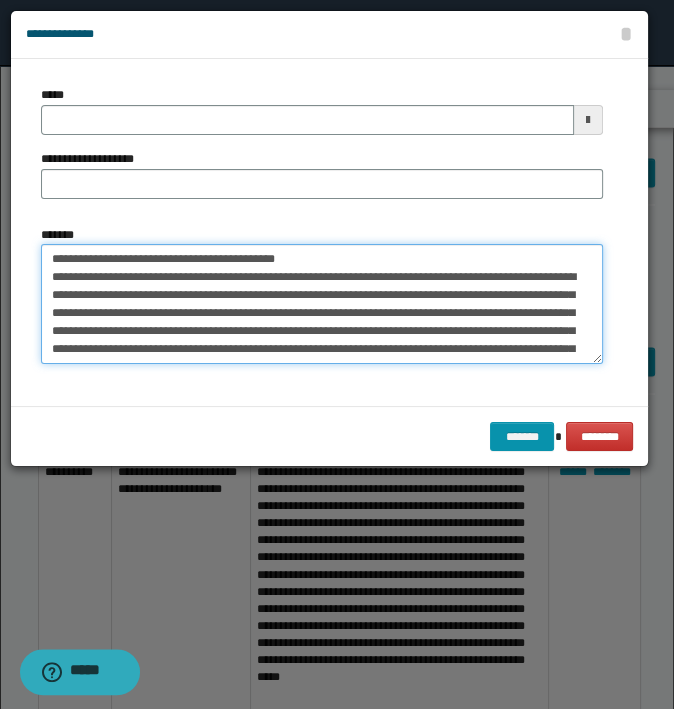 click on "**********" at bounding box center (322, 304) 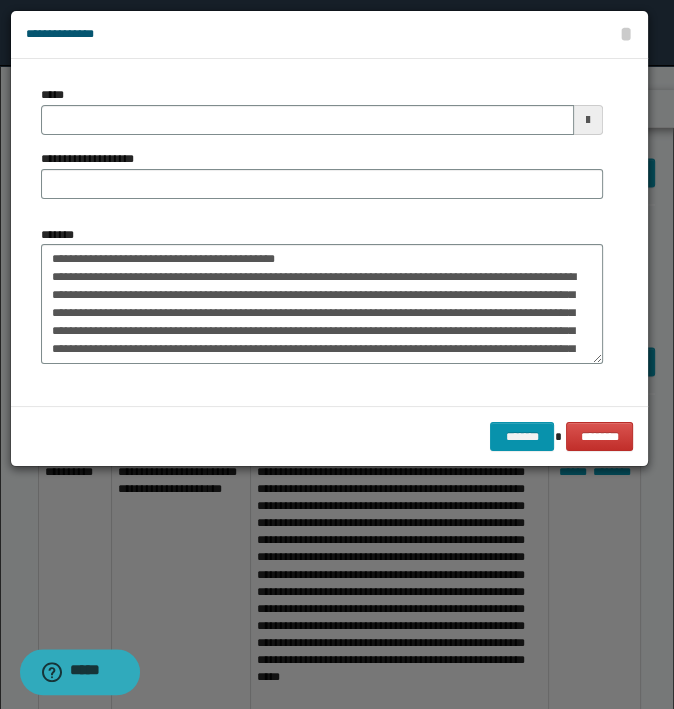 click on "**********" at bounding box center (322, 295) 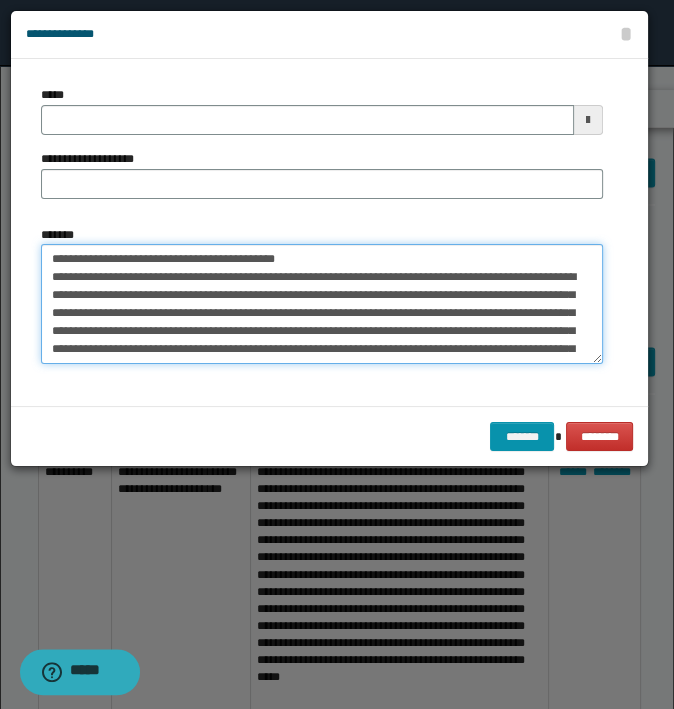 drag, startPoint x: 315, startPoint y: 255, endPoint x: -5, endPoint y: 247, distance: 320.09998 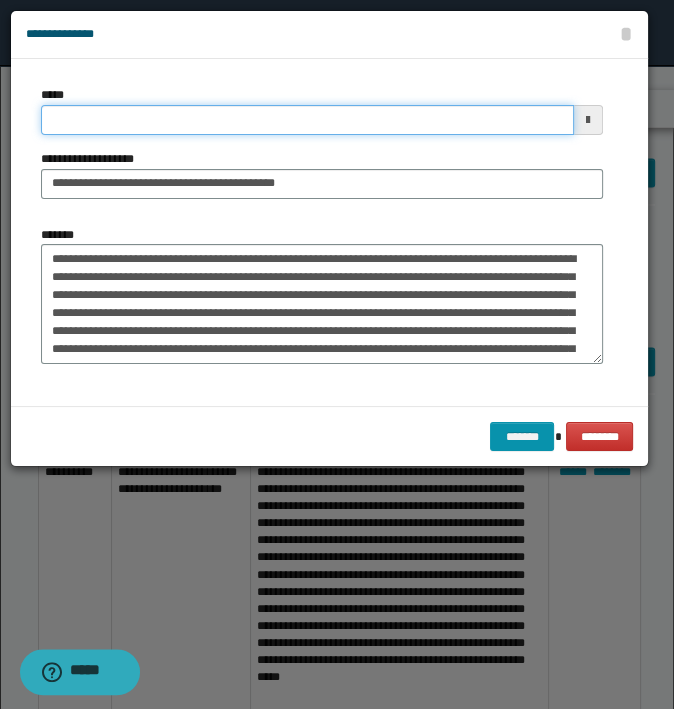 click on "*****" at bounding box center [307, 120] 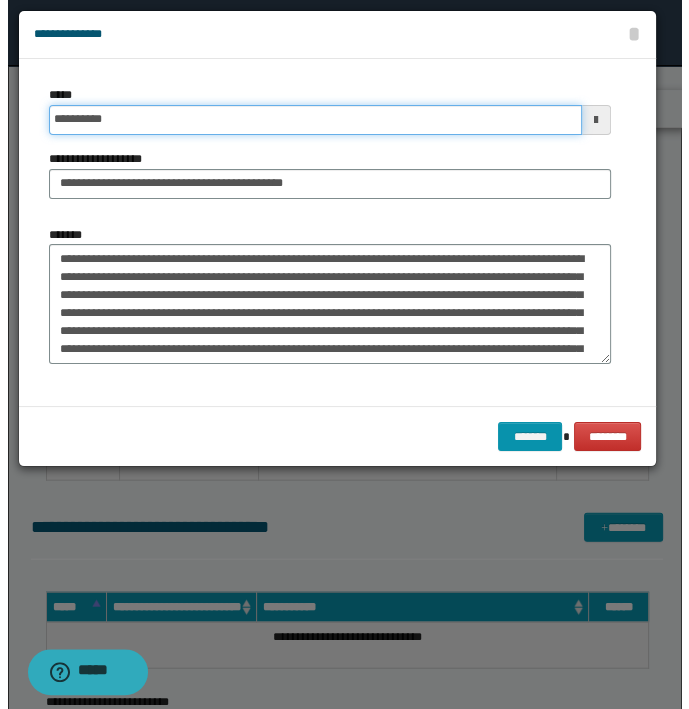 scroll, scrollTop: 19920, scrollLeft: 0, axis: vertical 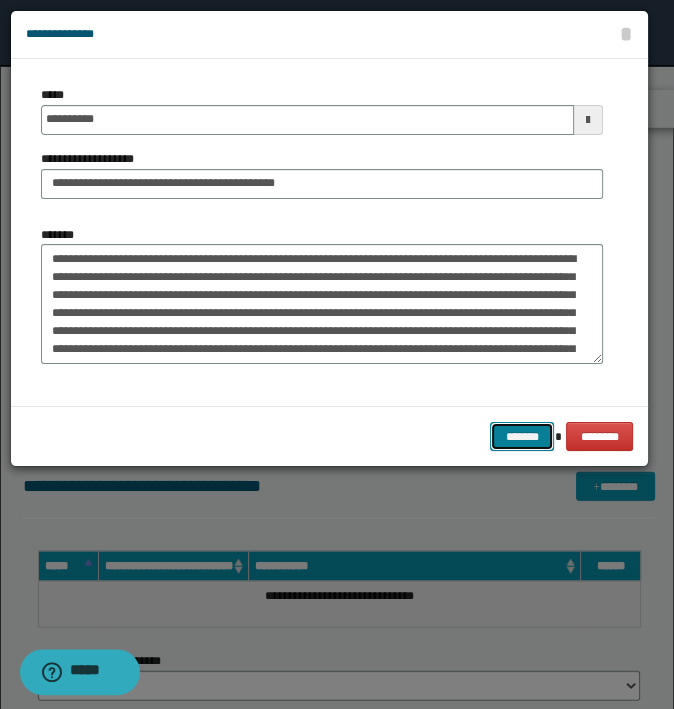 click on "*******" at bounding box center (522, 437) 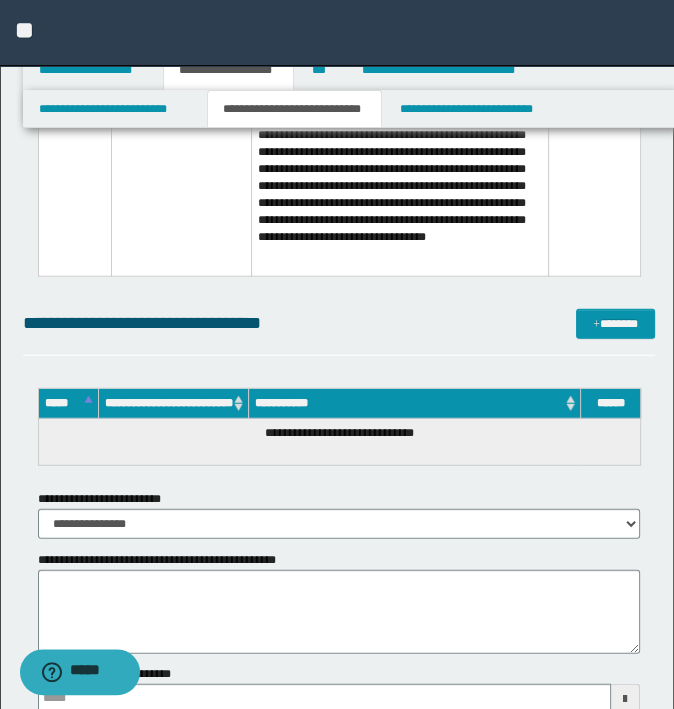 scroll, scrollTop: 20406, scrollLeft: 0, axis: vertical 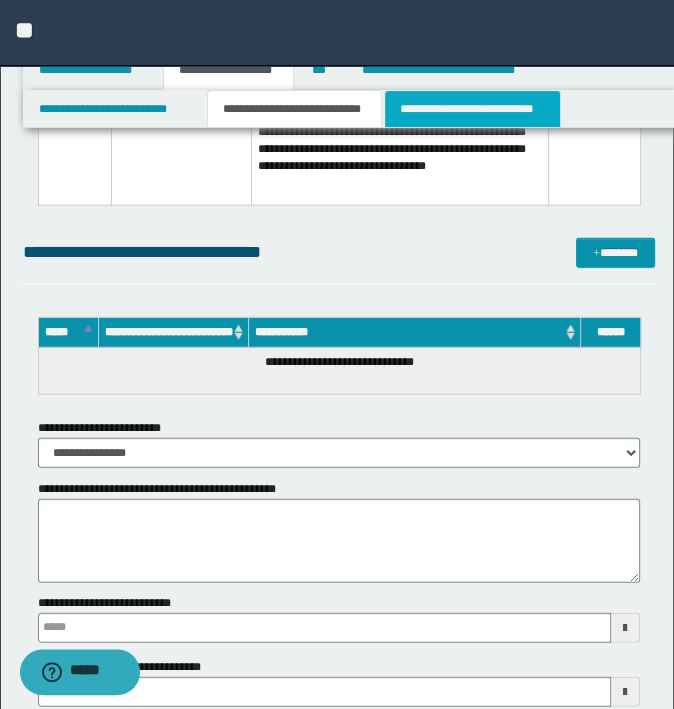 click on "**********" at bounding box center [472, 109] 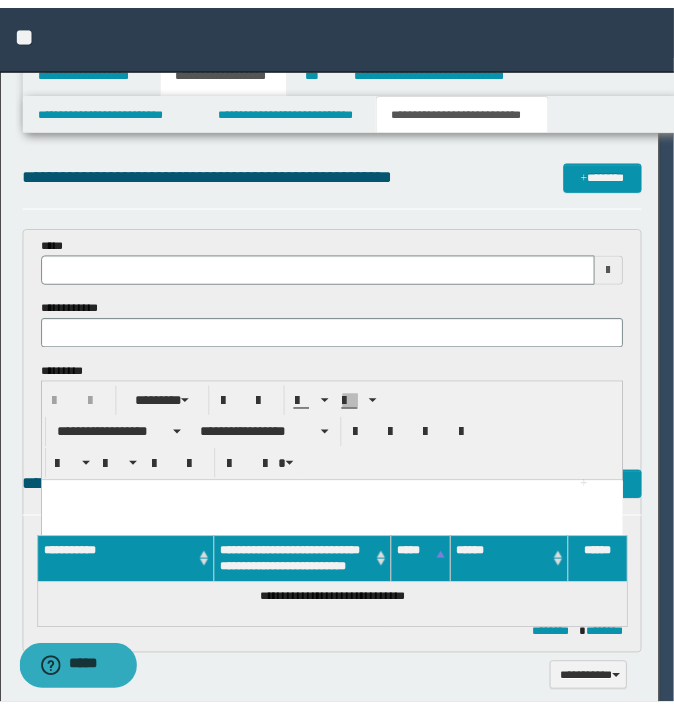 scroll, scrollTop: 0, scrollLeft: 0, axis: both 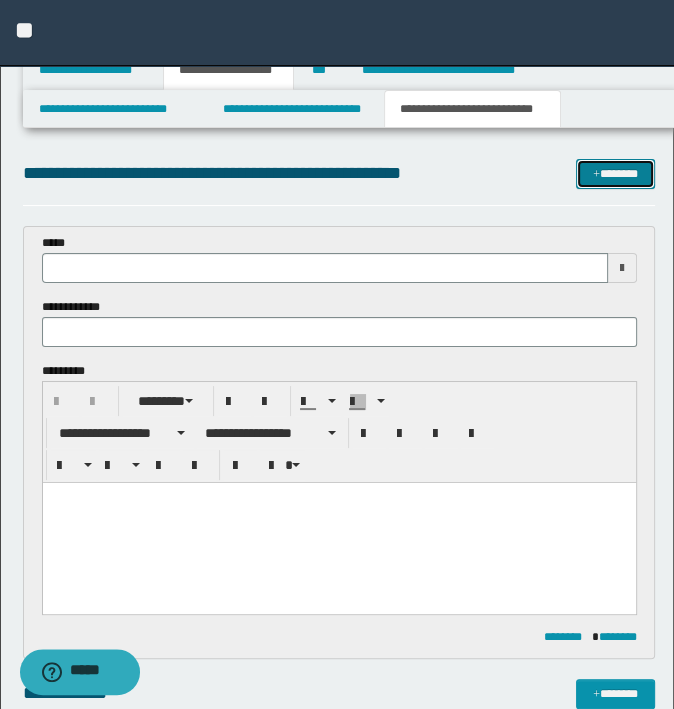 click on "*******" at bounding box center (615, 174) 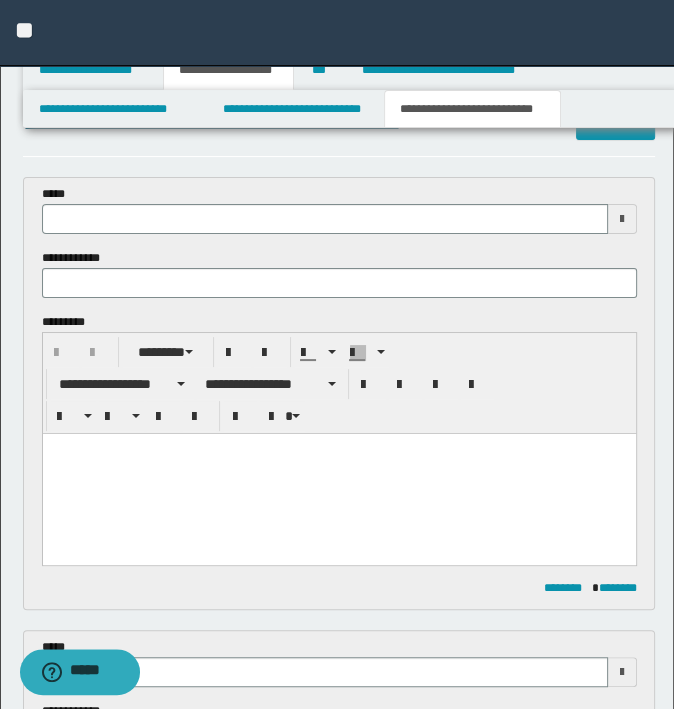 scroll, scrollTop: 0, scrollLeft: 0, axis: both 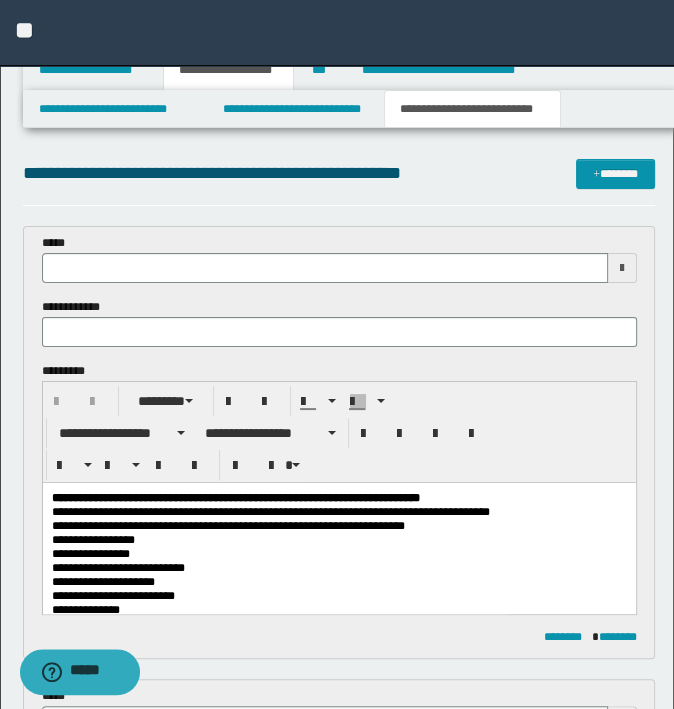 click on "**********" at bounding box center [270, 511] 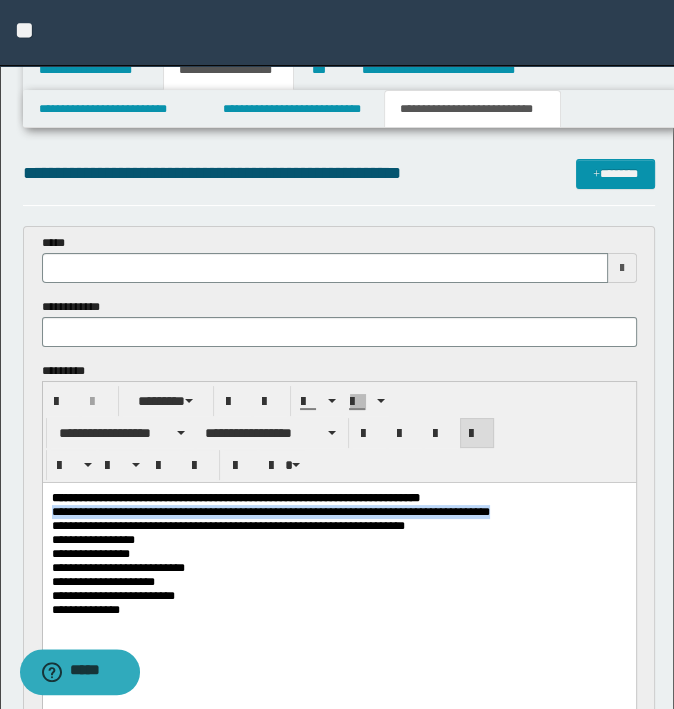 drag, startPoint x: 510, startPoint y: 519, endPoint x: -5, endPoint y: 519, distance: 515 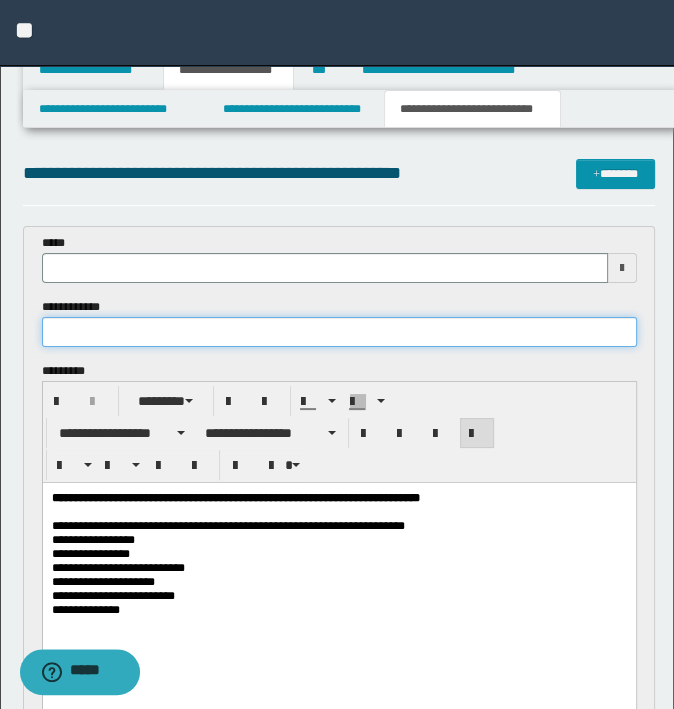 click at bounding box center [339, 332] 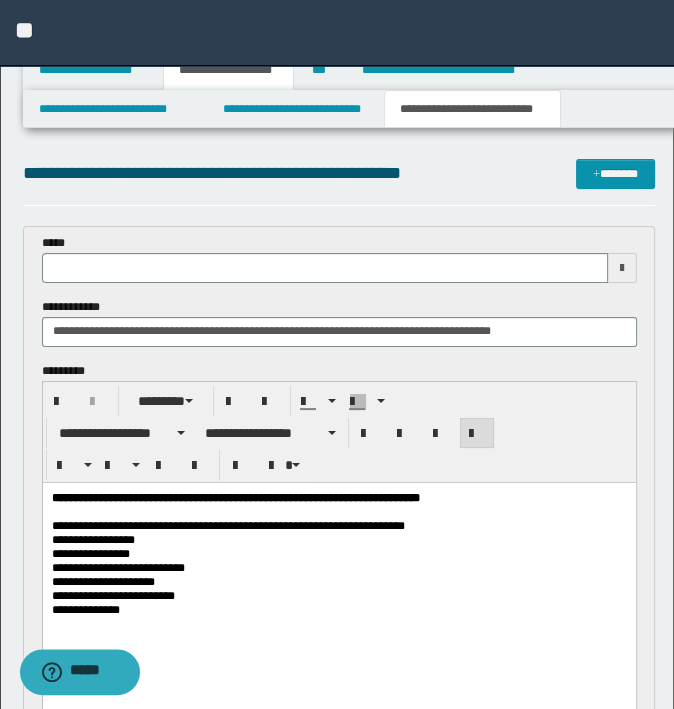 click at bounding box center [338, 511] 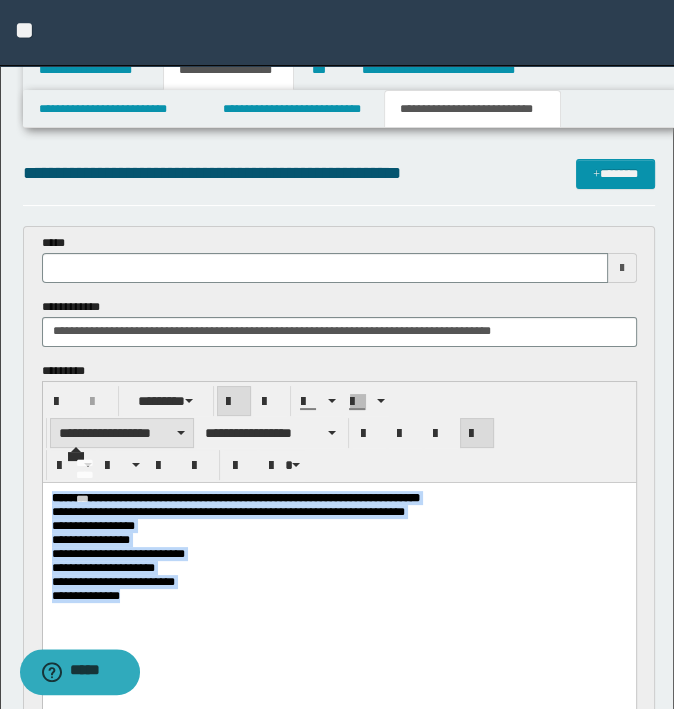 click on "**********" at bounding box center (122, 433) 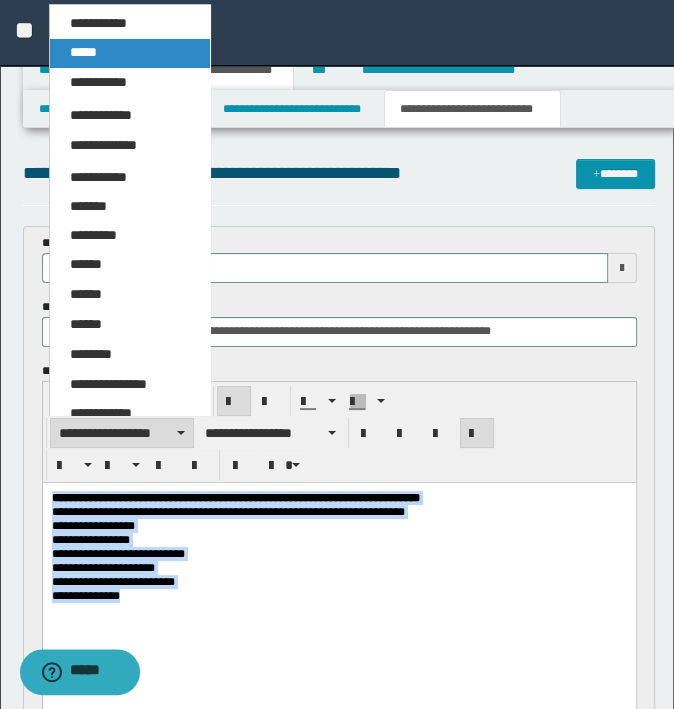 click on "*****" at bounding box center (130, 53) 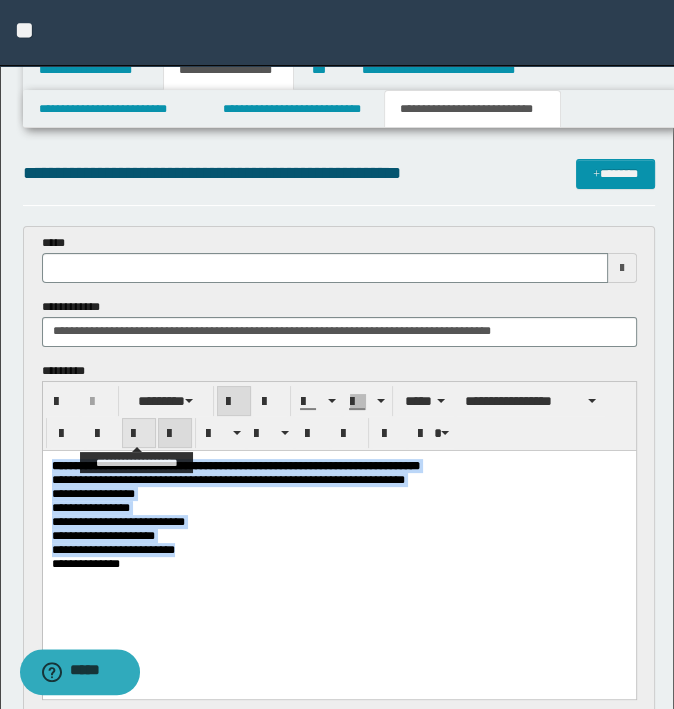 click at bounding box center (139, 434) 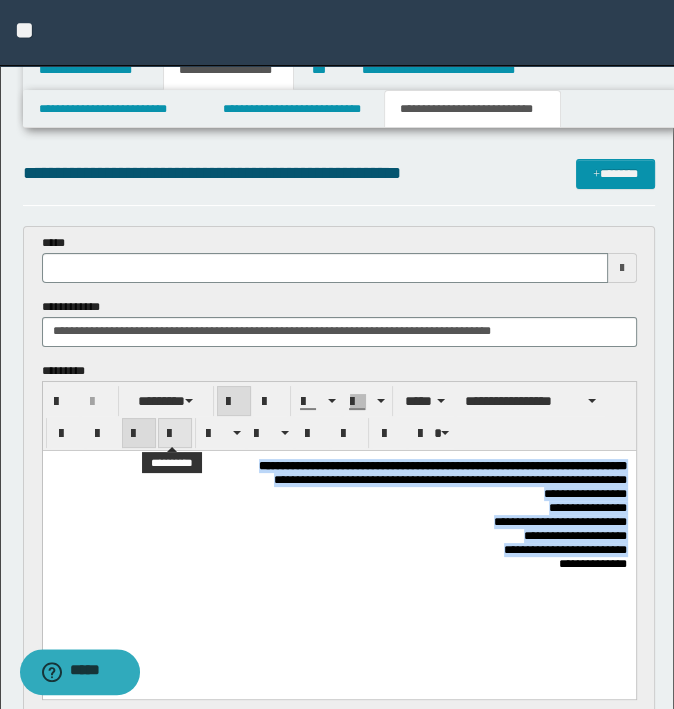 click at bounding box center [175, 434] 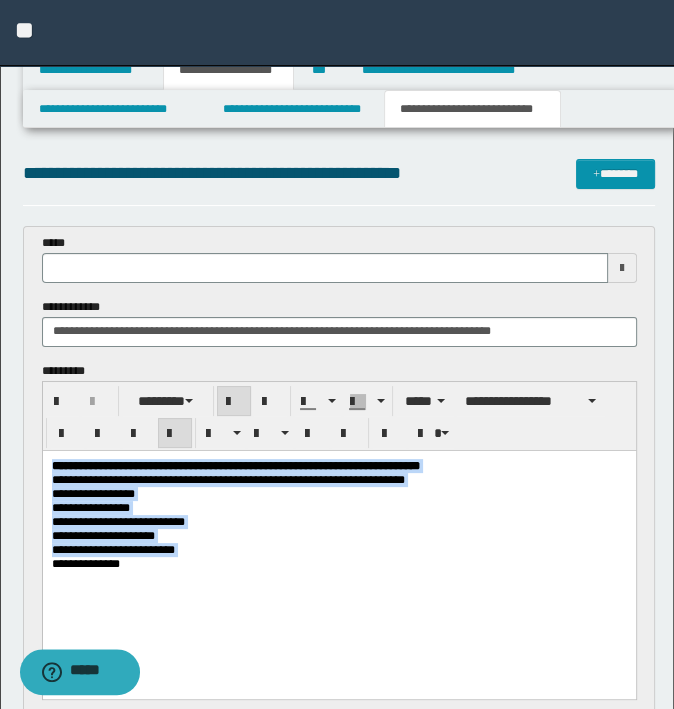 copy on "**********" 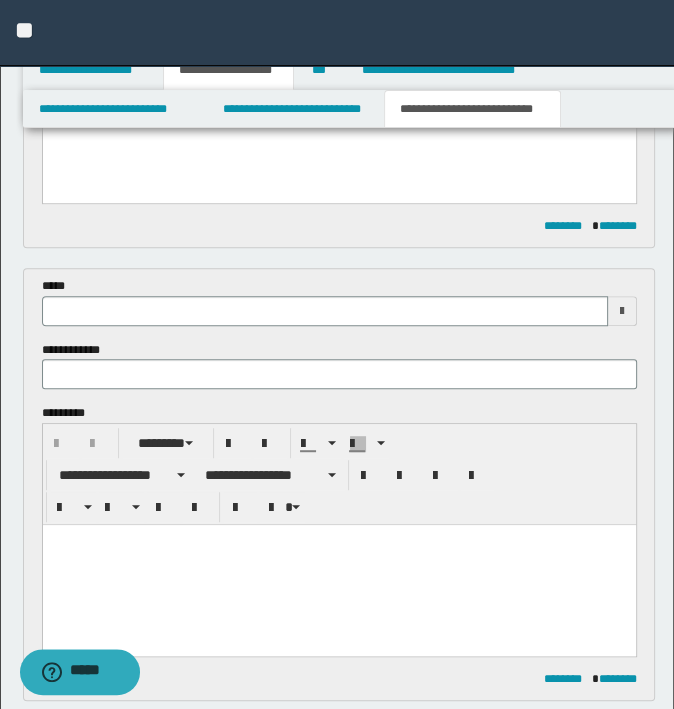 scroll, scrollTop: 500, scrollLeft: 0, axis: vertical 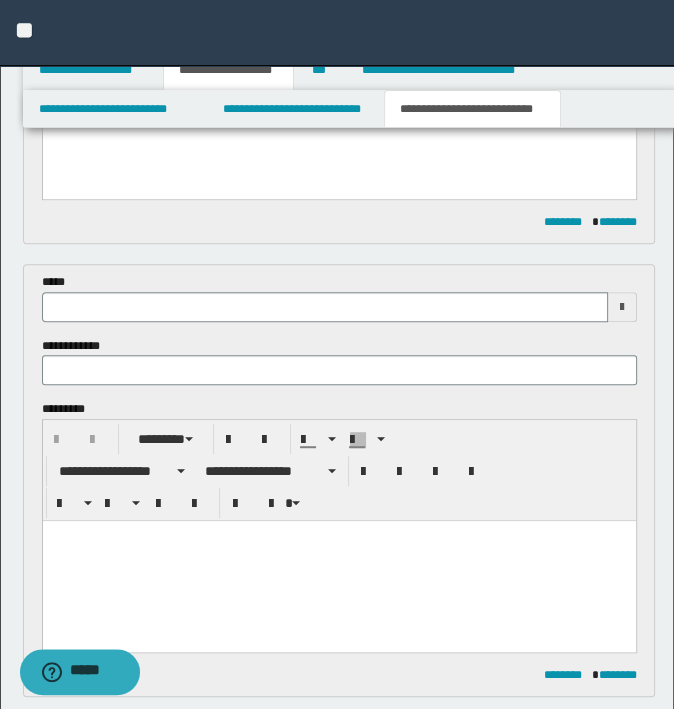 click at bounding box center [338, 536] 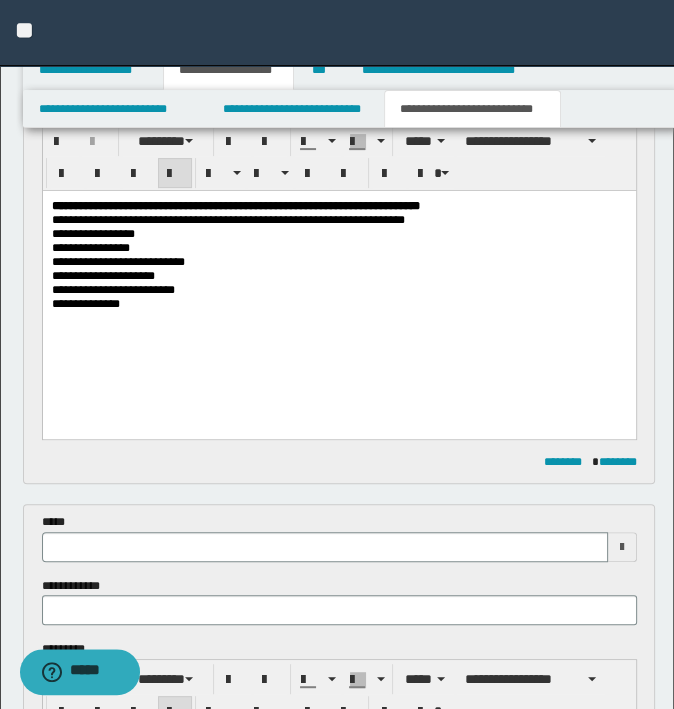 scroll, scrollTop: 100, scrollLeft: 0, axis: vertical 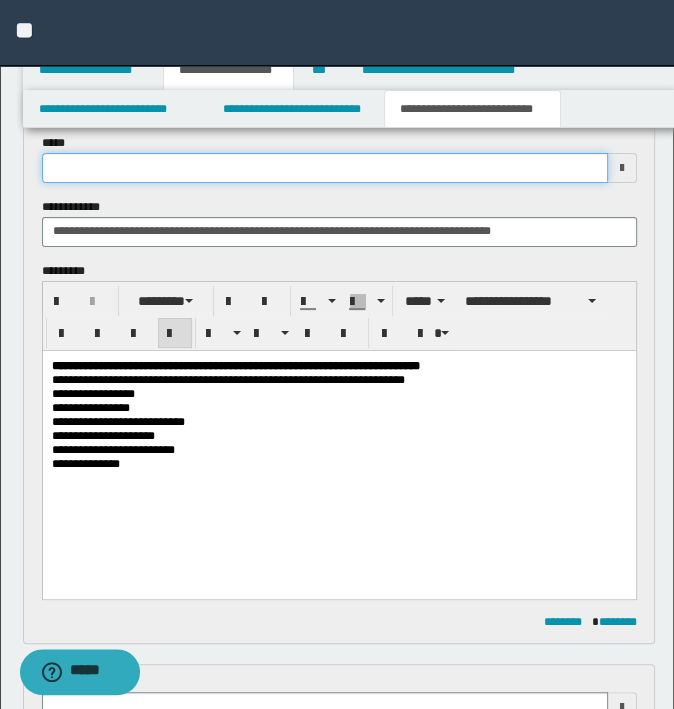 click at bounding box center (325, 168) 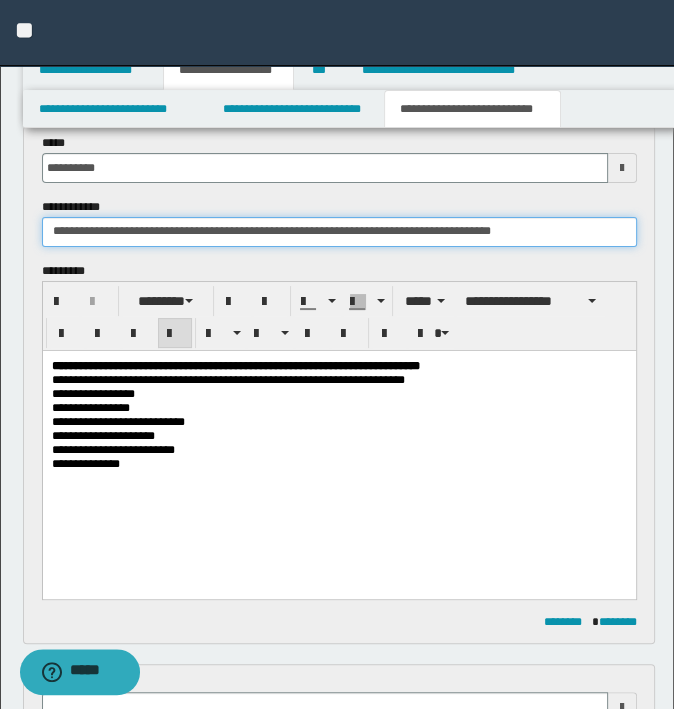 click on "**********" at bounding box center [339, 222] 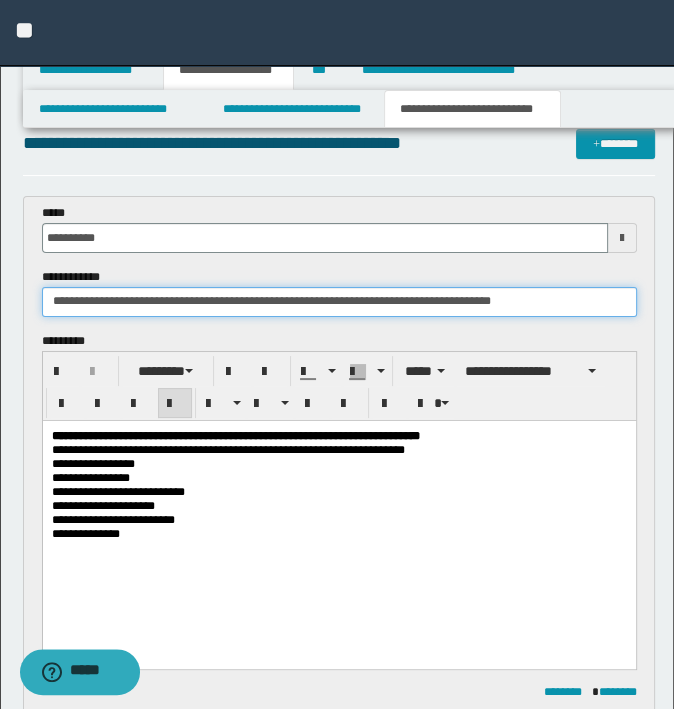 scroll, scrollTop: 0, scrollLeft: 0, axis: both 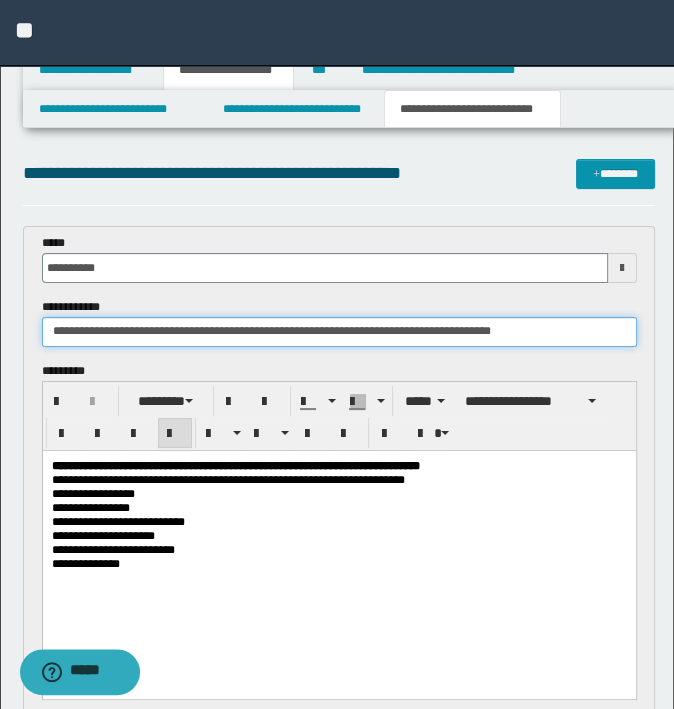 drag, startPoint x: 125, startPoint y: 330, endPoint x: -2, endPoint y: 323, distance: 127.192764 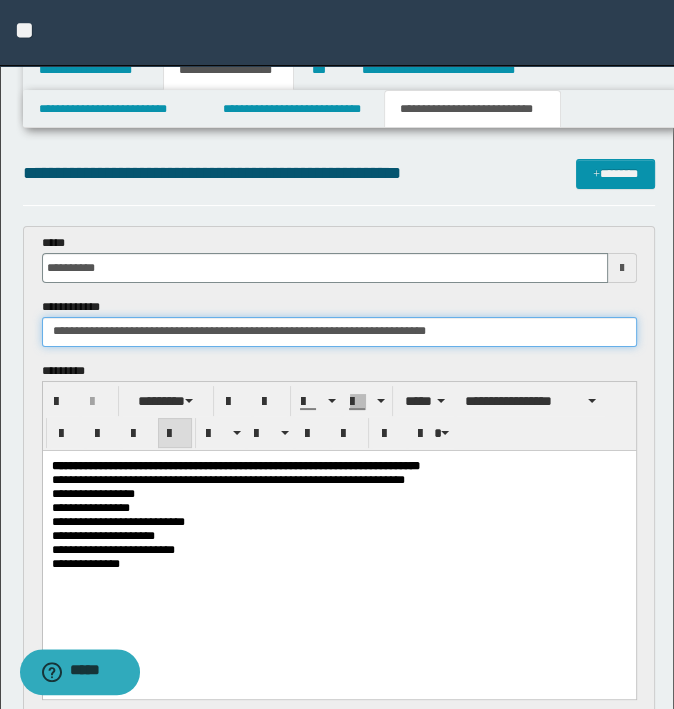 drag, startPoint x: 296, startPoint y: 331, endPoint x: 147, endPoint y: 343, distance: 149.48244 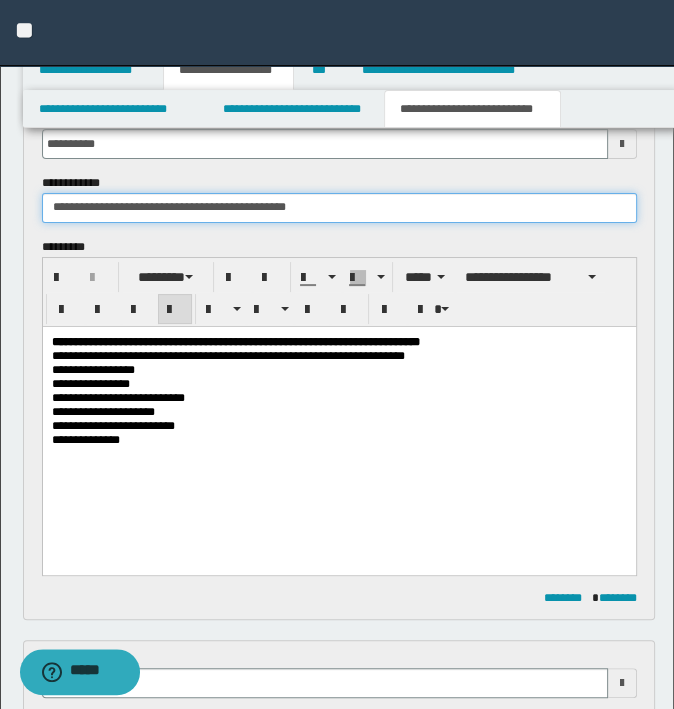 scroll, scrollTop: 500, scrollLeft: 0, axis: vertical 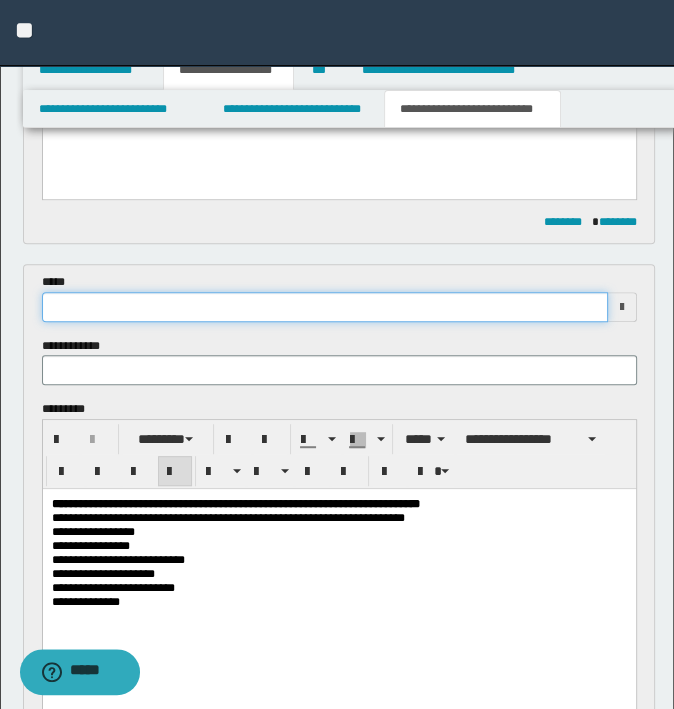 click at bounding box center (325, 307) 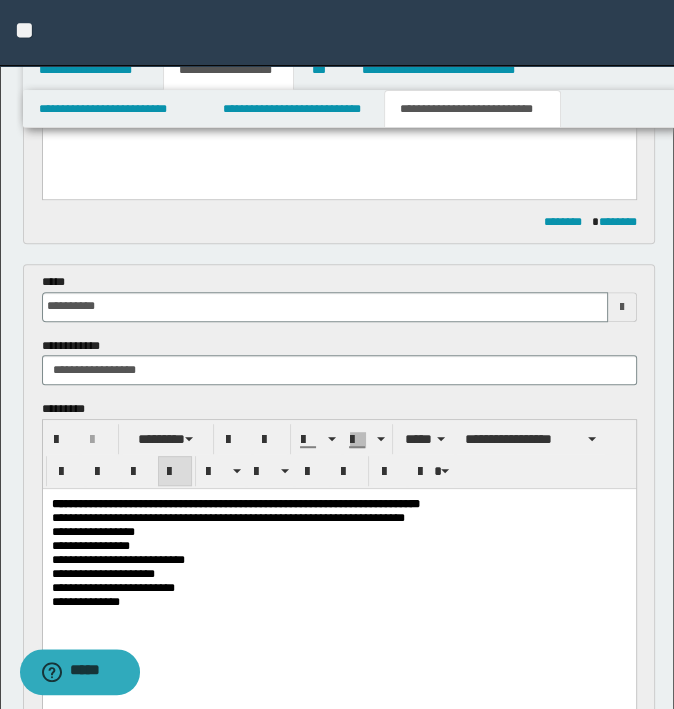 click on "**********" at bounding box center (339, 337) 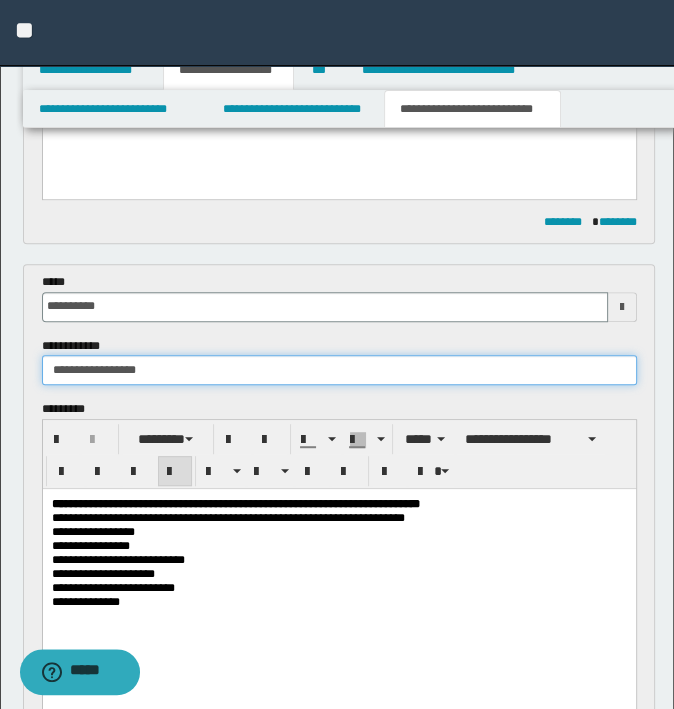 click on "**********" at bounding box center [339, 370] 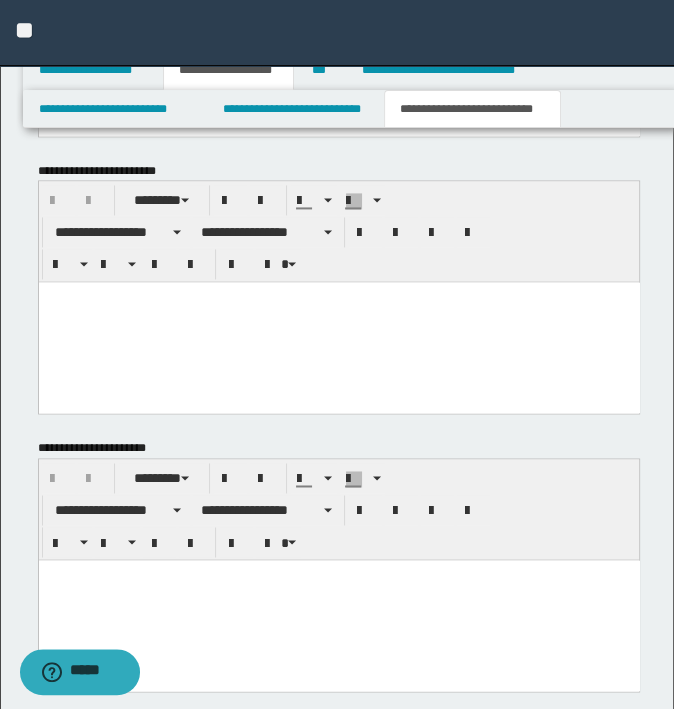 scroll, scrollTop: 1760, scrollLeft: 0, axis: vertical 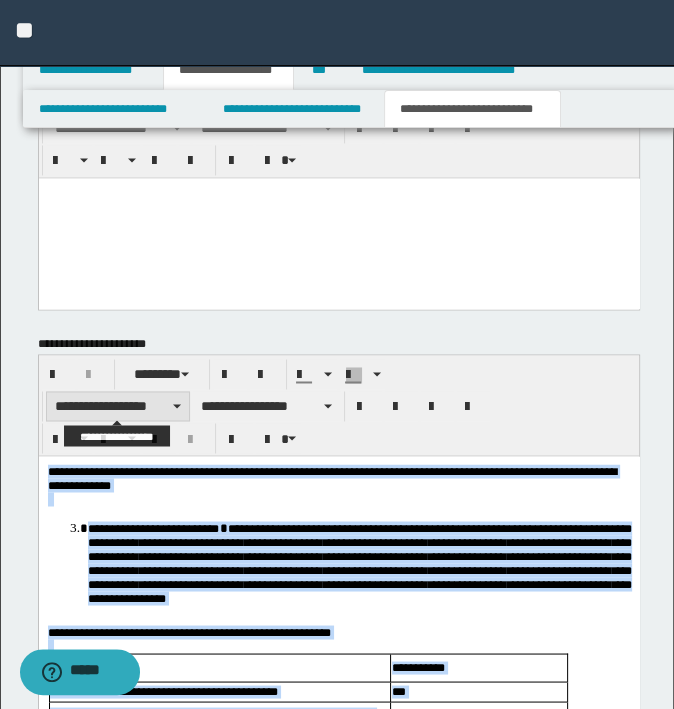 click on "**********" at bounding box center [118, 406] 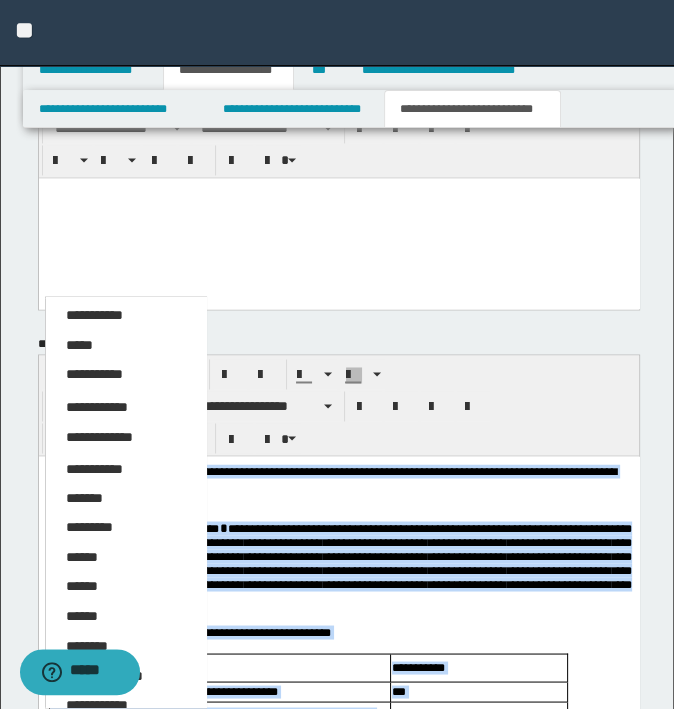 click on "*****" at bounding box center (126, 346) 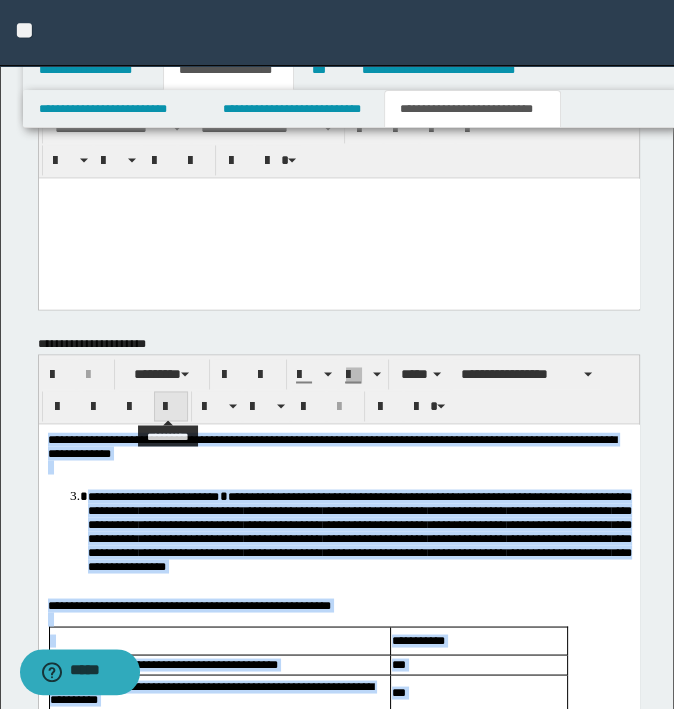 click at bounding box center (171, 407) 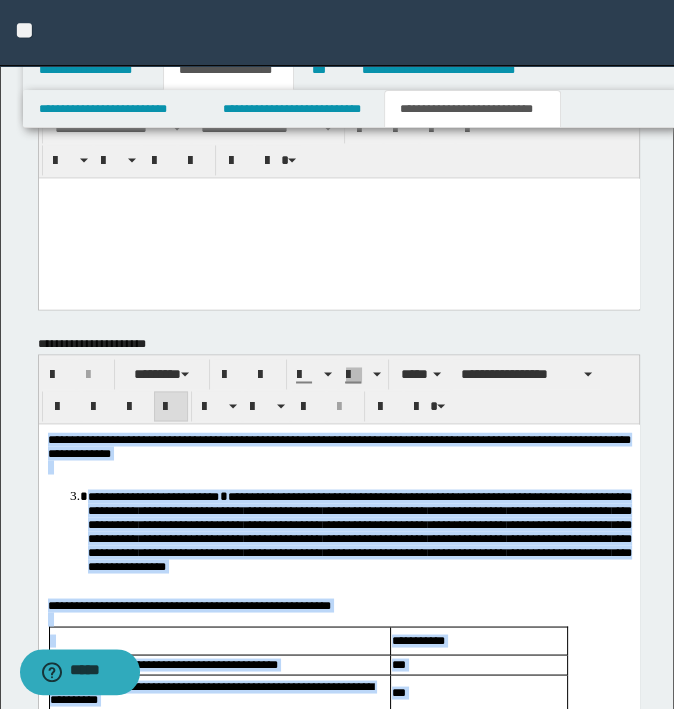 click on "**********" at bounding box center [359, 531] 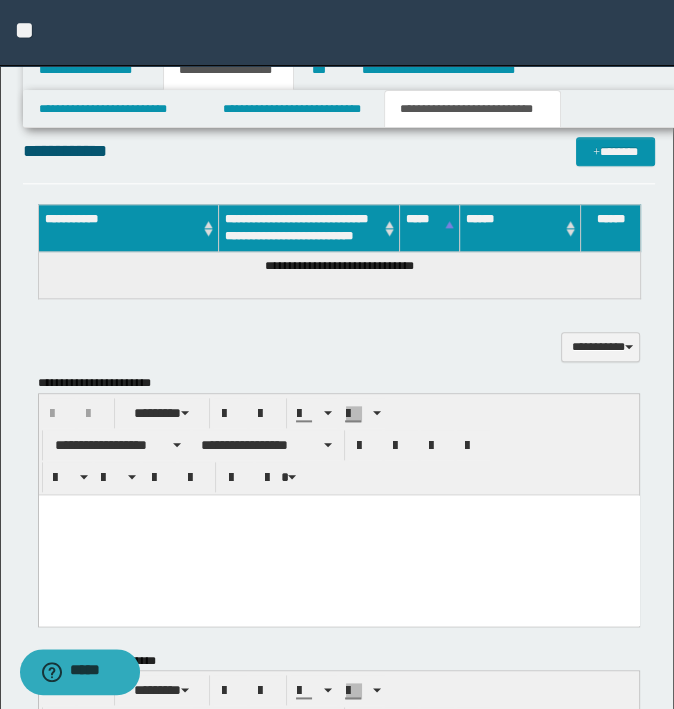 scroll, scrollTop: 1060, scrollLeft: 0, axis: vertical 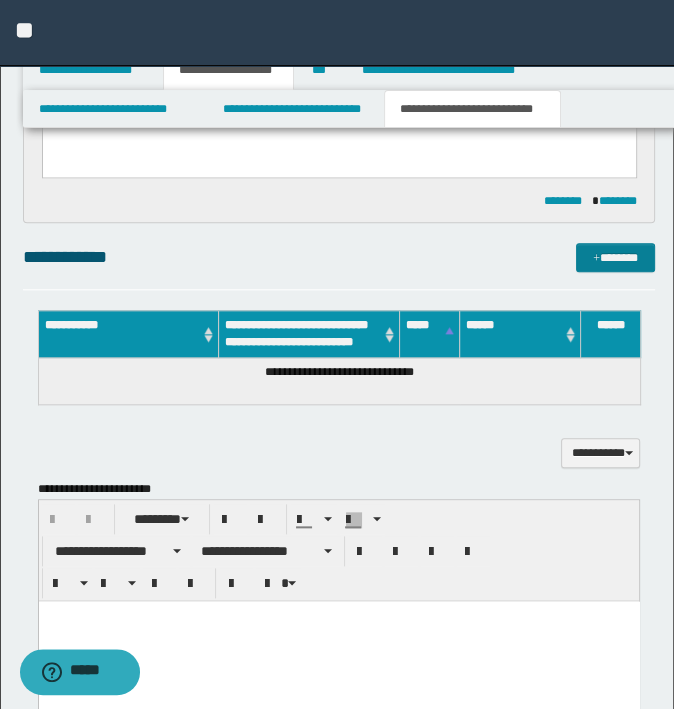 click on "*******" at bounding box center (615, 258) 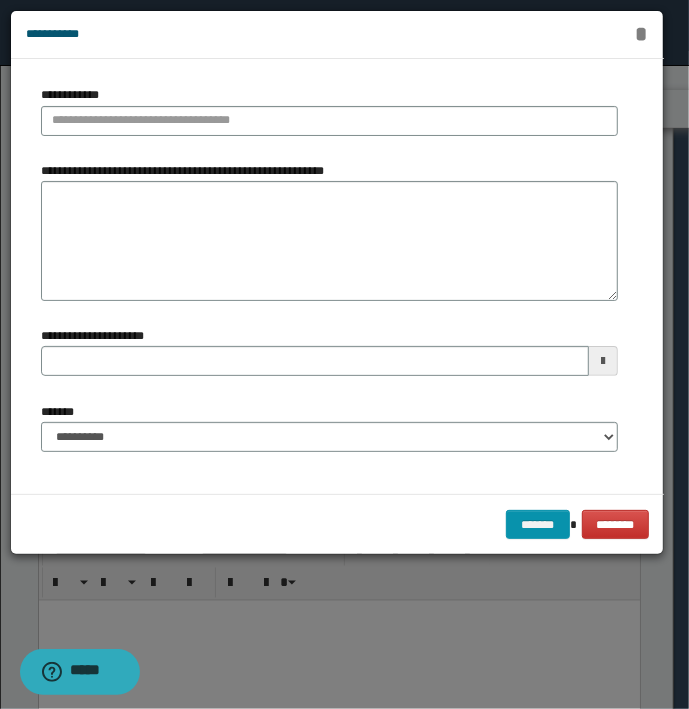 click on "*" at bounding box center (641, 34) 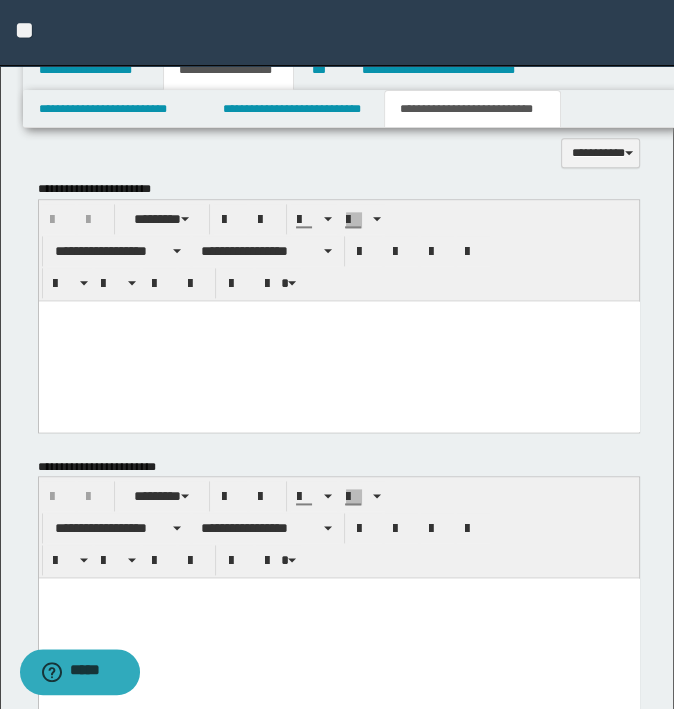 scroll, scrollTop: 1060, scrollLeft: 0, axis: vertical 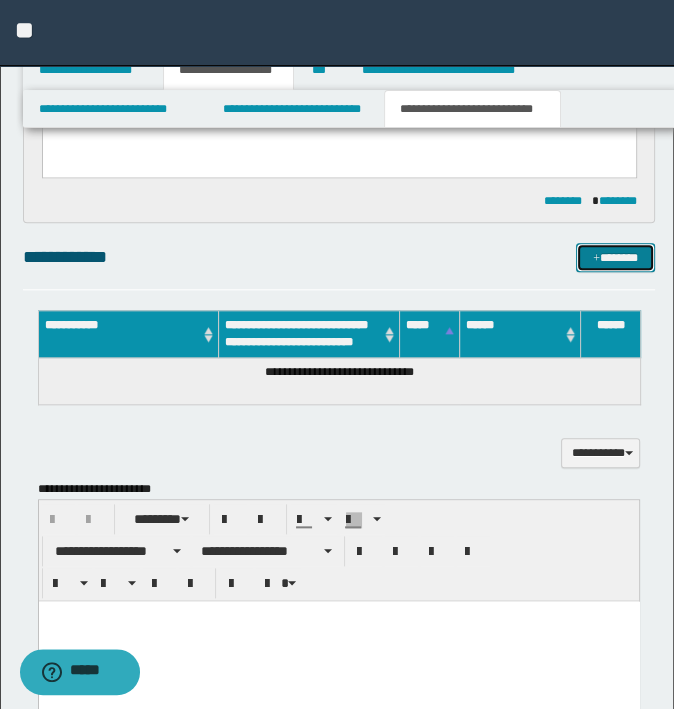 click at bounding box center [596, 259] 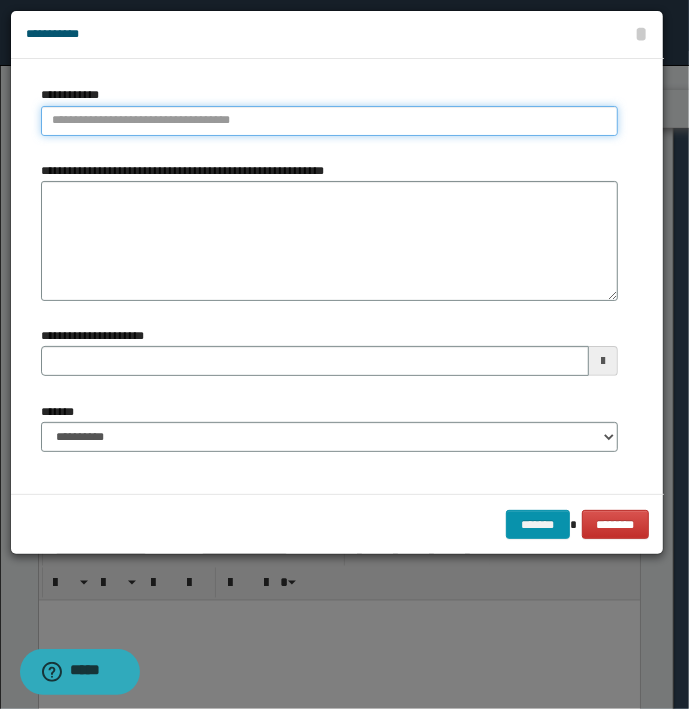 click on "**********" at bounding box center [329, 121] 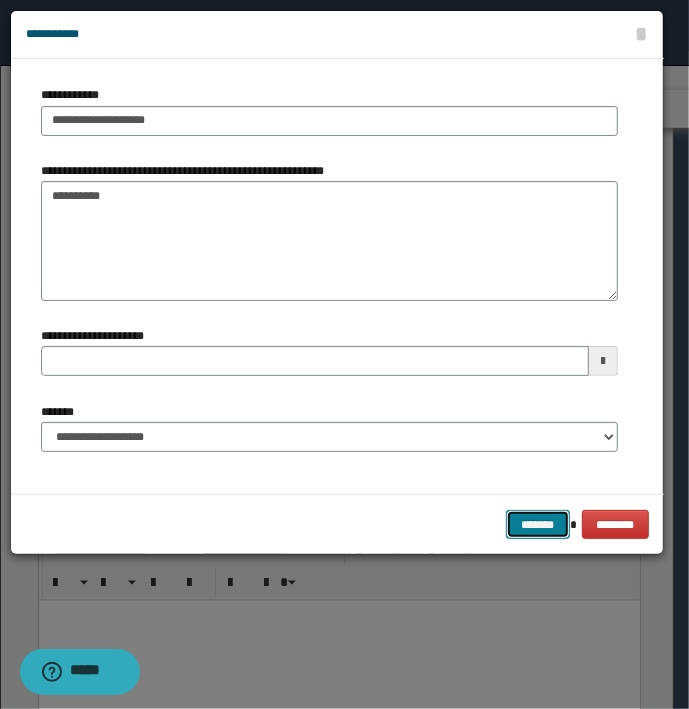 click on "*******" at bounding box center (538, 525) 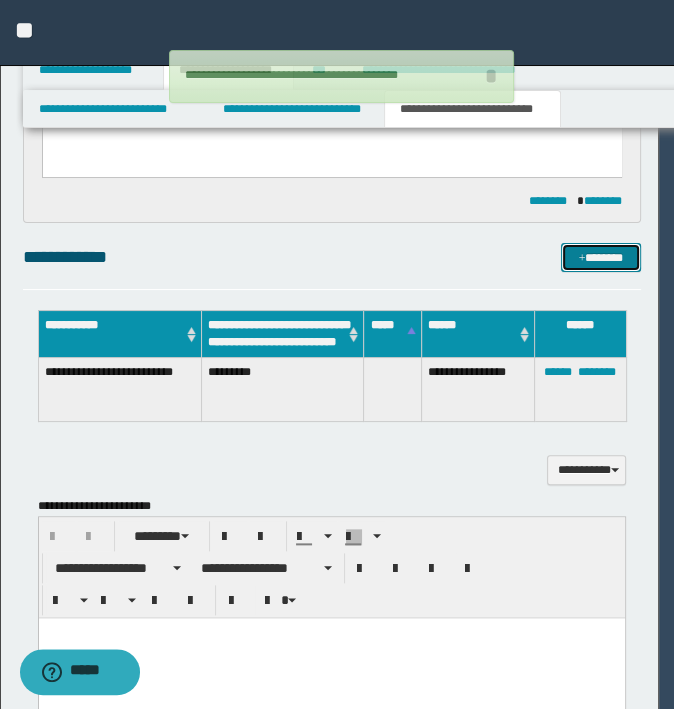 click on "*******" at bounding box center [600, 258] 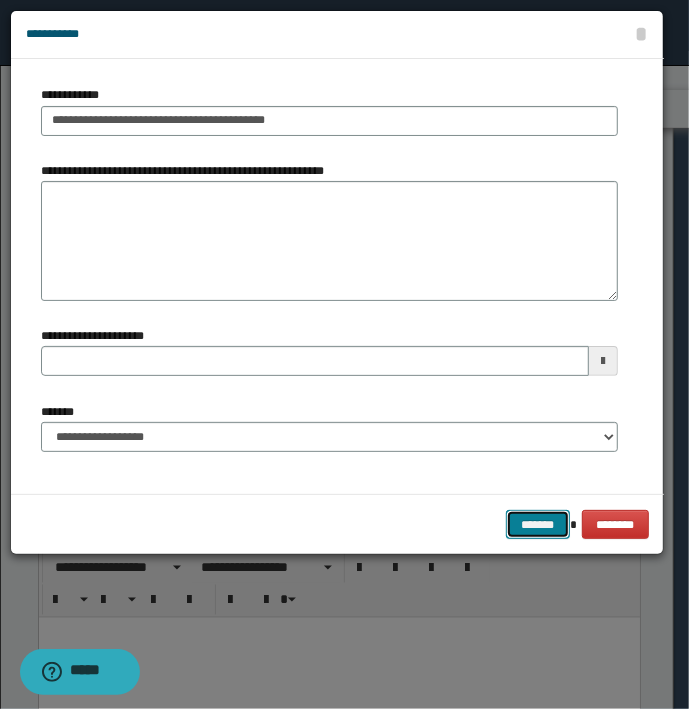 click on "*******" at bounding box center [538, 525] 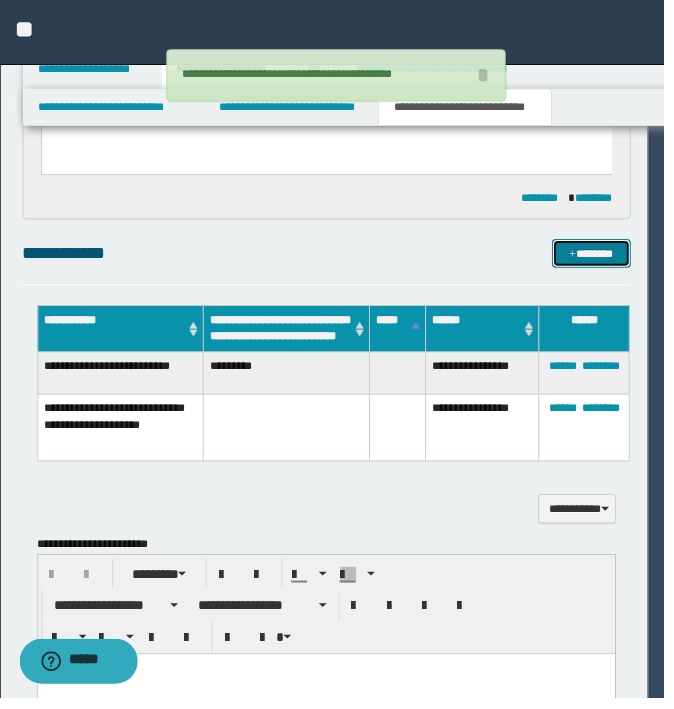 click on "*******" at bounding box center [600, 258] 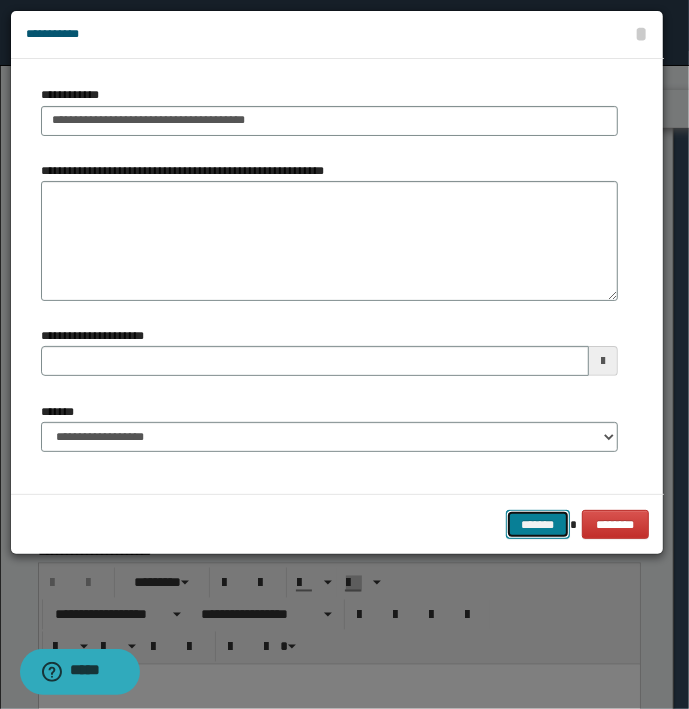 click on "*******" at bounding box center (538, 525) 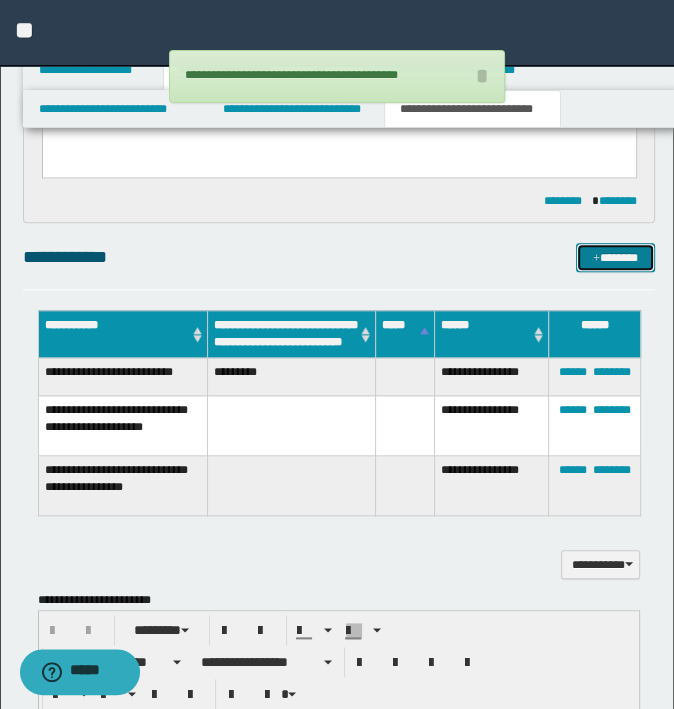 click on "*******" at bounding box center [615, 258] 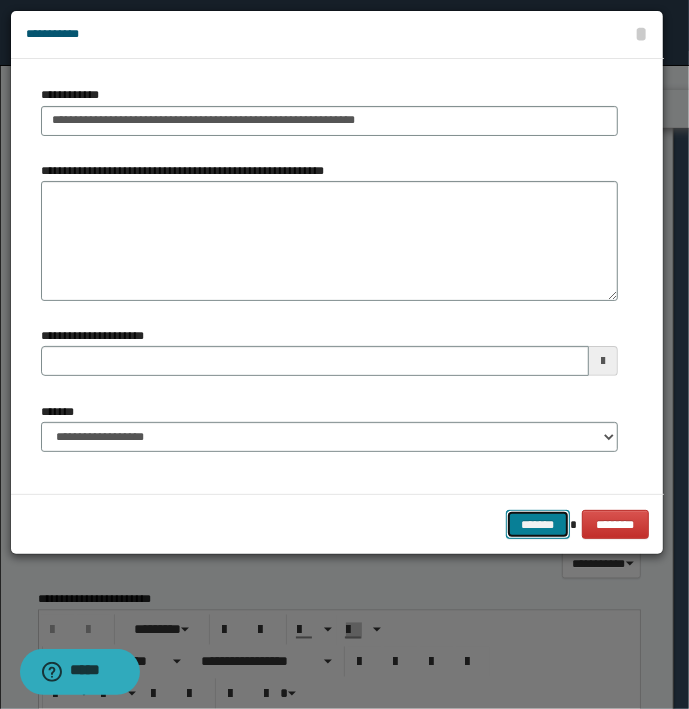 click on "*******" at bounding box center (538, 525) 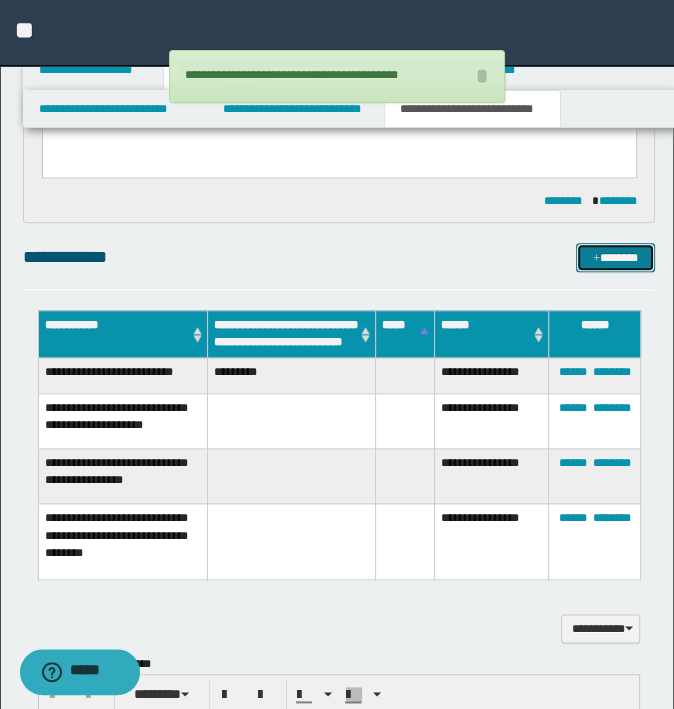click on "*******" at bounding box center (615, 258) 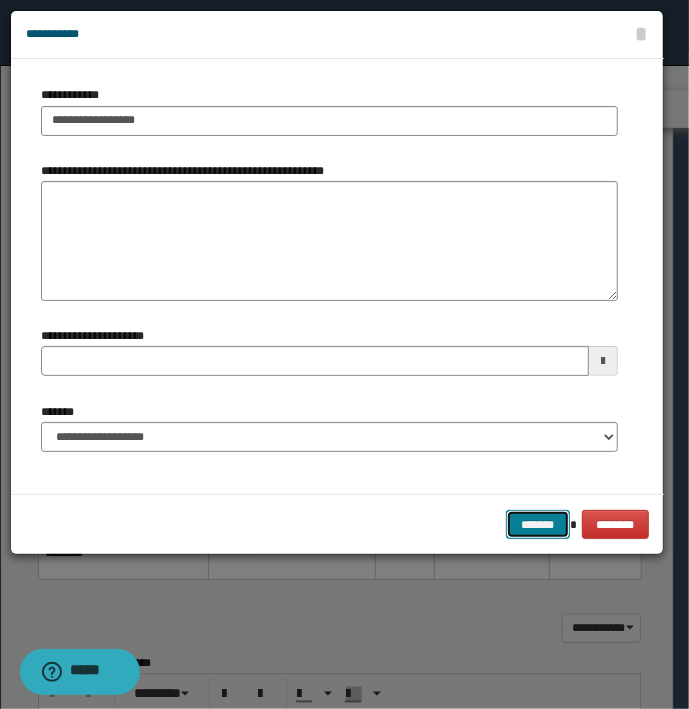 click on "*******" at bounding box center (538, 525) 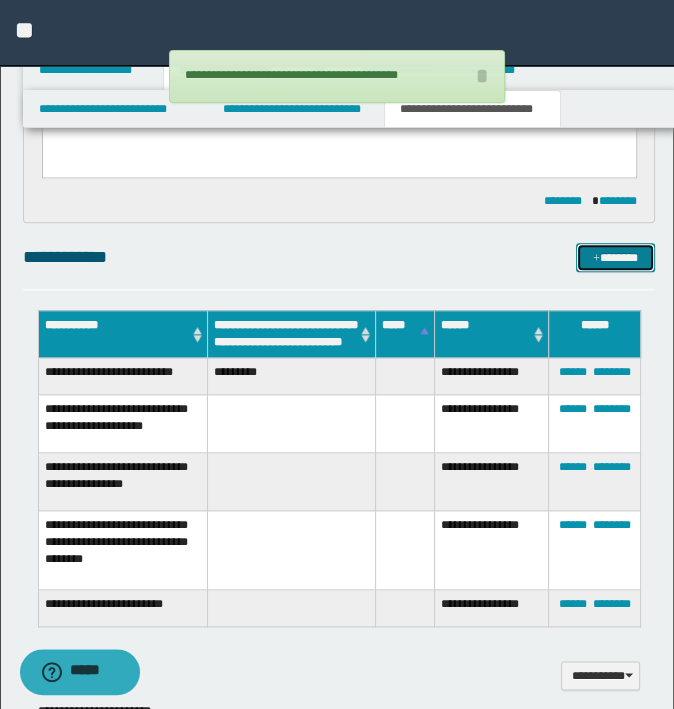click on "*******" at bounding box center (615, 258) 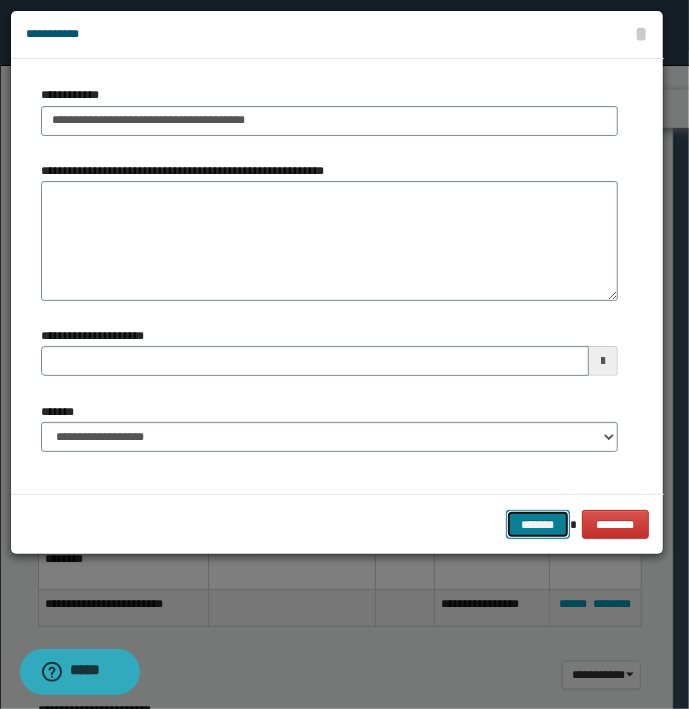 click on "*******" at bounding box center [538, 525] 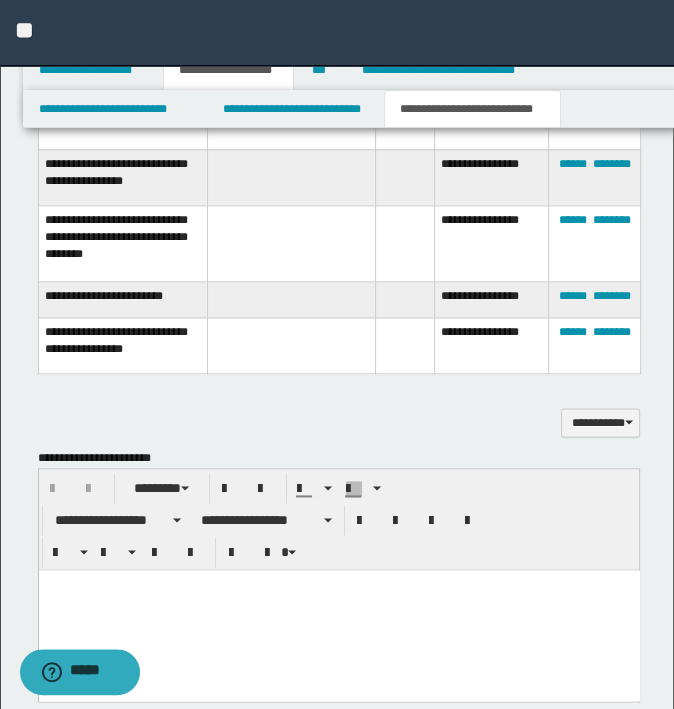 scroll, scrollTop: 1160, scrollLeft: 0, axis: vertical 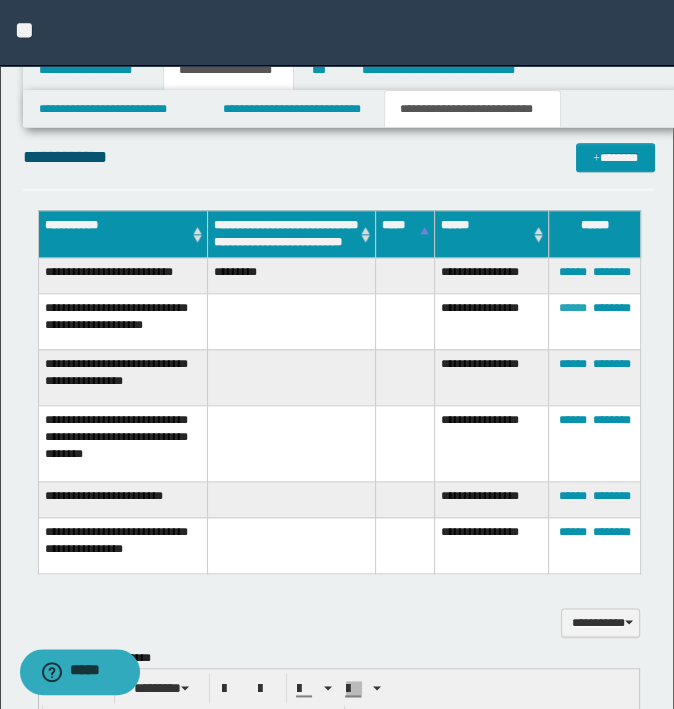 click on "******" at bounding box center [573, 308] 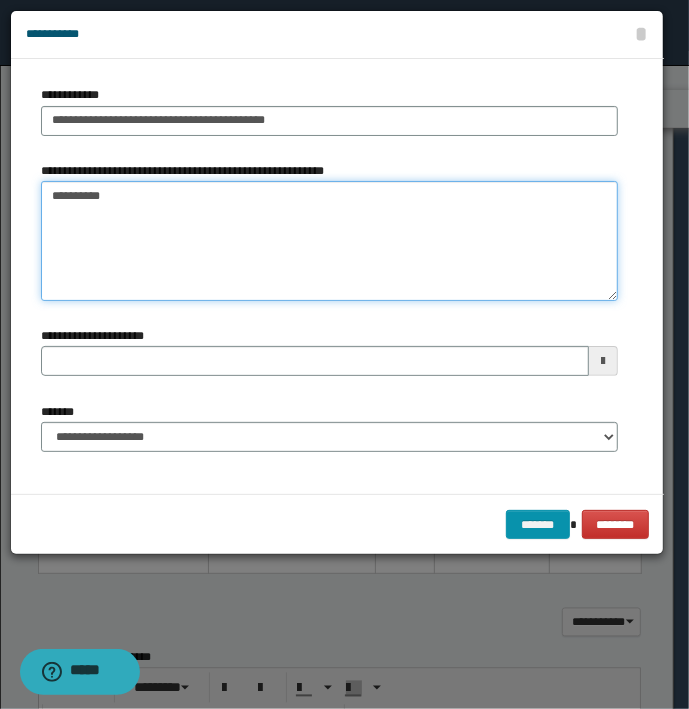 click on "**********" at bounding box center [329, 241] 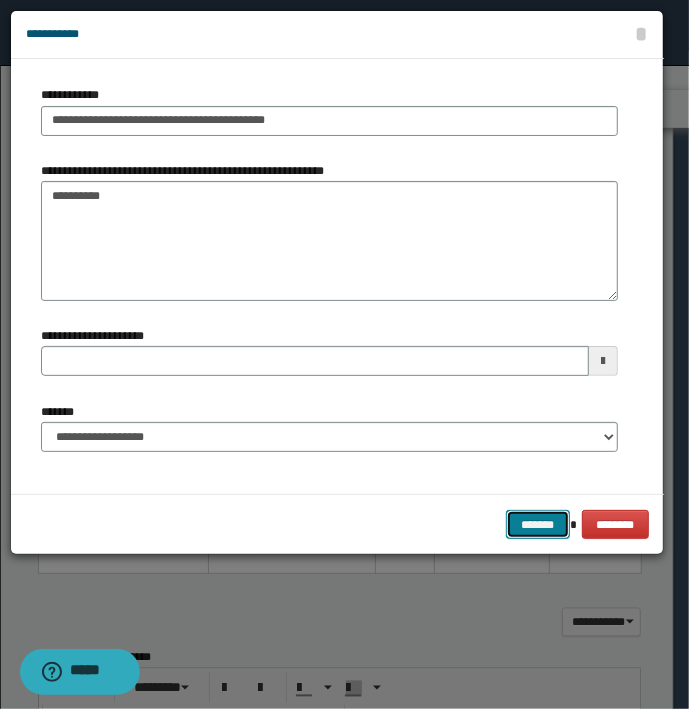click on "*******" at bounding box center (538, 525) 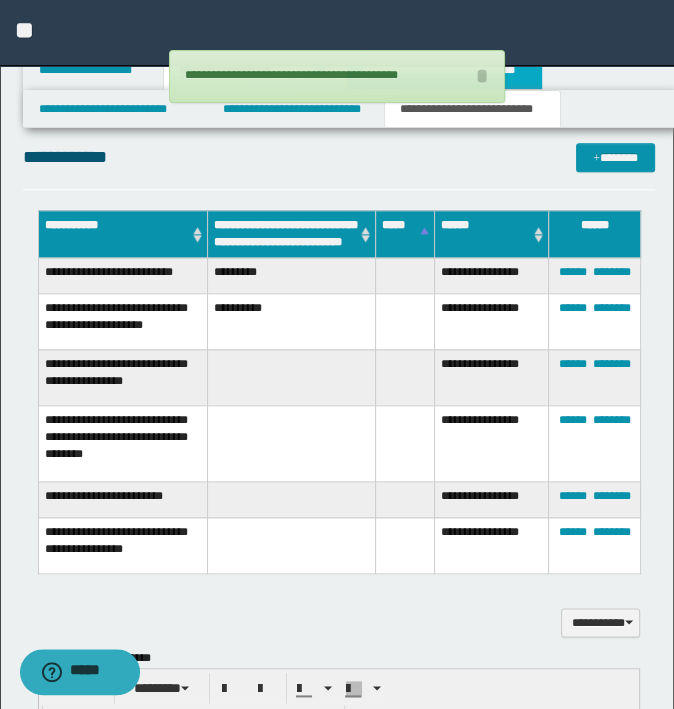 click on "**********" at bounding box center [444, 70] 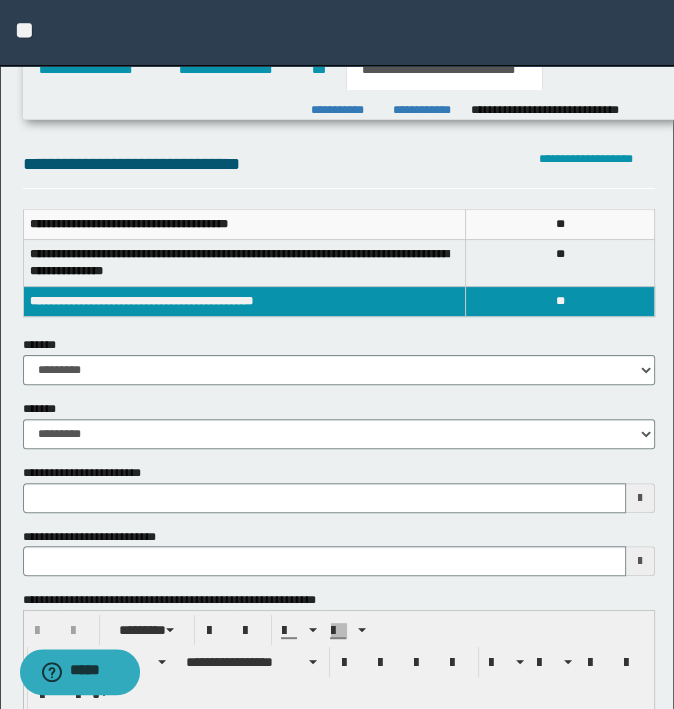 scroll, scrollTop: 400, scrollLeft: 0, axis: vertical 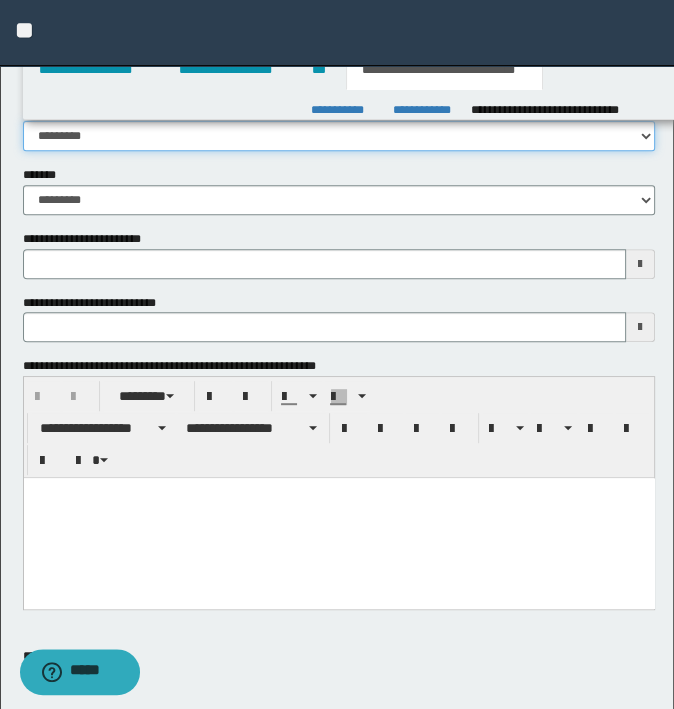 click on "**********" at bounding box center (339, 136) 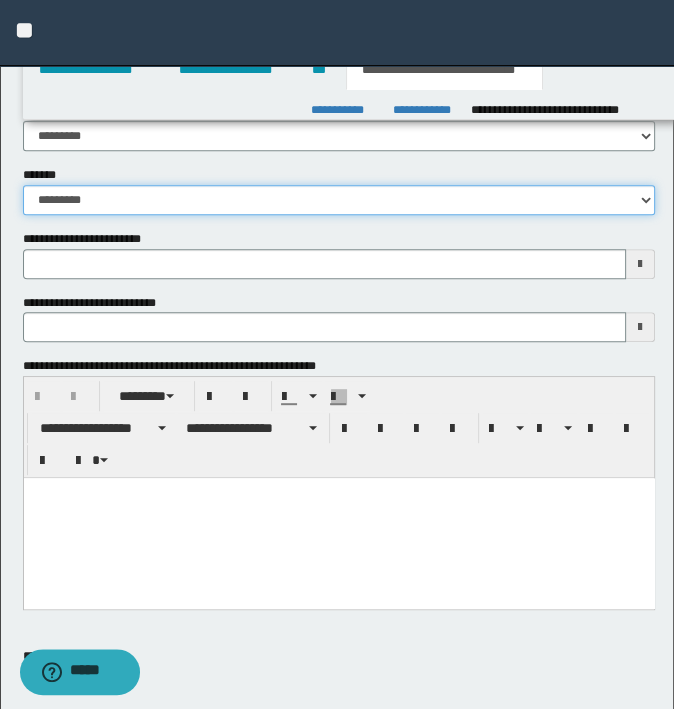 drag, startPoint x: 115, startPoint y: 196, endPoint x: 112, endPoint y: 210, distance: 14.3178215 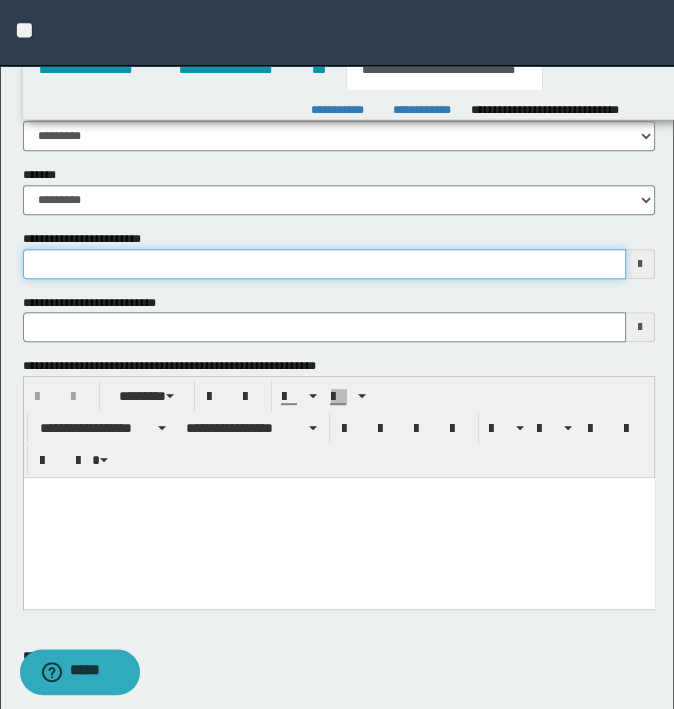 click on "**********" at bounding box center [325, 264] 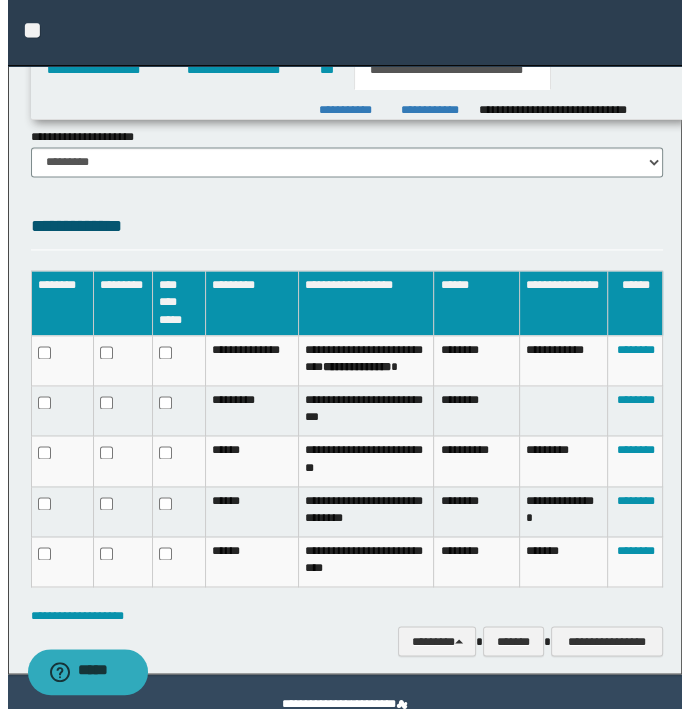 scroll, scrollTop: 1603, scrollLeft: 0, axis: vertical 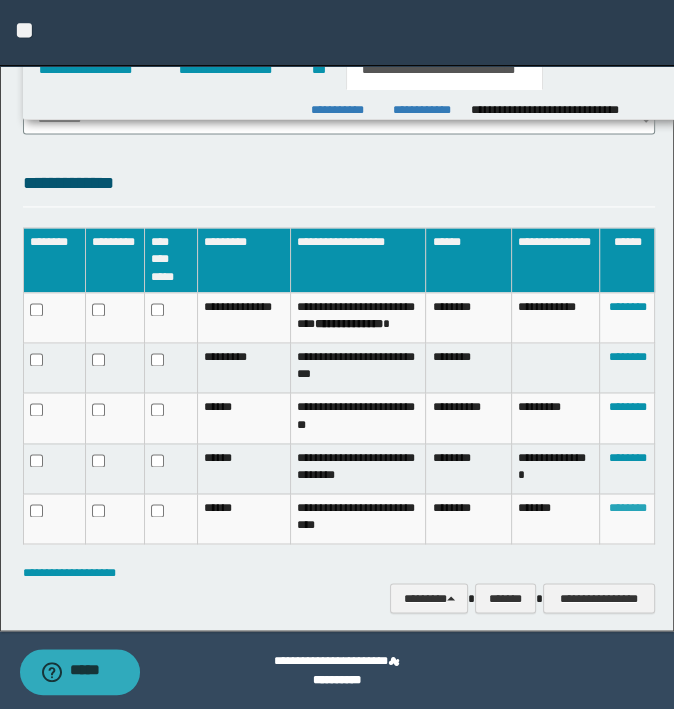 click on "********" at bounding box center (627, 508) 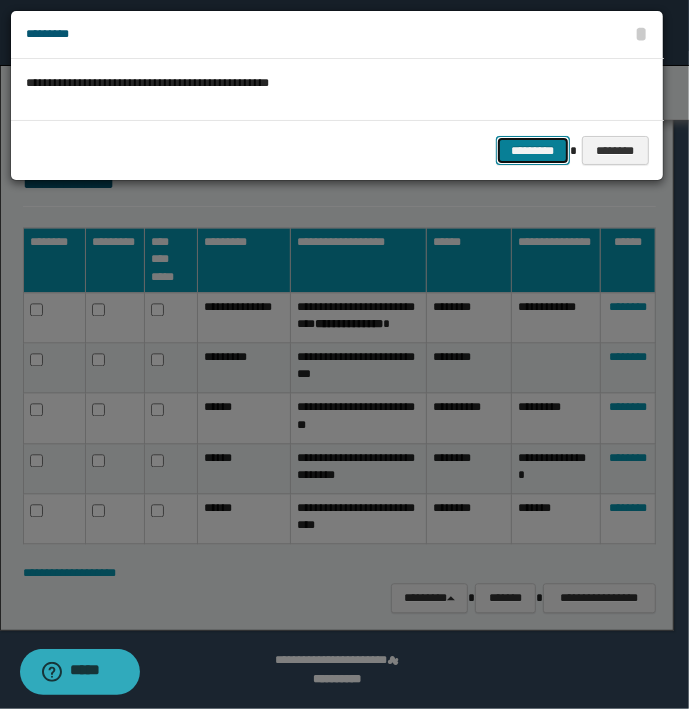 drag, startPoint x: 523, startPoint y: 146, endPoint x: 537, endPoint y: 162, distance: 21.260292 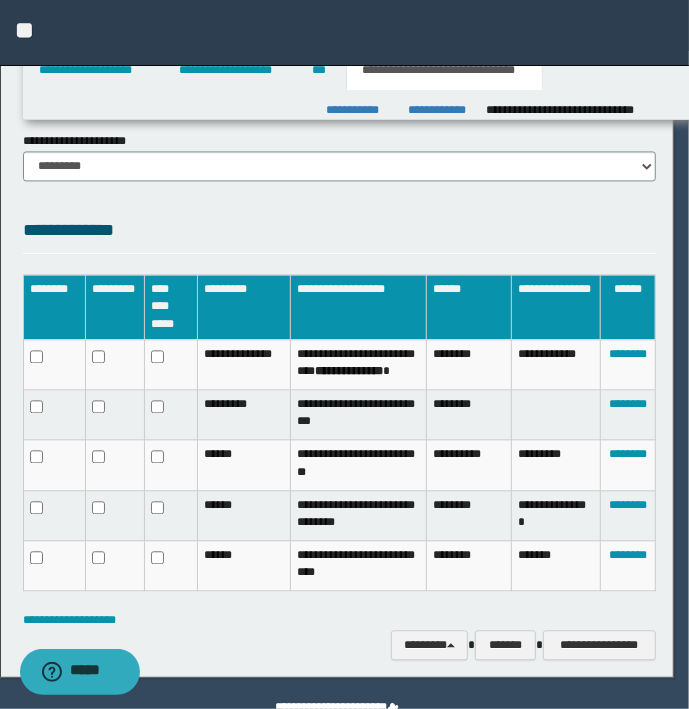 scroll, scrollTop: 1506, scrollLeft: 0, axis: vertical 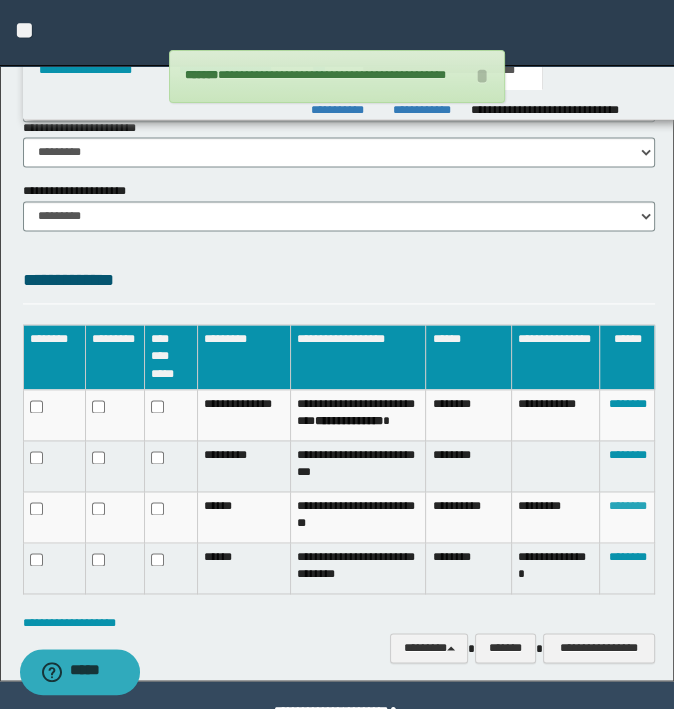 click on "********" at bounding box center [627, 506] 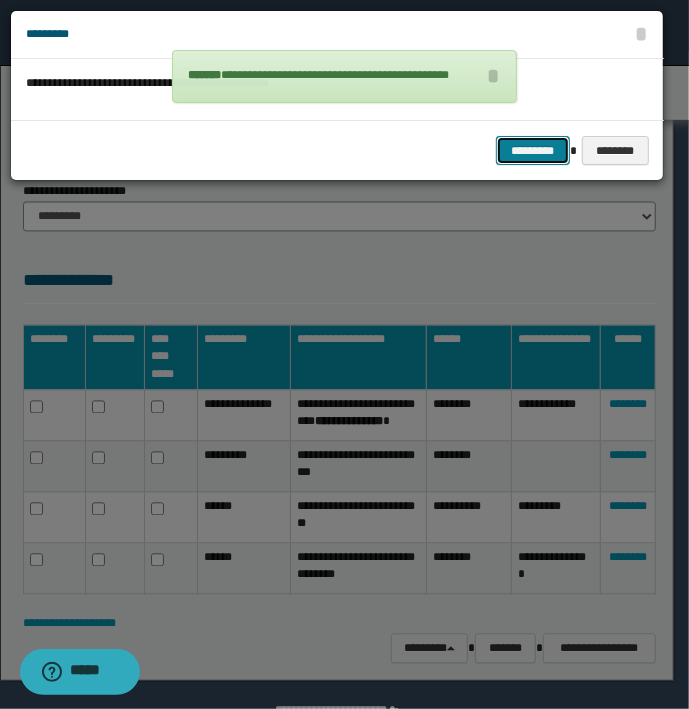 click on "*********" at bounding box center (533, 151) 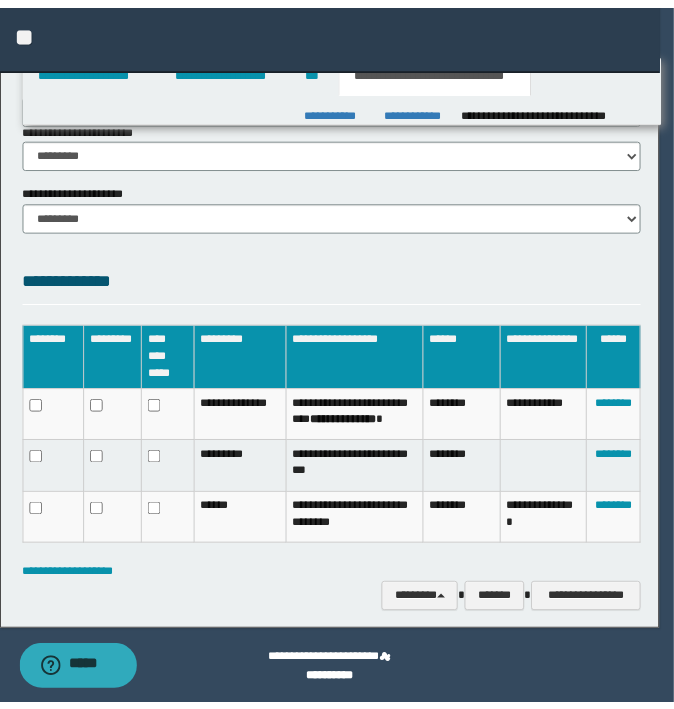 scroll, scrollTop: 1460, scrollLeft: 0, axis: vertical 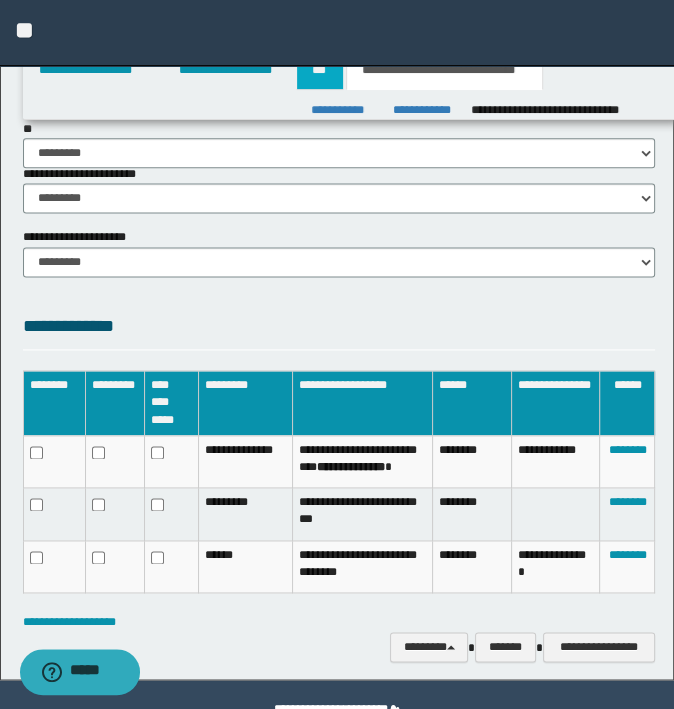 click on "***" at bounding box center (320, 70) 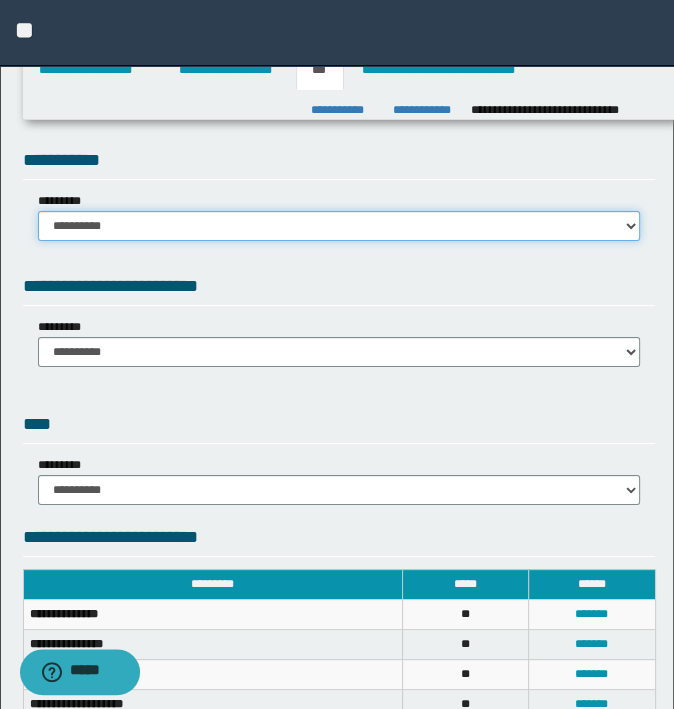 click on "**********" at bounding box center [339, 226] 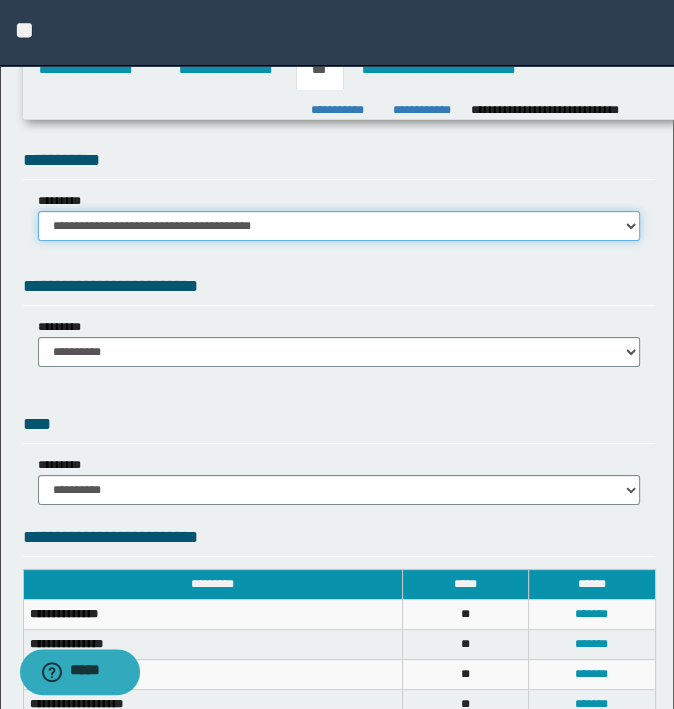 click on "**********" at bounding box center (339, 226) 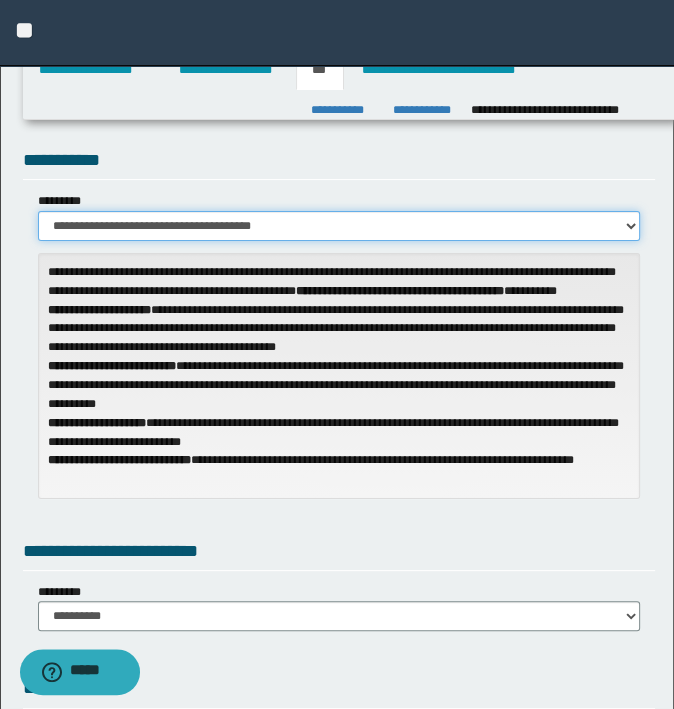 click on "**********" at bounding box center (339, 226) 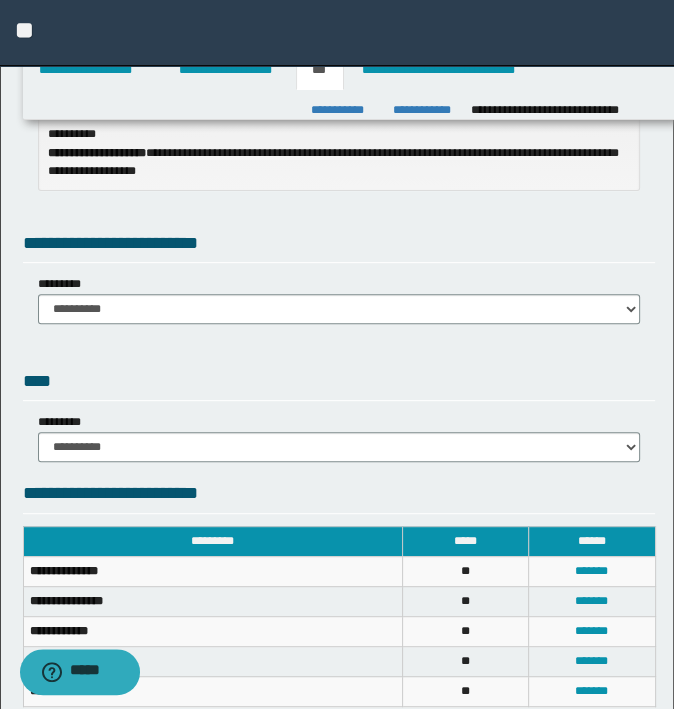 scroll, scrollTop: 300, scrollLeft: 0, axis: vertical 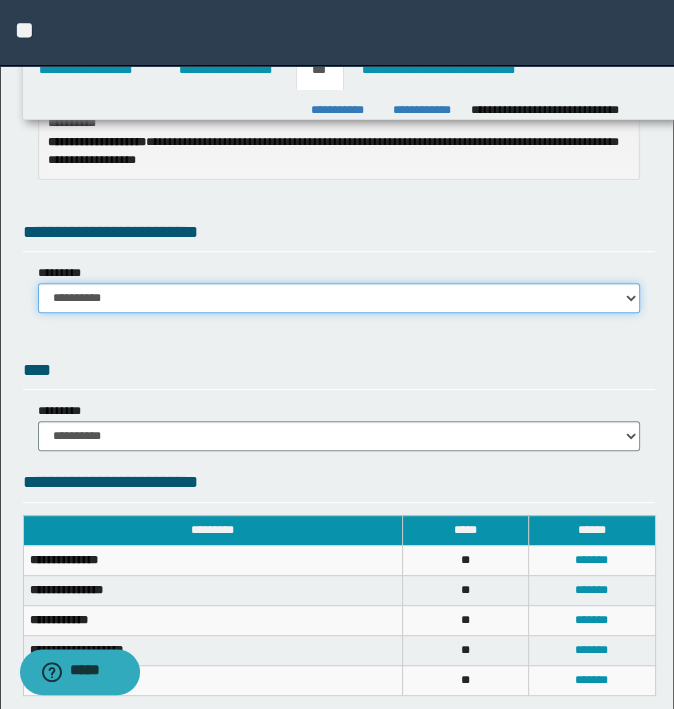 click on "**********" at bounding box center [339, 298] 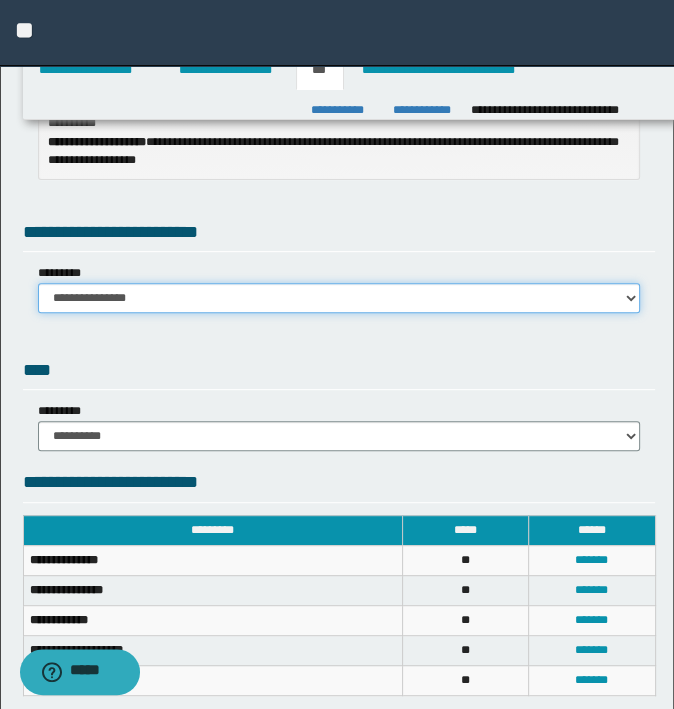 click on "**********" at bounding box center (339, 298) 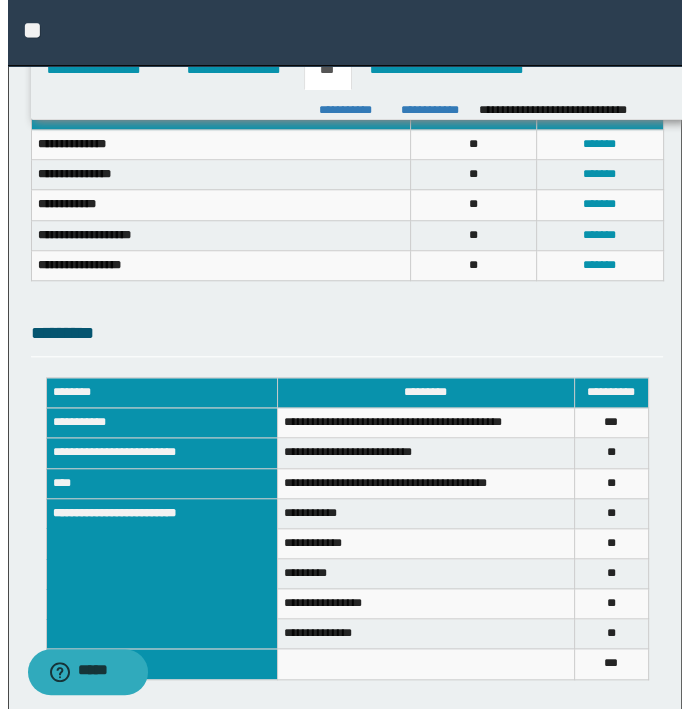 scroll, scrollTop: 681, scrollLeft: 0, axis: vertical 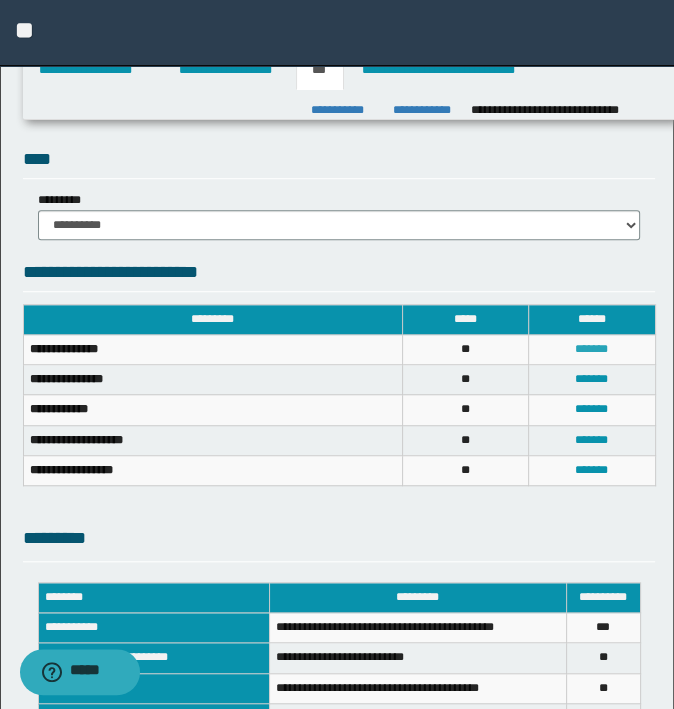 click on "*******" at bounding box center [591, 349] 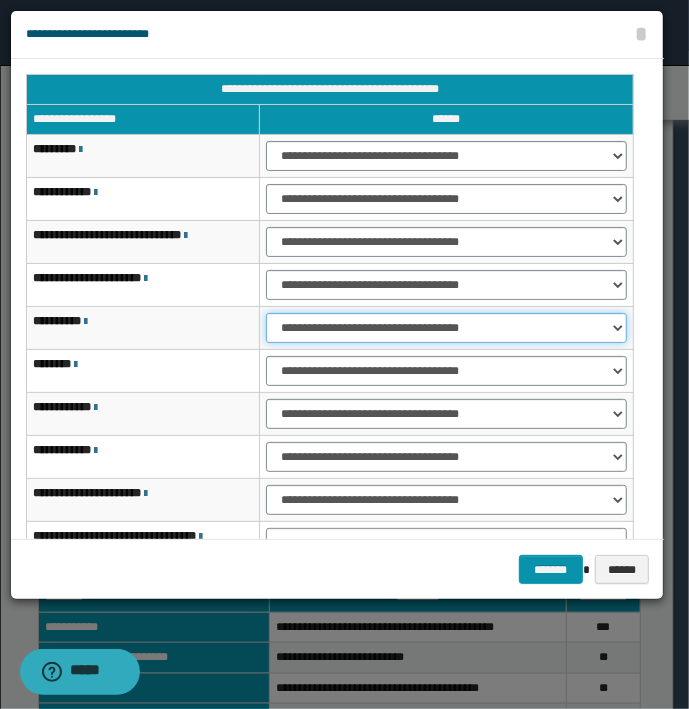 click on "**********" at bounding box center (446, 328) 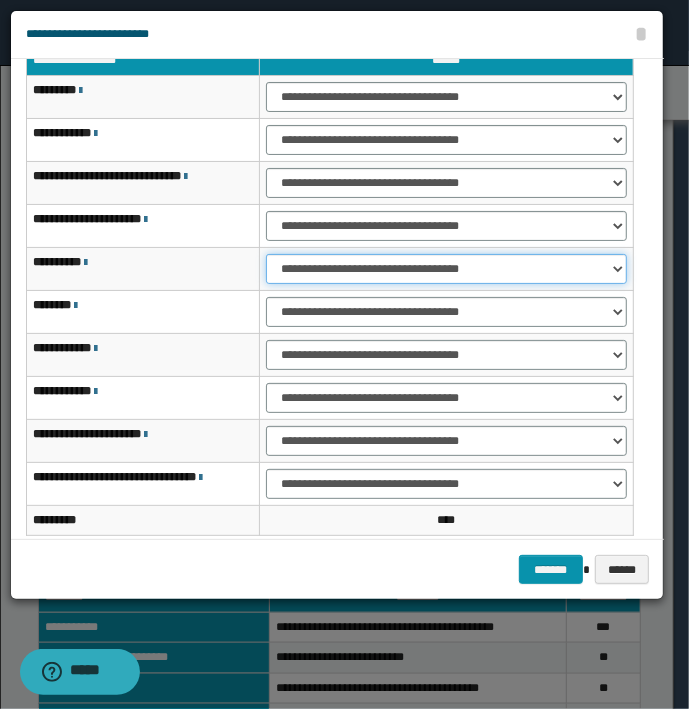 scroll, scrollTop: 118, scrollLeft: 0, axis: vertical 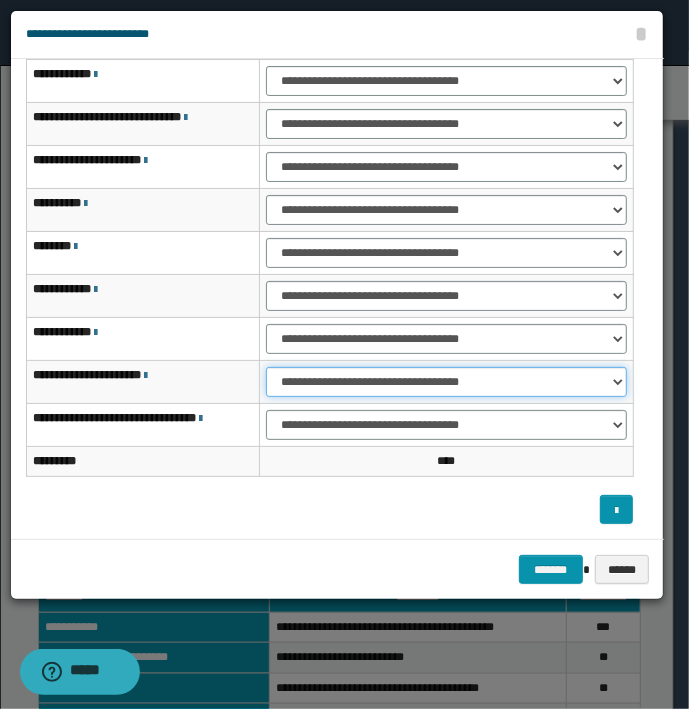 drag, startPoint x: 338, startPoint y: 376, endPoint x: 338, endPoint y: 395, distance: 19 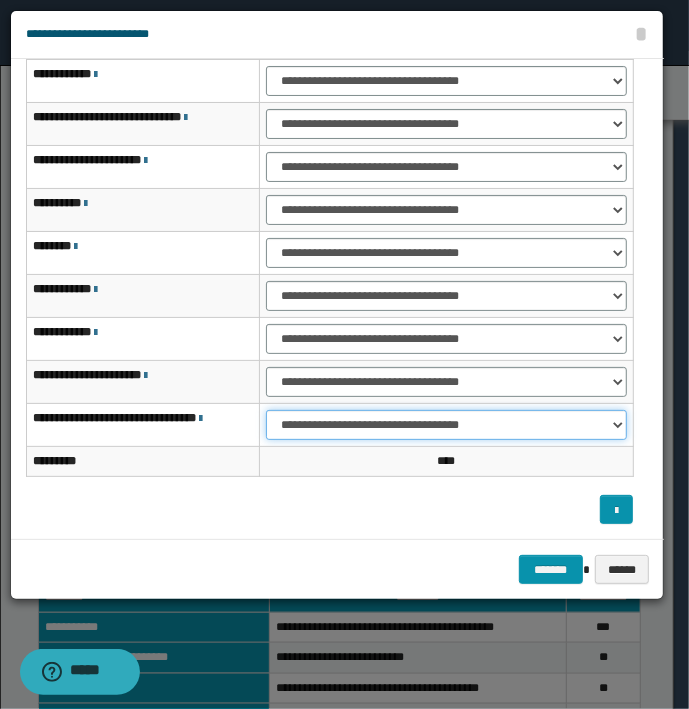 click on "**********" at bounding box center [446, 425] 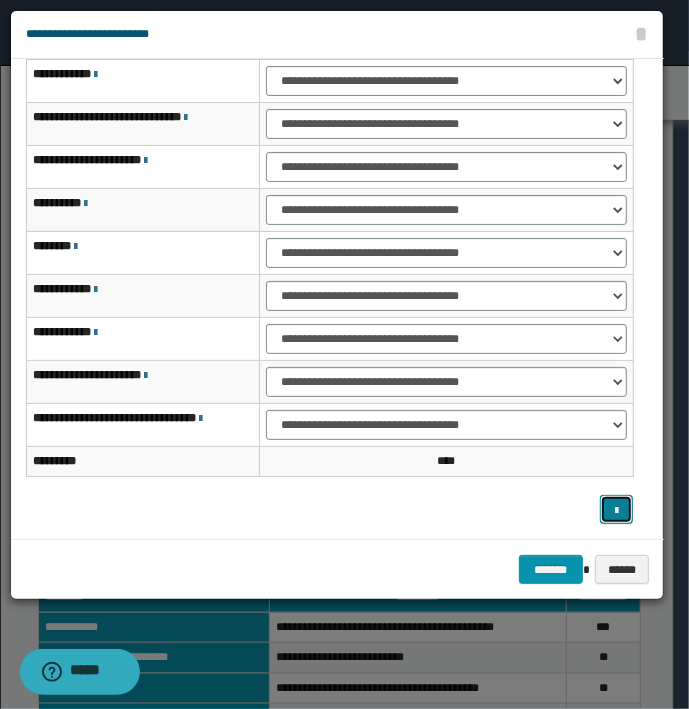 click at bounding box center (617, 510) 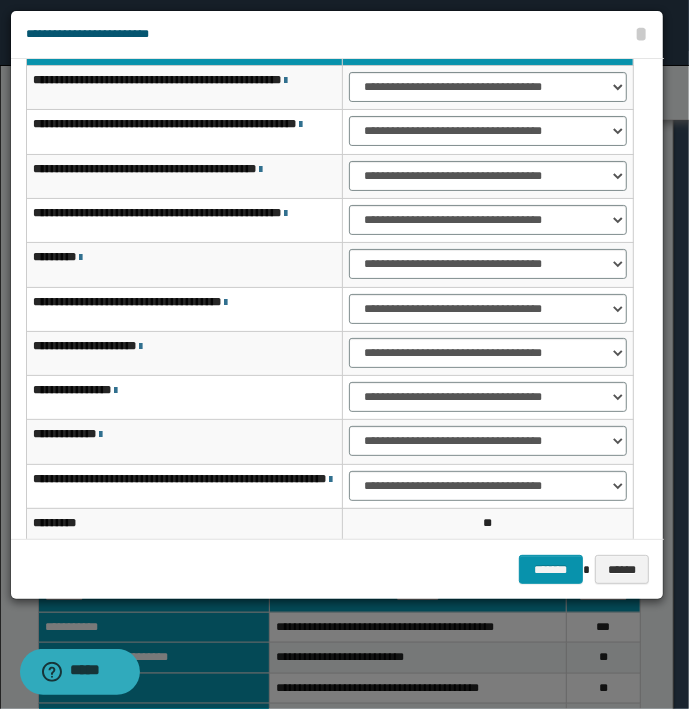 scroll, scrollTop: 0, scrollLeft: 0, axis: both 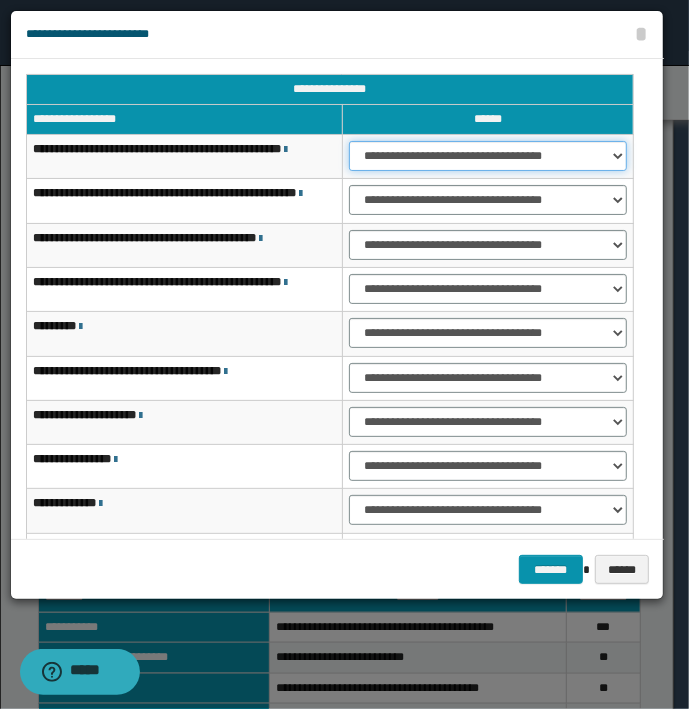click on "**********" at bounding box center [488, 156] 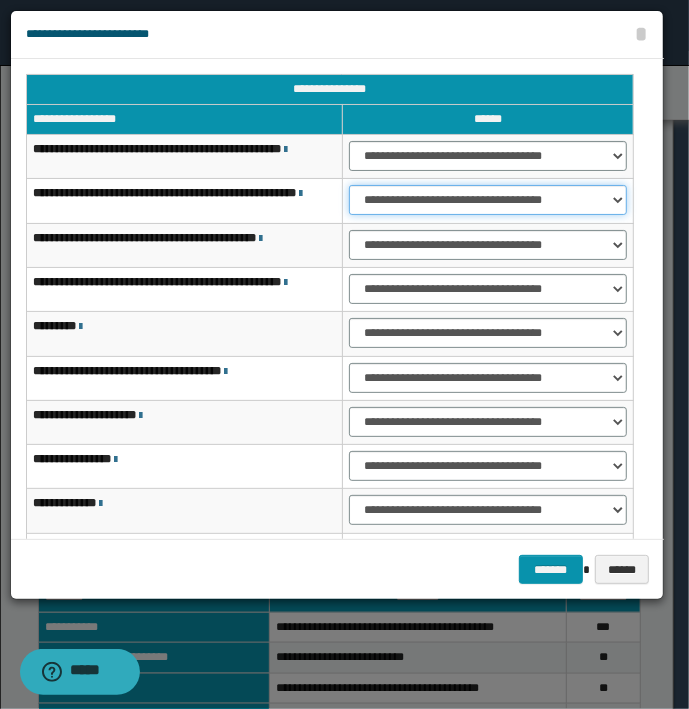 click on "**********" at bounding box center [488, 200] 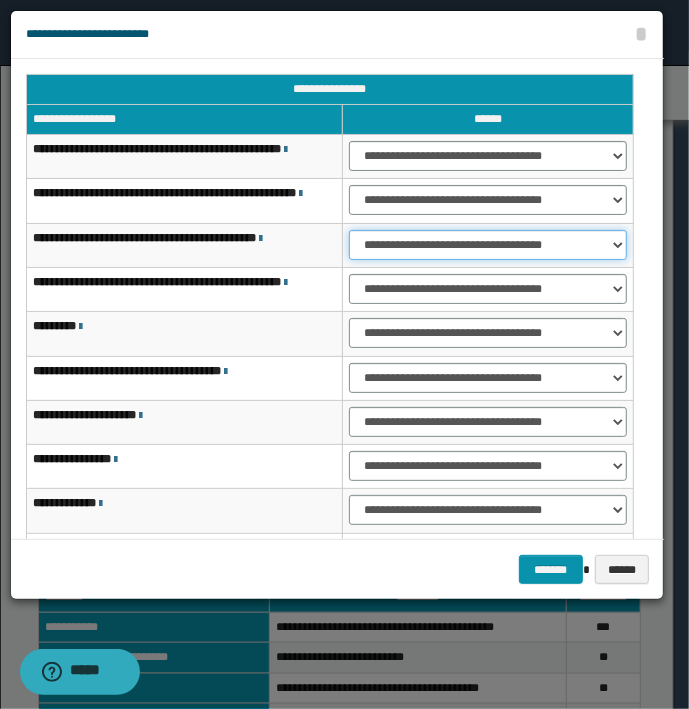 click on "**********" at bounding box center (488, 245) 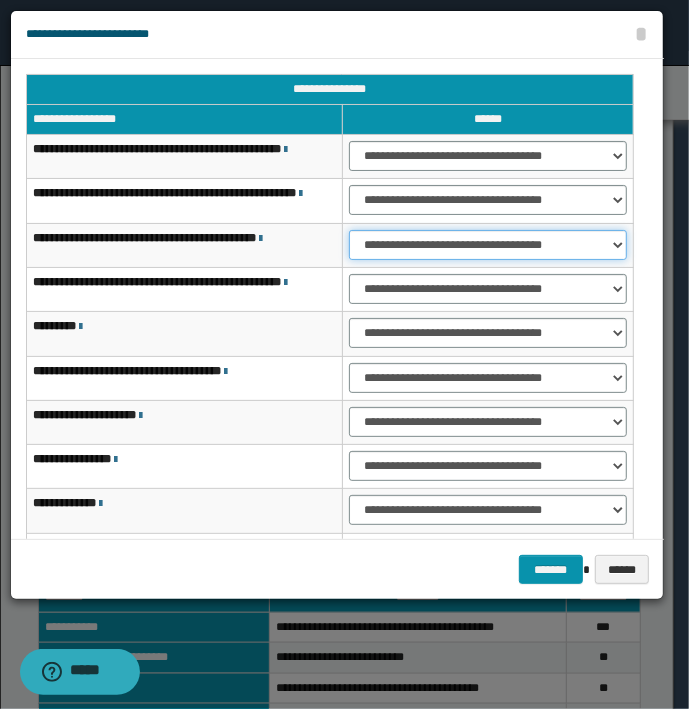 scroll, scrollTop: 100, scrollLeft: 0, axis: vertical 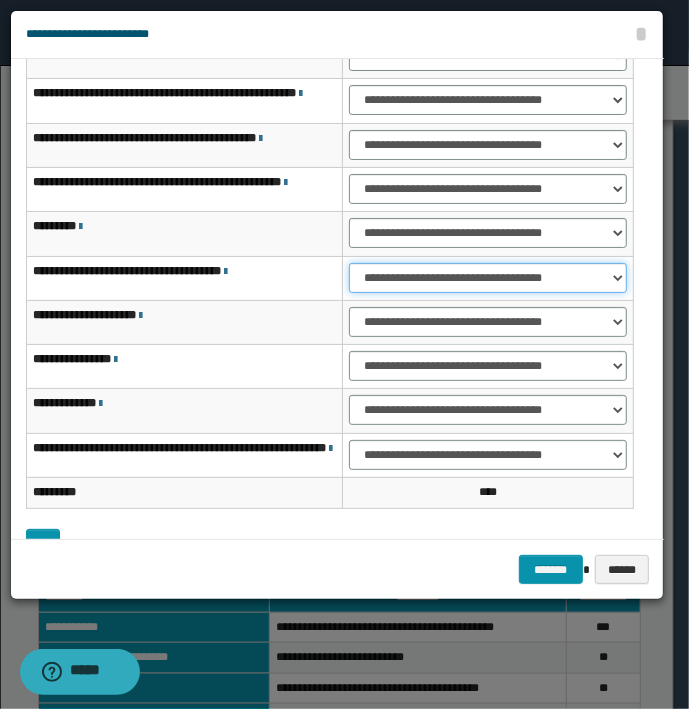 click on "**********" at bounding box center [488, 278] 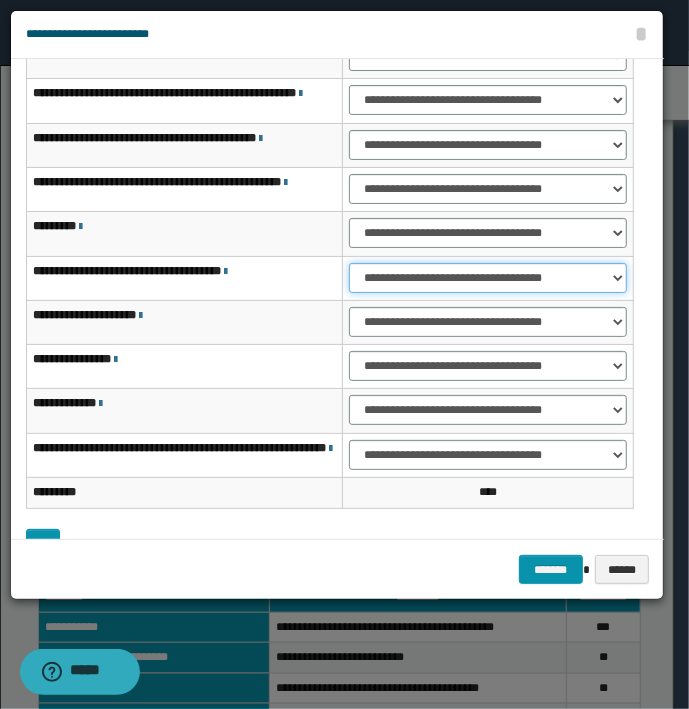 click on "**********" at bounding box center [488, 278] 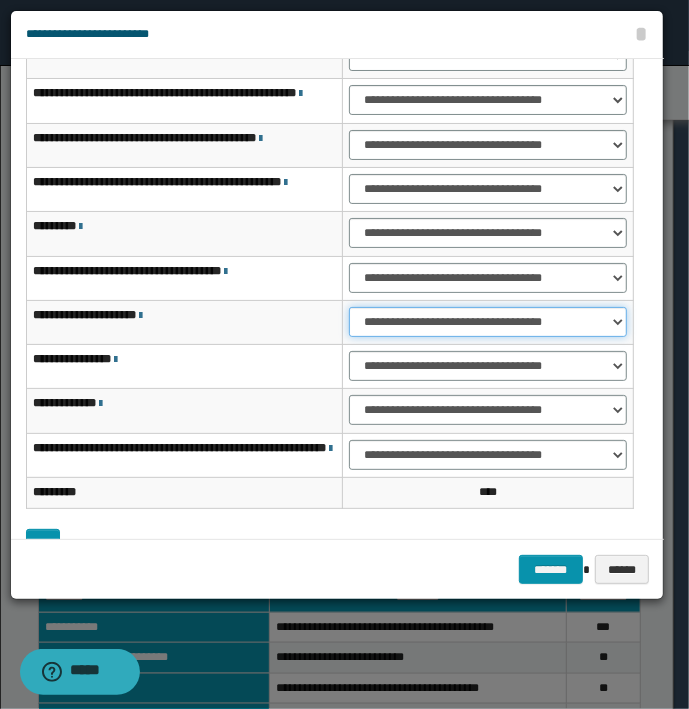 click on "**********" at bounding box center [488, 322] 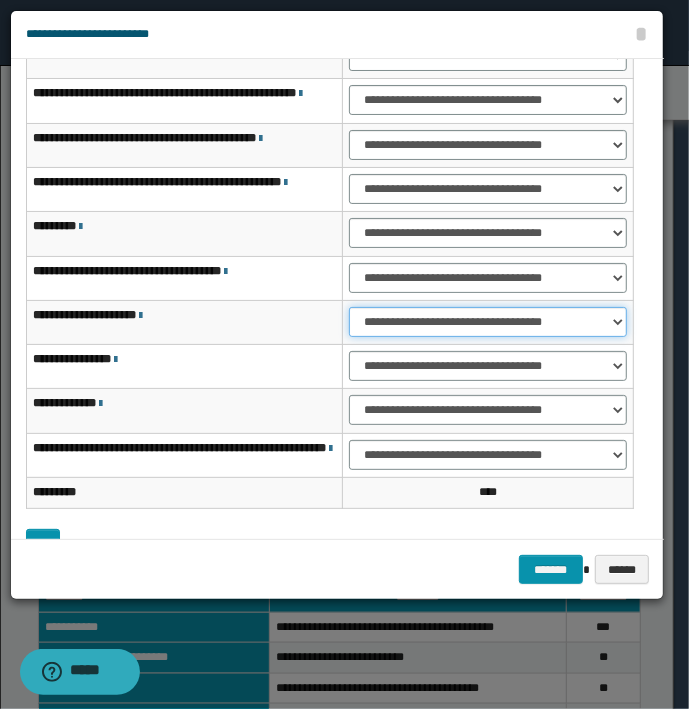 click on "**********" at bounding box center (488, 322) 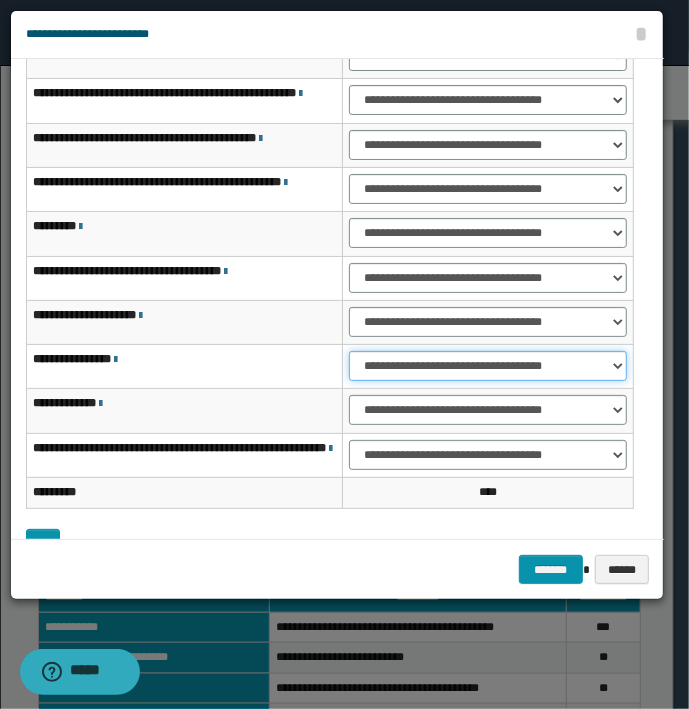 drag, startPoint x: 396, startPoint y: 359, endPoint x: 397, endPoint y: 377, distance: 18.027756 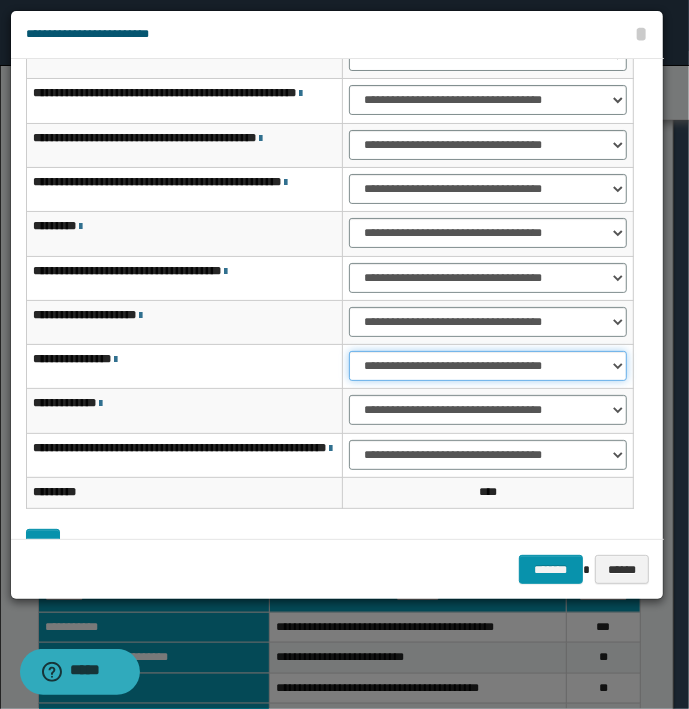 click on "**********" at bounding box center (488, 366) 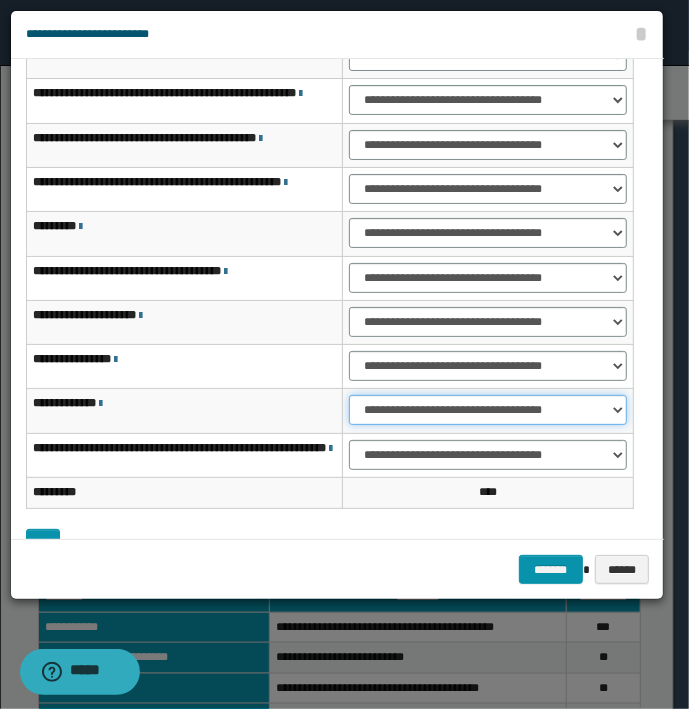 click on "**********" at bounding box center (488, 410) 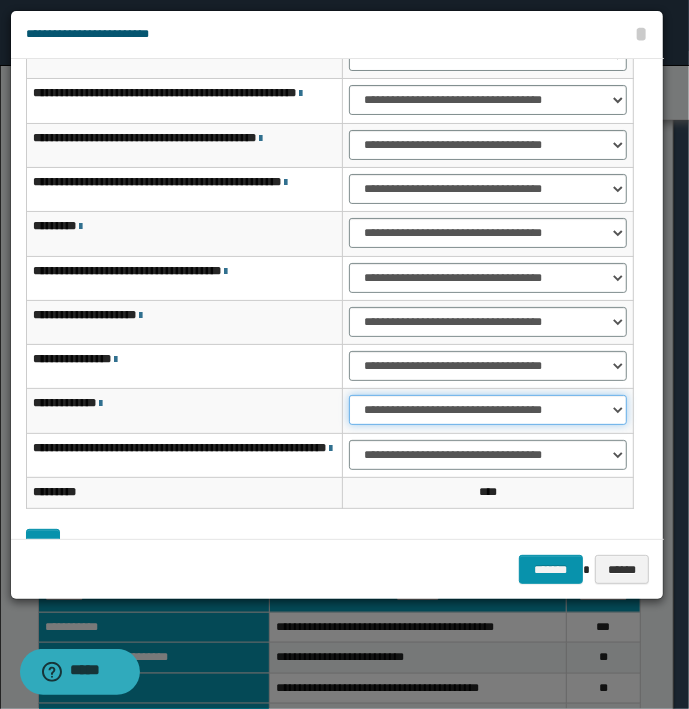 click on "**********" at bounding box center [488, 410] 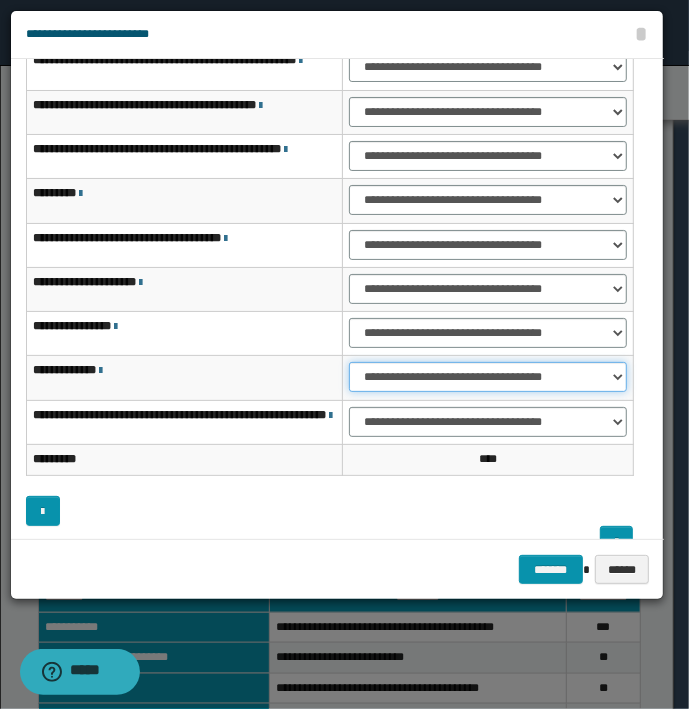 scroll, scrollTop: 163, scrollLeft: 0, axis: vertical 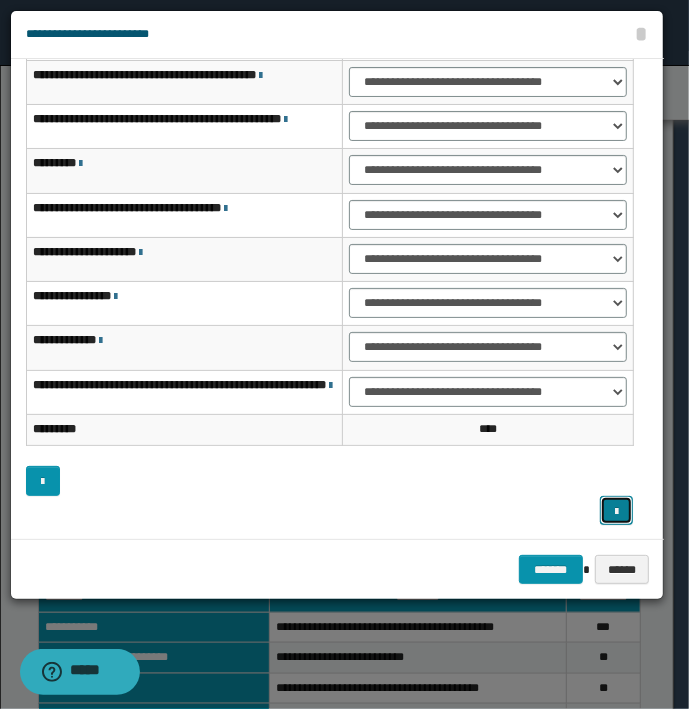 click at bounding box center [617, 511] 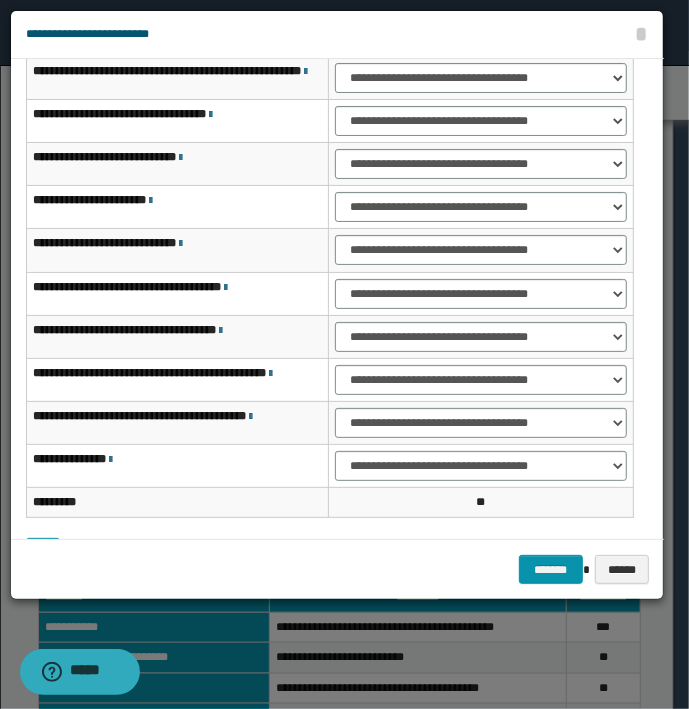 scroll, scrollTop: 0, scrollLeft: 0, axis: both 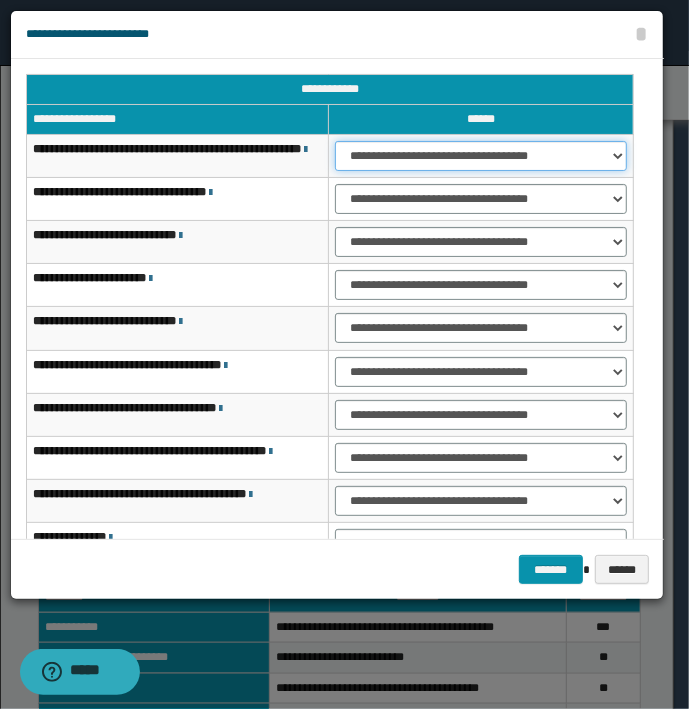 click on "**********" at bounding box center [481, 156] 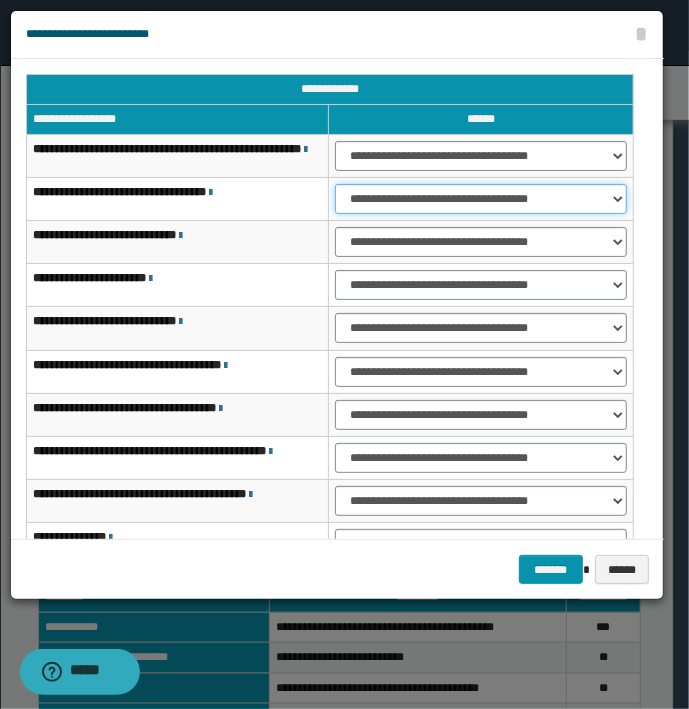click on "**********" at bounding box center (481, 199) 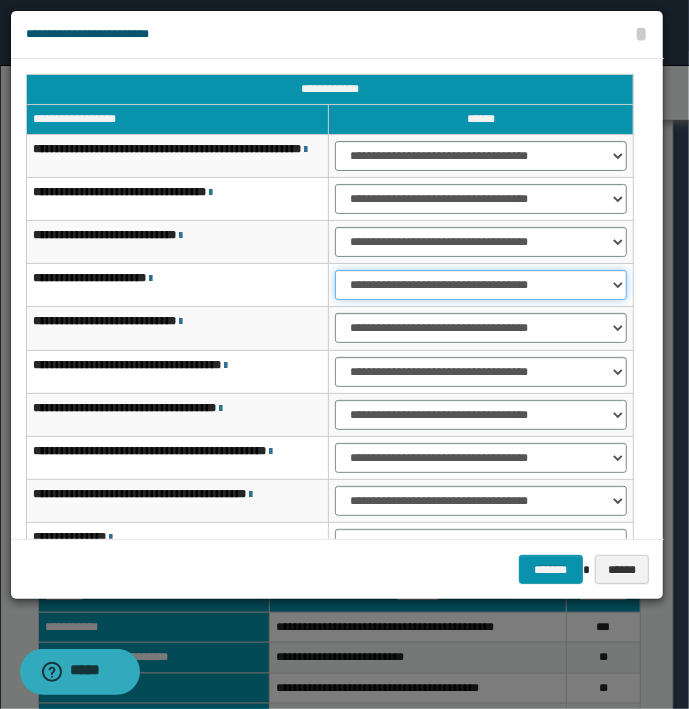 click on "**********" at bounding box center [481, 285] 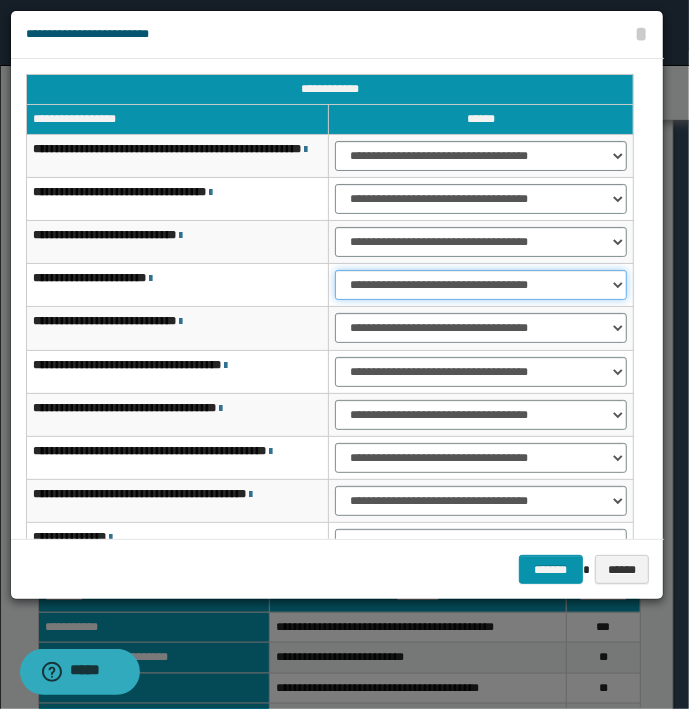 click on "**********" at bounding box center [481, 285] 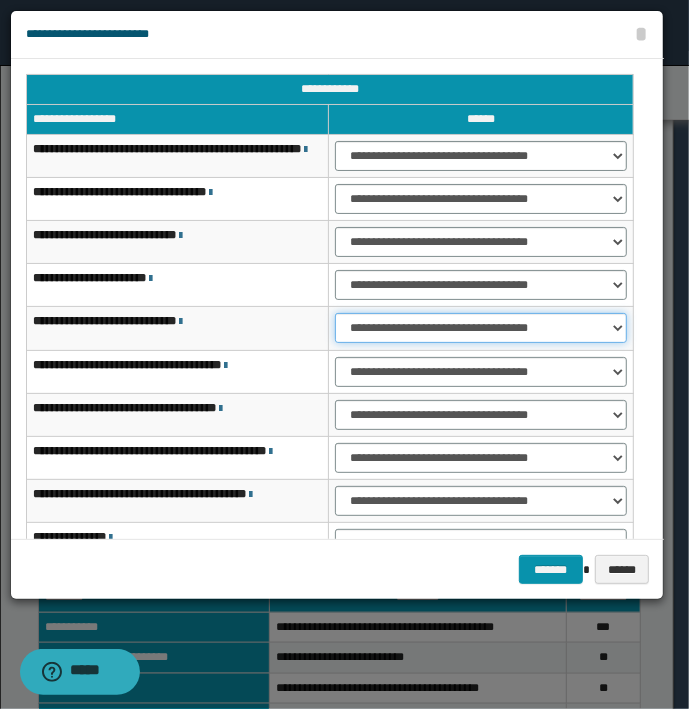 click on "**********" at bounding box center (481, 328) 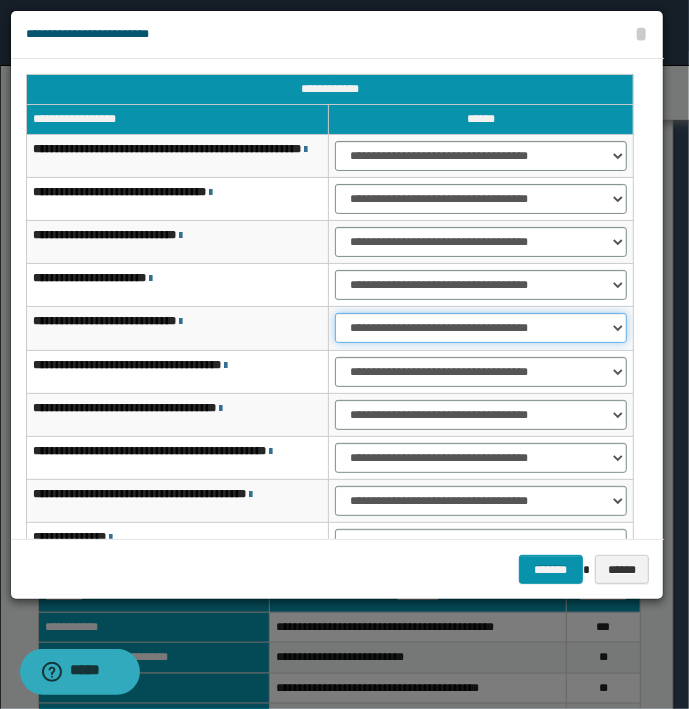 click on "**********" at bounding box center (481, 328) 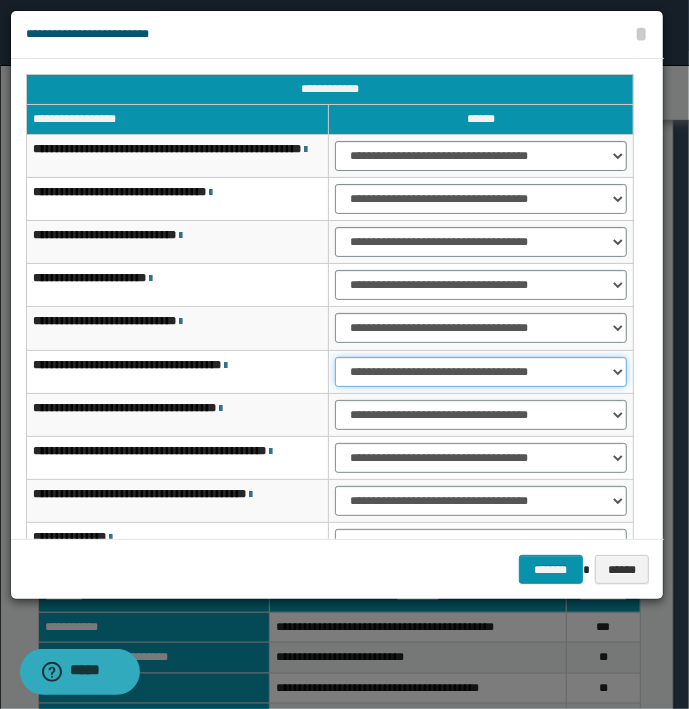 click on "**********" at bounding box center [481, 372] 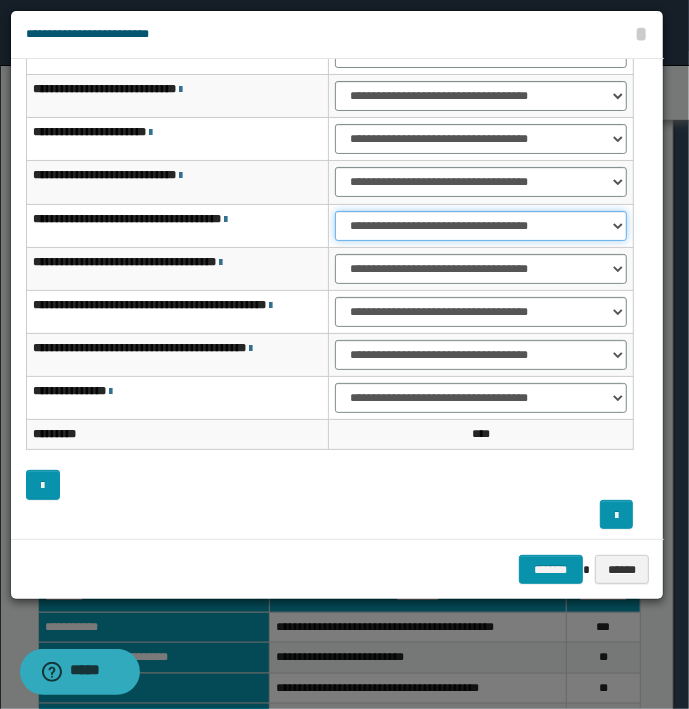 scroll, scrollTop: 151, scrollLeft: 0, axis: vertical 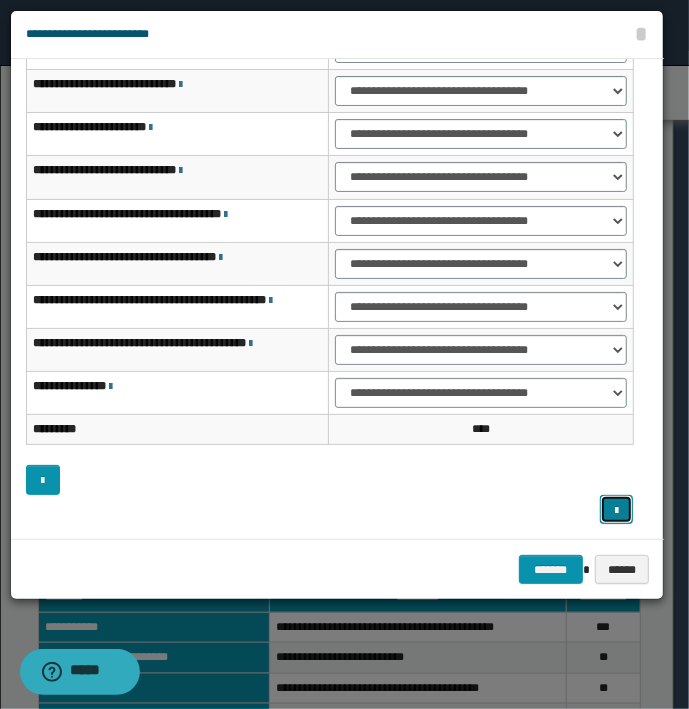 click at bounding box center [617, 510] 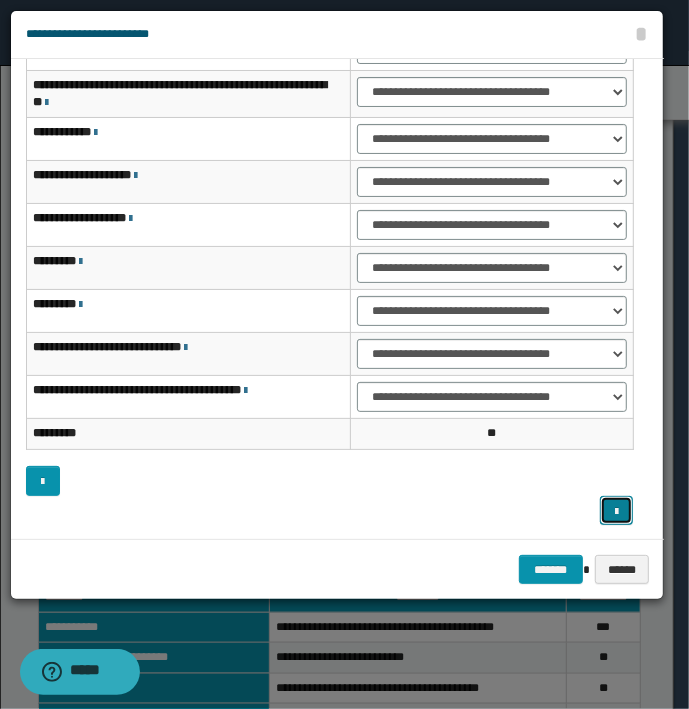 scroll, scrollTop: 151, scrollLeft: 0, axis: vertical 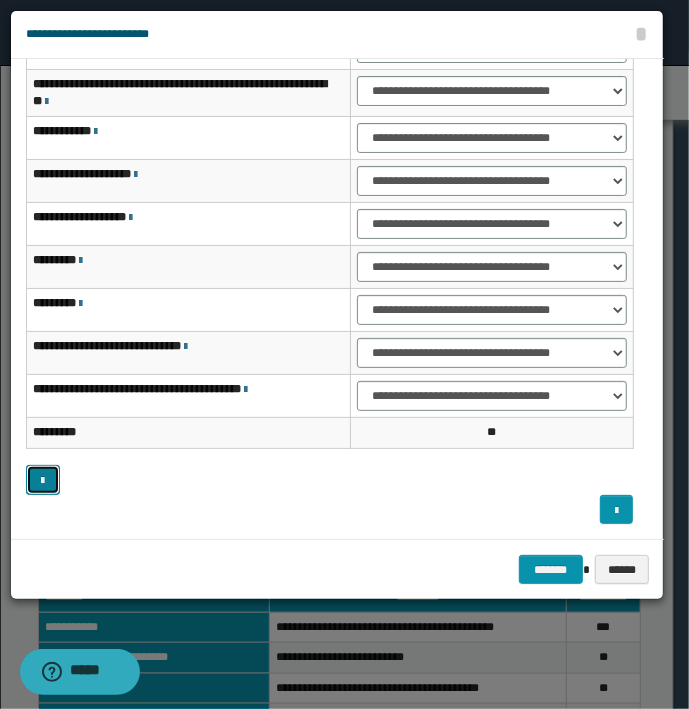 click at bounding box center (42, 481) 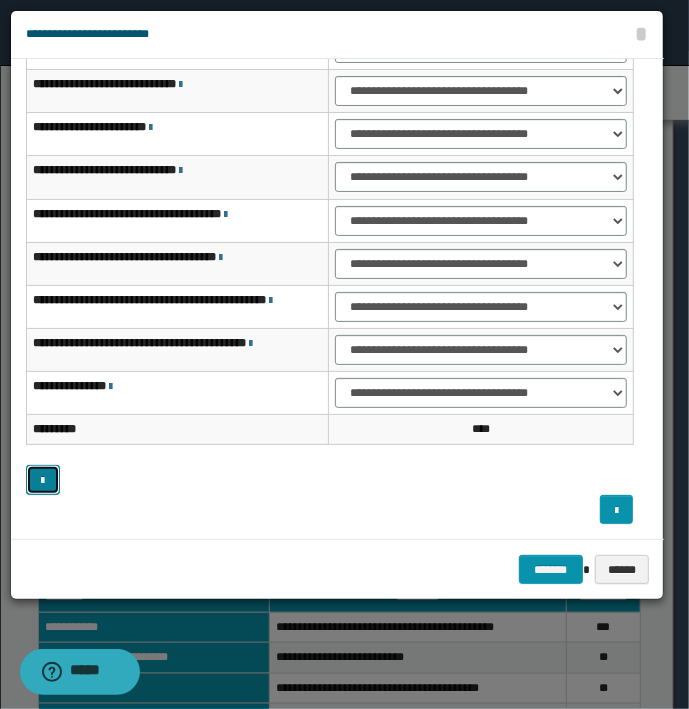 click at bounding box center [42, 481] 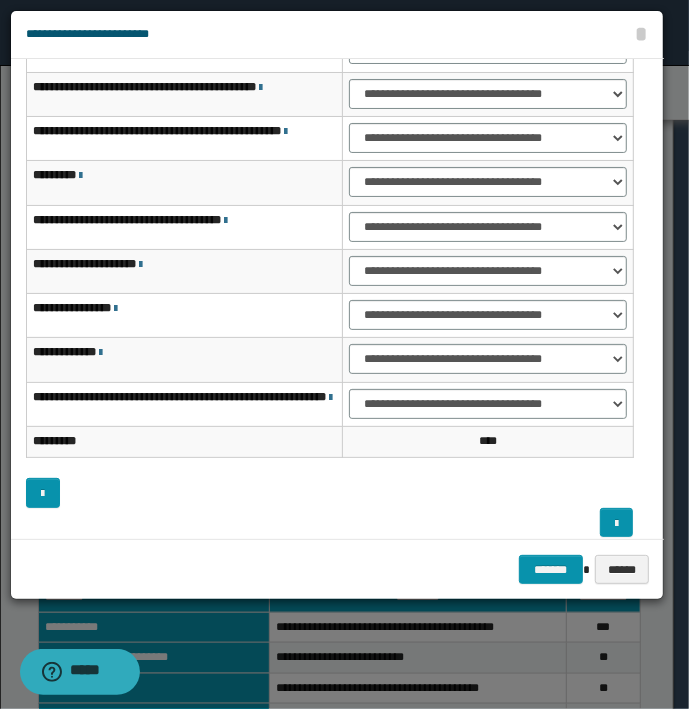 click on "**********" at bounding box center [337, 34] 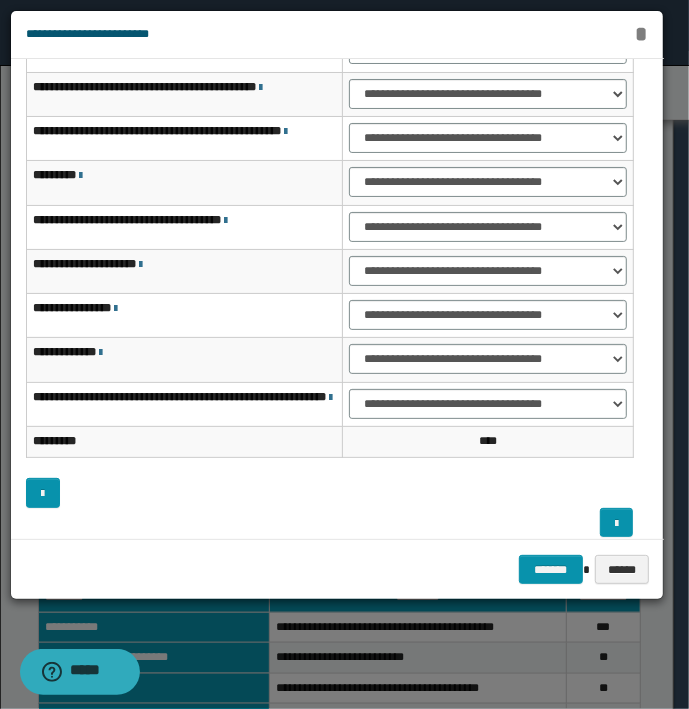 click on "*" at bounding box center (641, 34) 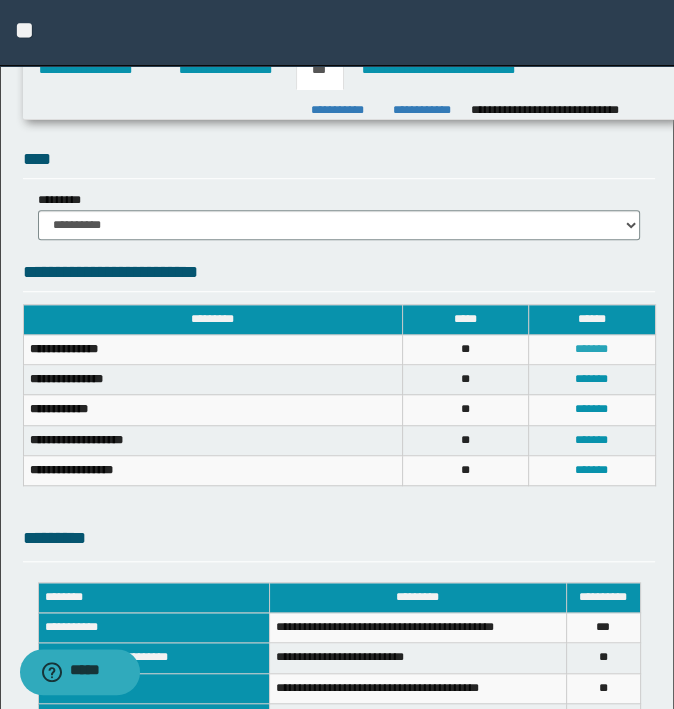 click on "*******" at bounding box center [591, 349] 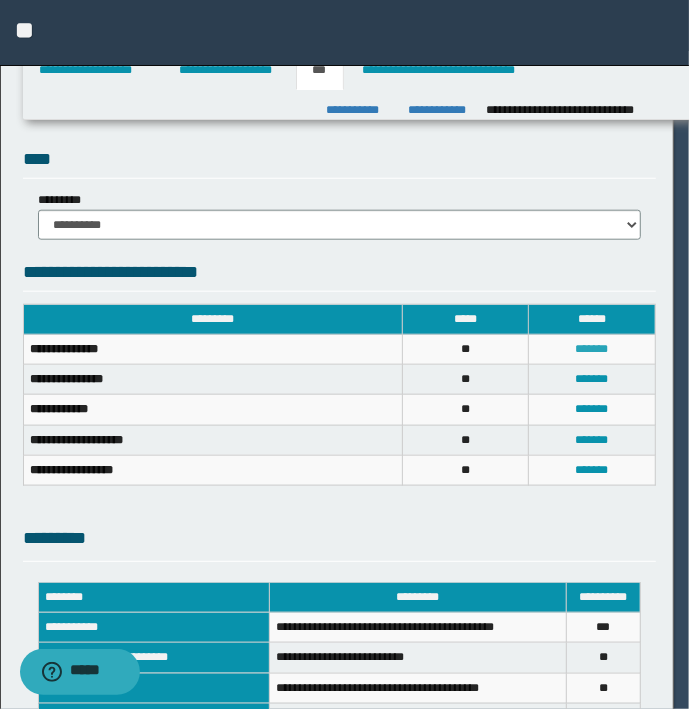scroll, scrollTop: 118, scrollLeft: 0, axis: vertical 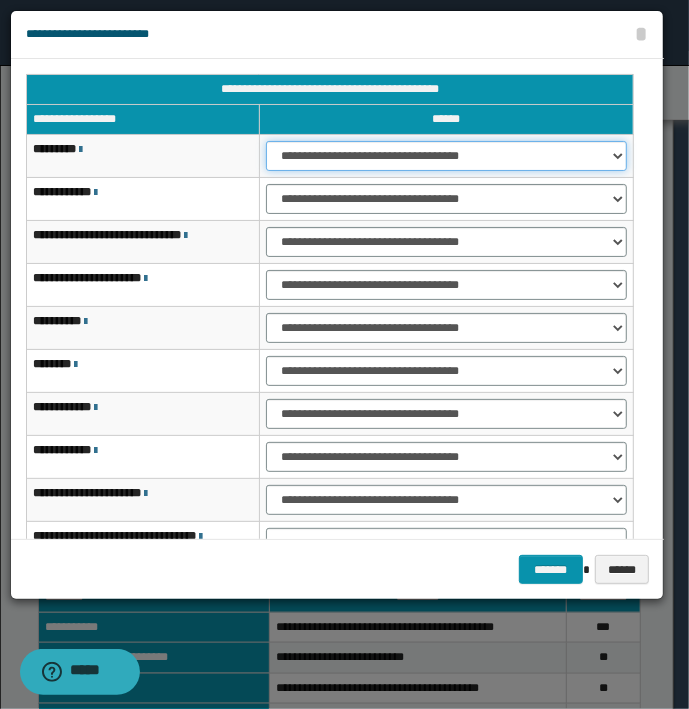 click on "**********" at bounding box center (446, 156) 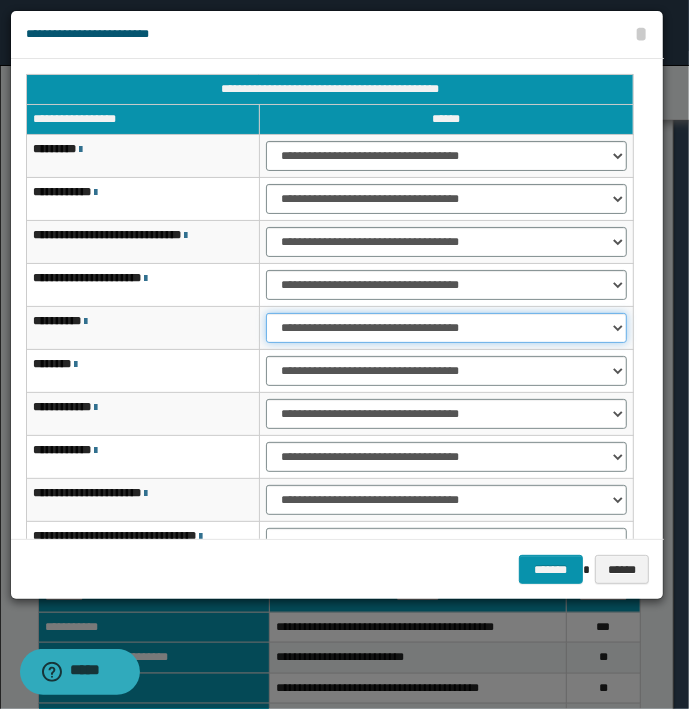 click on "**********" at bounding box center (446, 328) 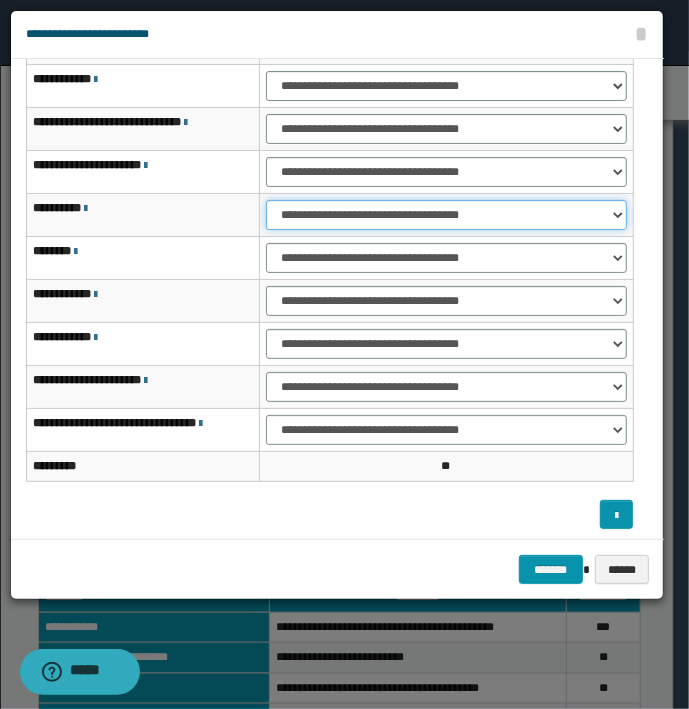 scroll, scrollTop: 118, scrollLeft: 0, axis: vertical 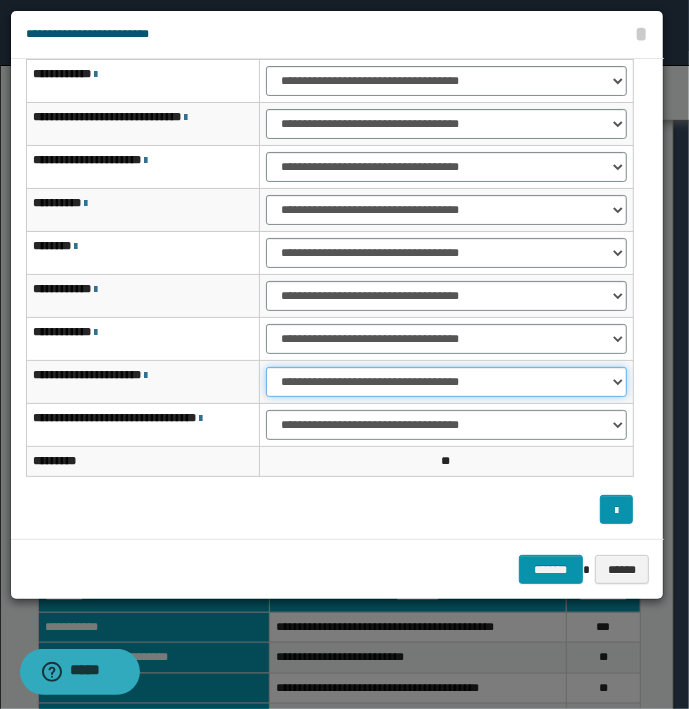 click on "**********" at bounding box center (446, 382) 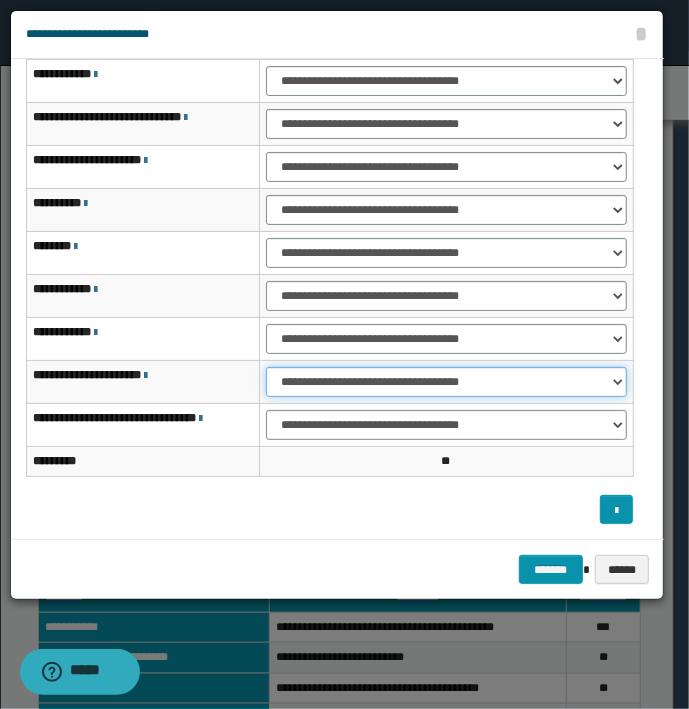 click on "**********" at bounding box center [446, 382] 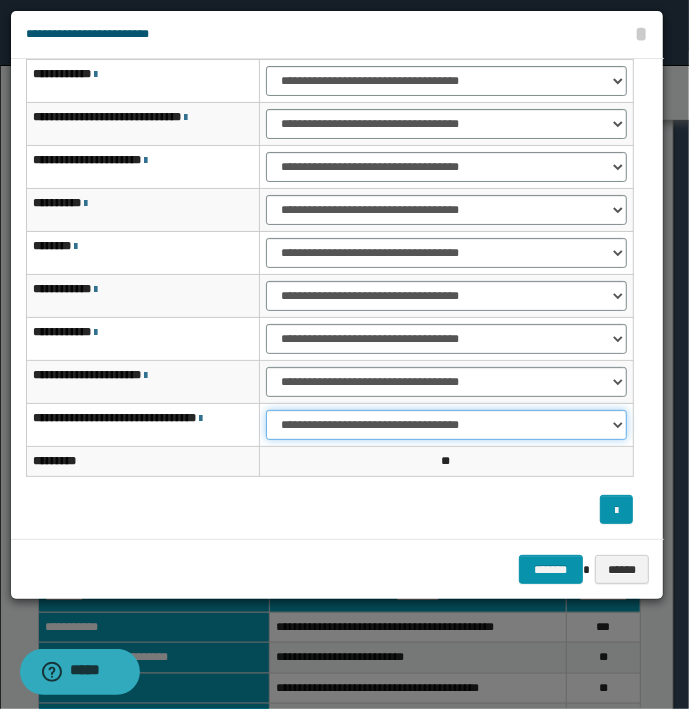 click on "**********" at bounding box center [446, 425] 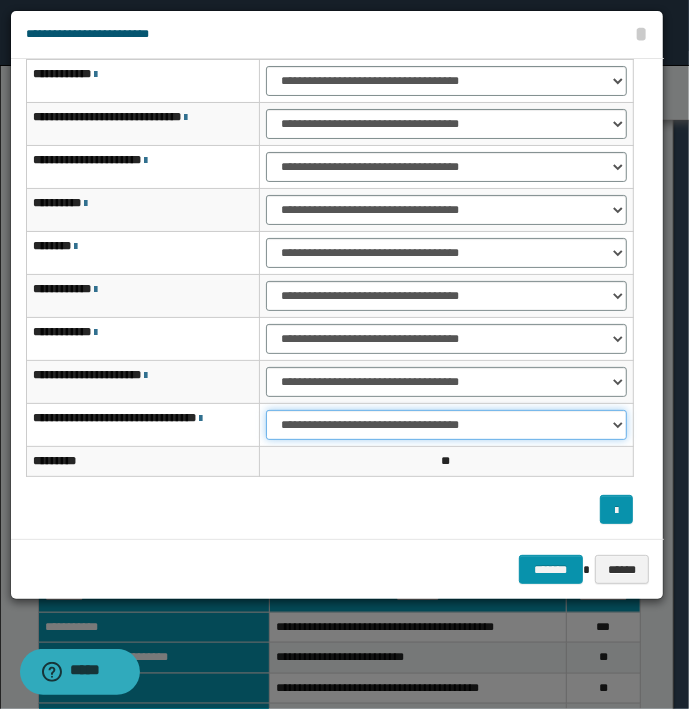 click on "**********" at bounding box center [446, 425] 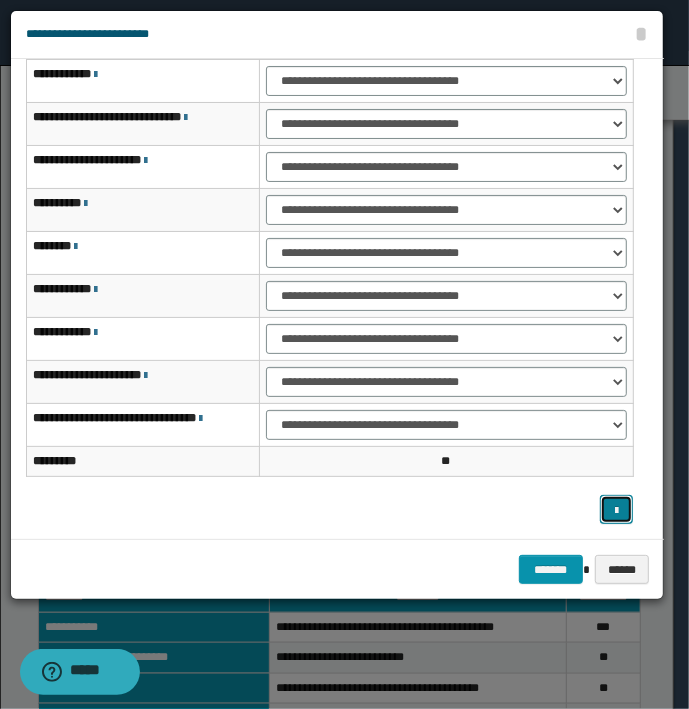 click at bounding box center [616, 511] 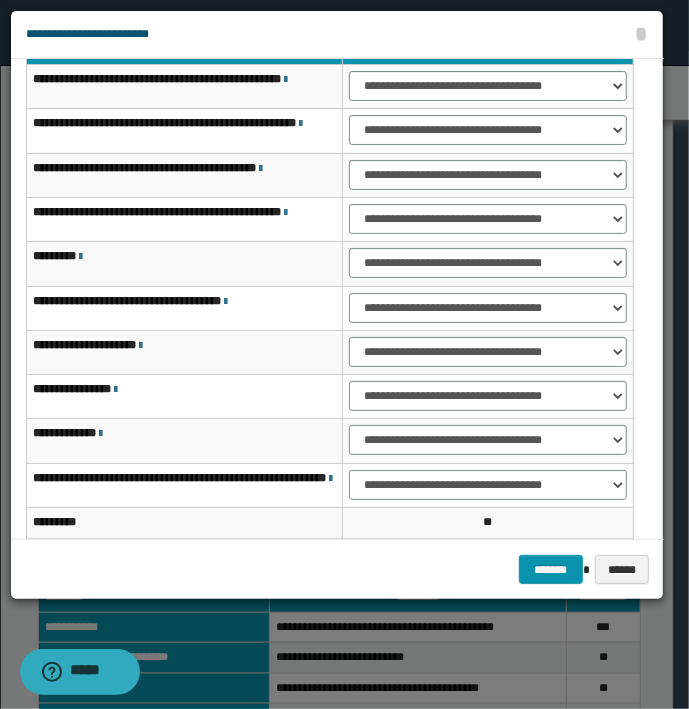 scroll, scrollTop: 0, scrollLeft: 0, axis: both 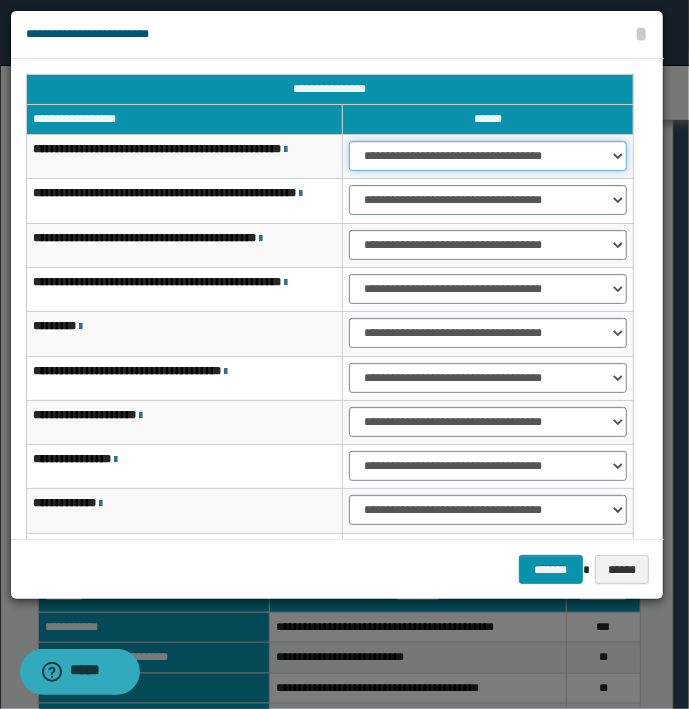 click on "**********" at bounding box center [488, 156] 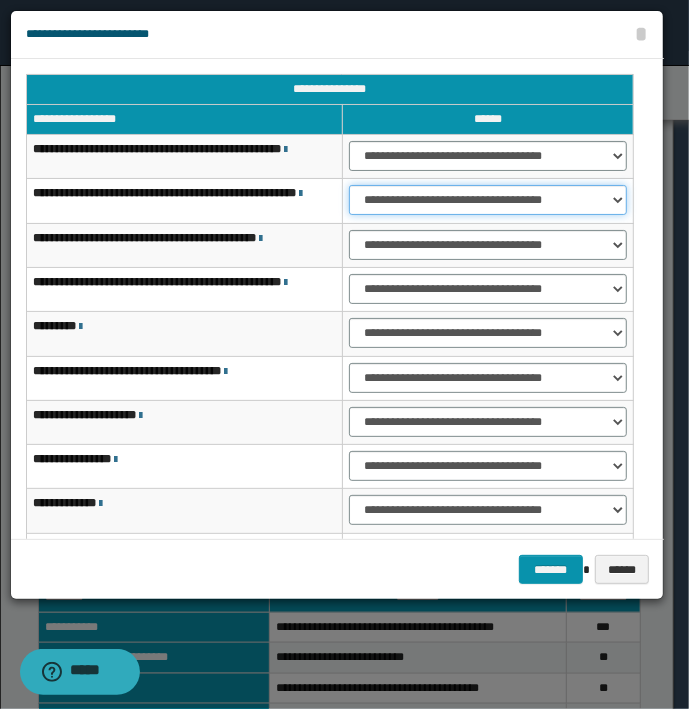 click on "**********" at bounding box center [488, 200] 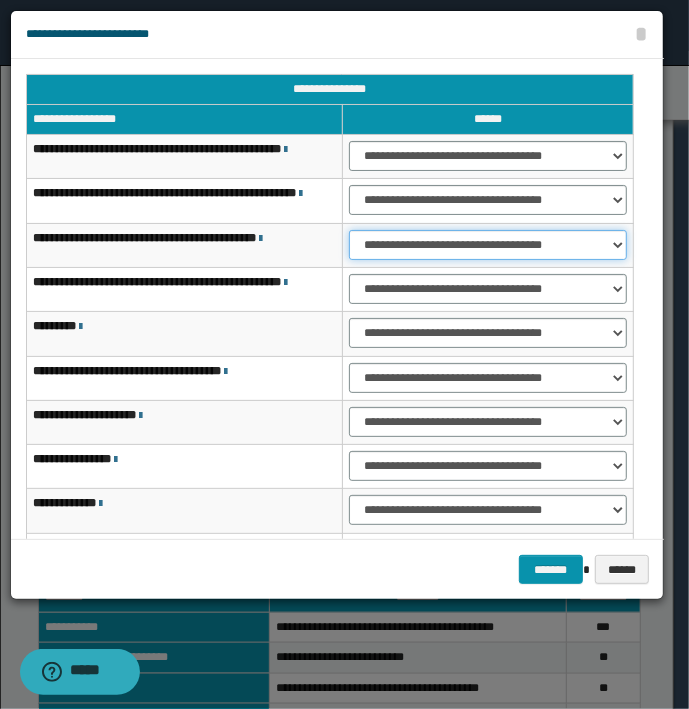 click on "**********" at bounding box center [488, 245] 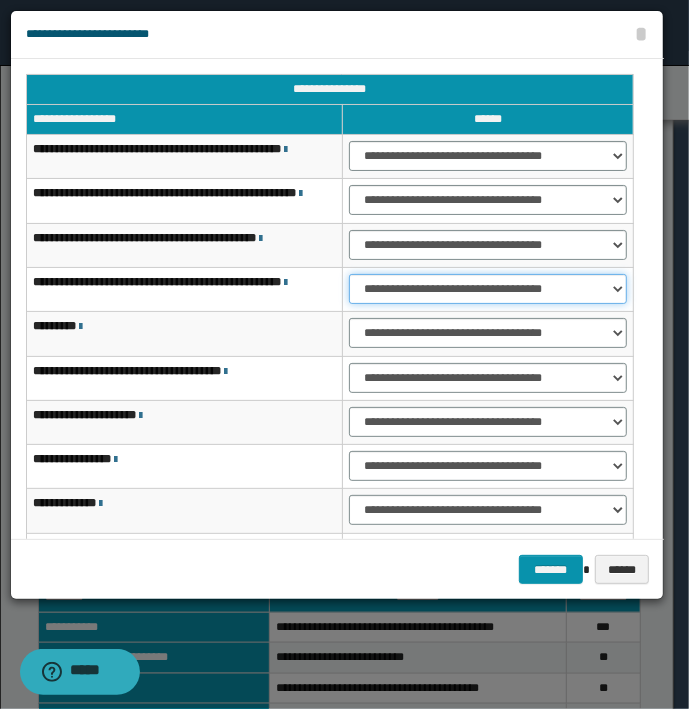 drag, startPoint x: 373, startPoint y: 284, endPoint x: 373, endPoint y: 309, distance: 25 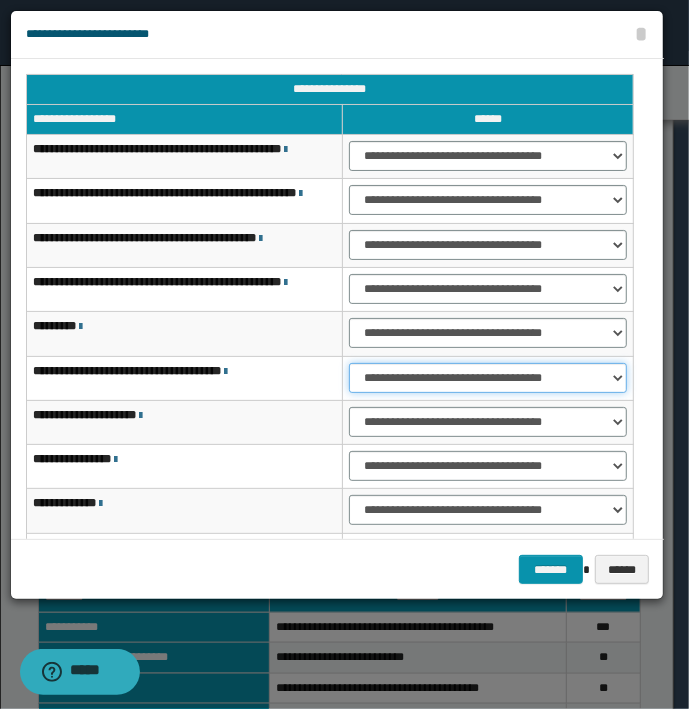 click on "**********" at bounding box center [488, 378] 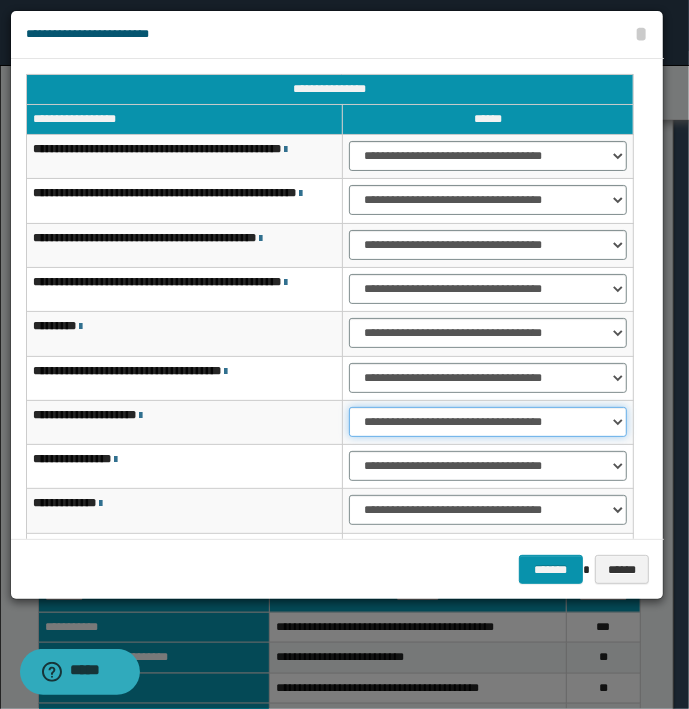 click on "**********" at bounding box center [488, 422] 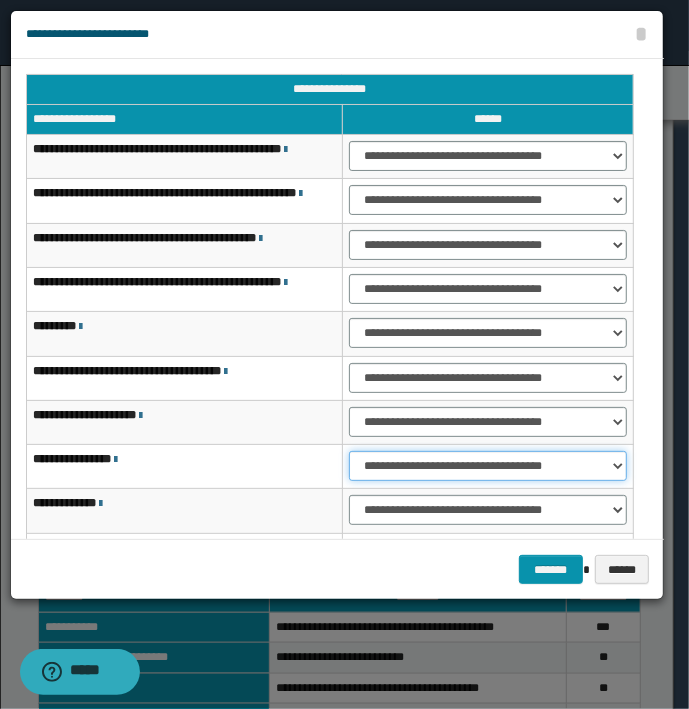 click on "**********" at bounding box center [488, 466] 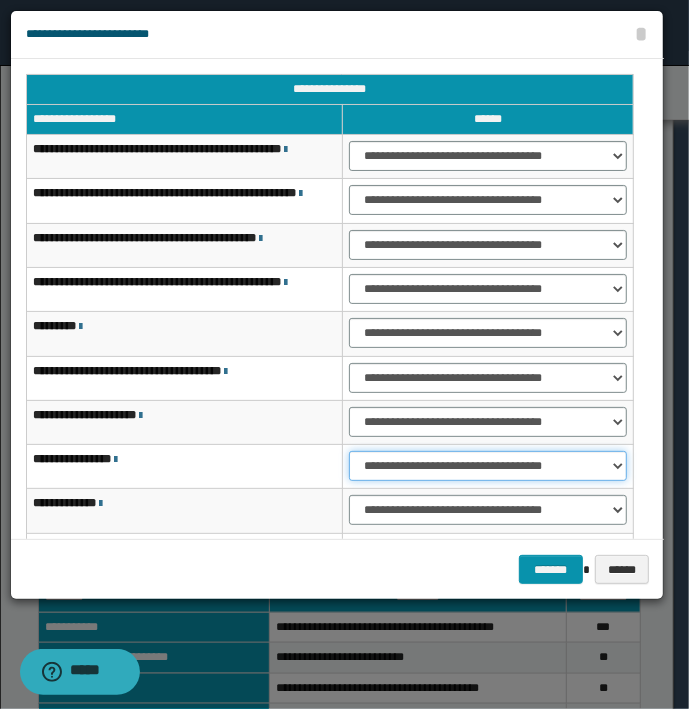 click on "**********" at bounding box center [488, 466] 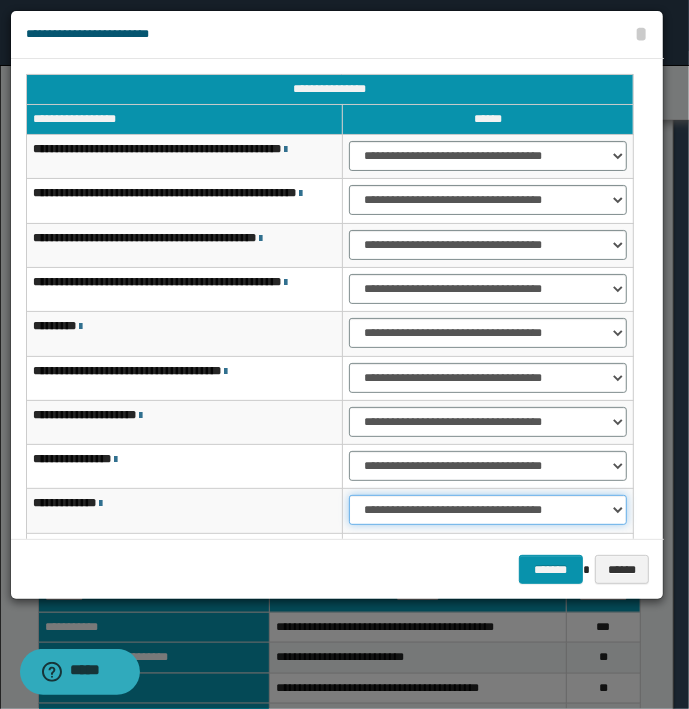 click on "**********" at bounding box center [488, 510] 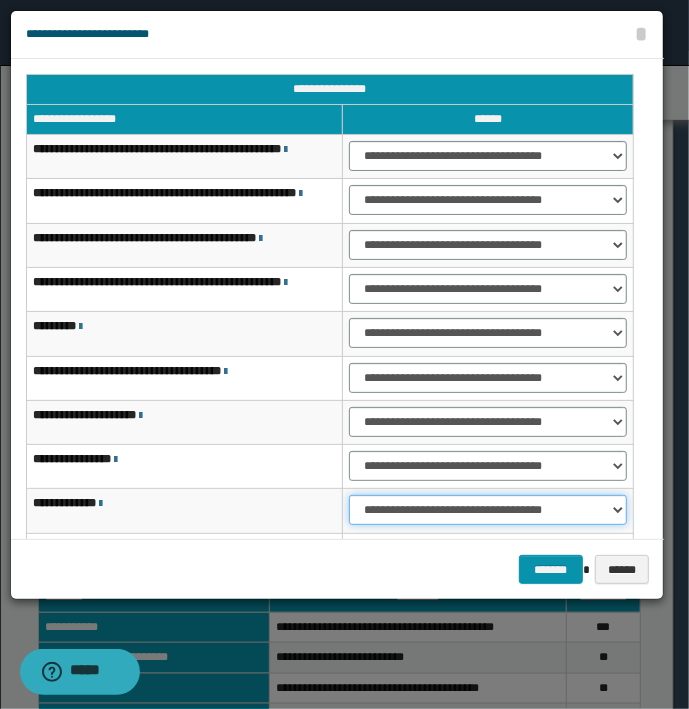 click on "**********" at bounding box center [488, 510] 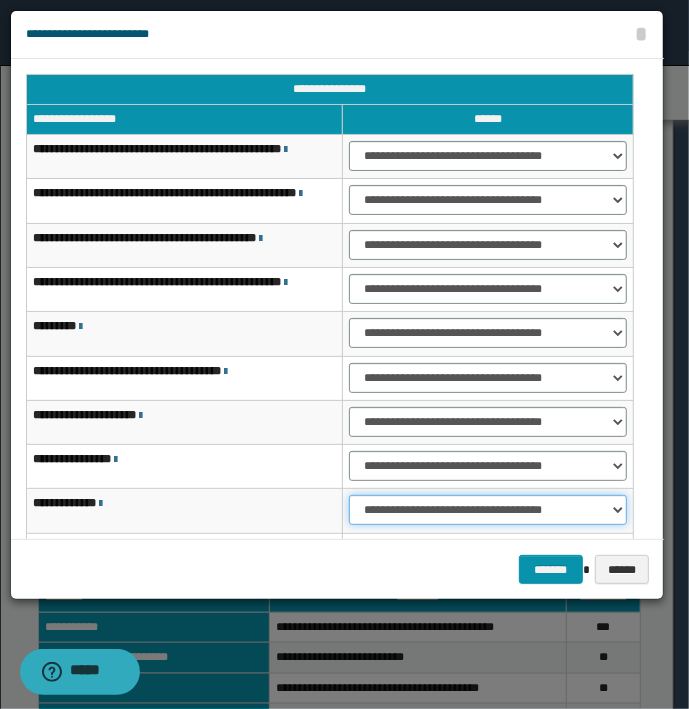 scroll, scrollTop: 163, scrollLeft: 0, axis: vertical 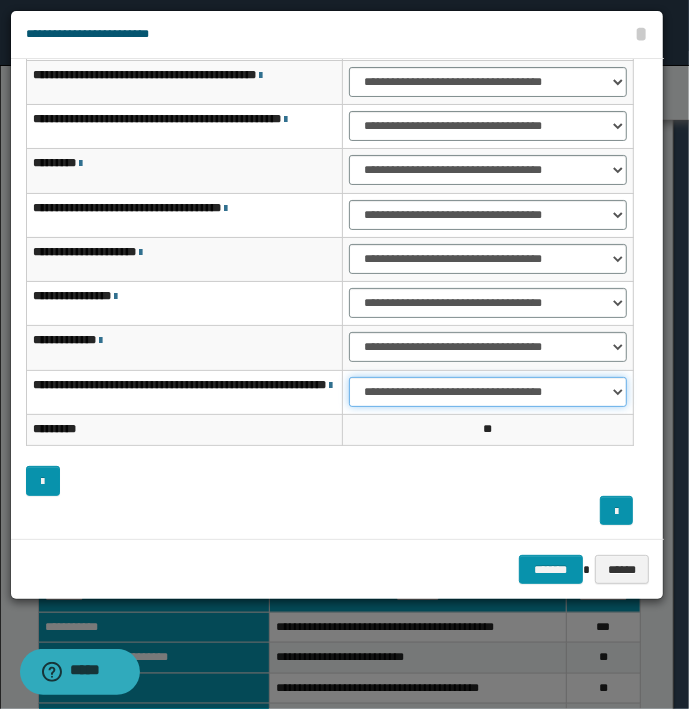 drag, startPoint x: 389, startPoint y: 386, endPoint x: 402, endPoint y: 398, distance: 17.691807 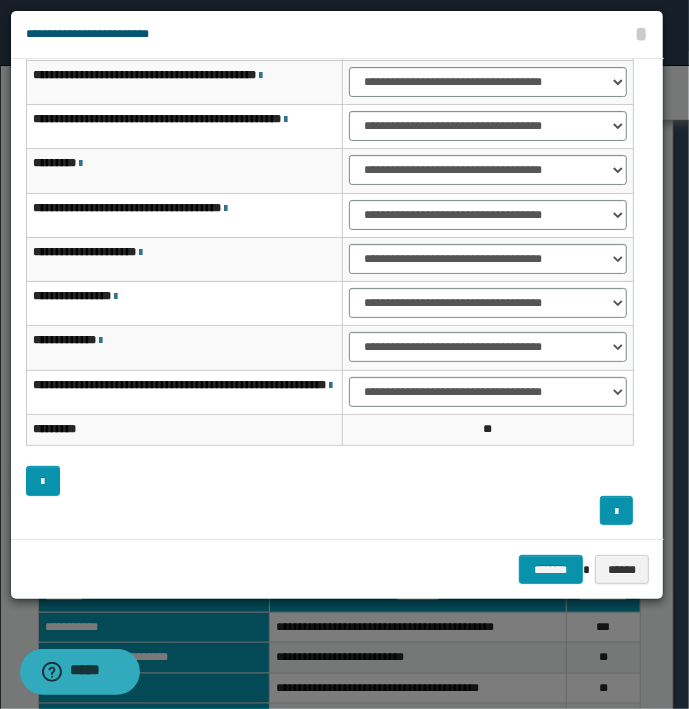 click at bounding box center (329, 481) 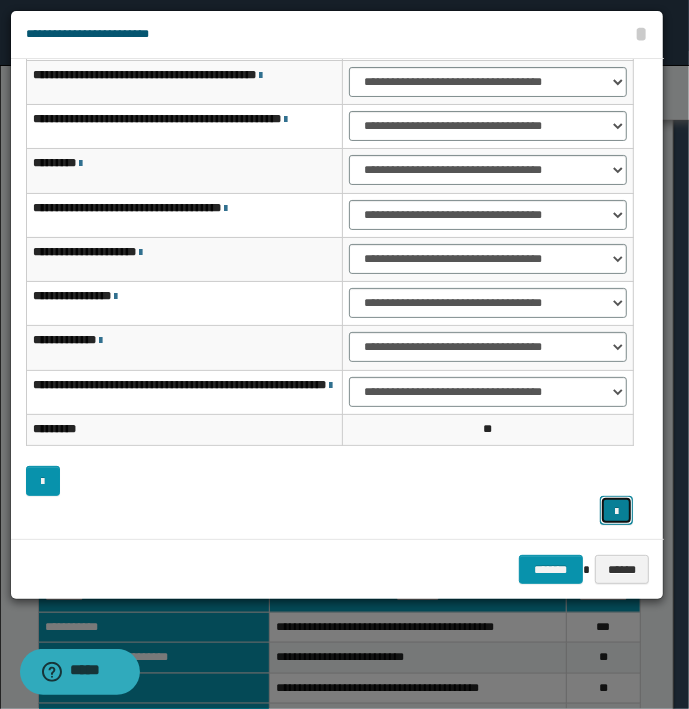 click at bounding box center [617, 511] 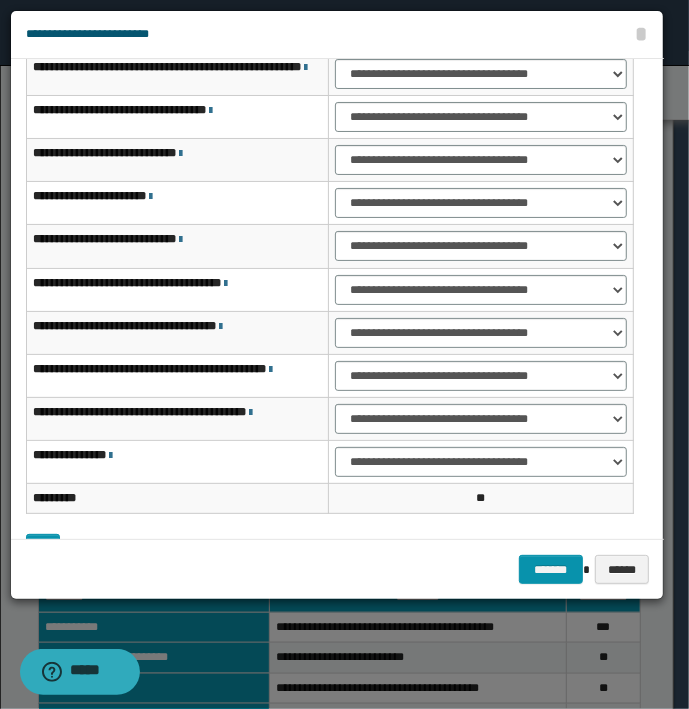 scroll, scrollTop: 0, scrollLeft: 0, axis: both 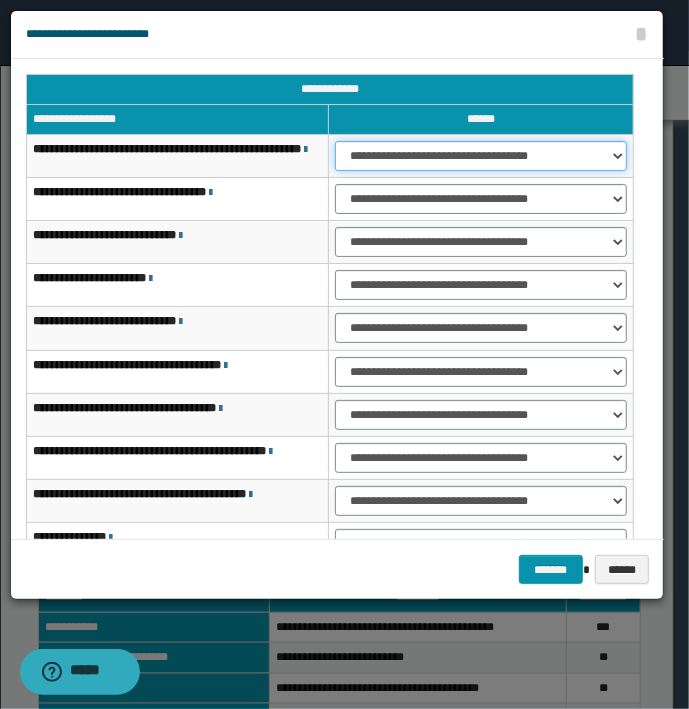 drag, startPoint x: 419, startPoint y: 160, endPoint x: 419, endPoint y: 172, distance: 12 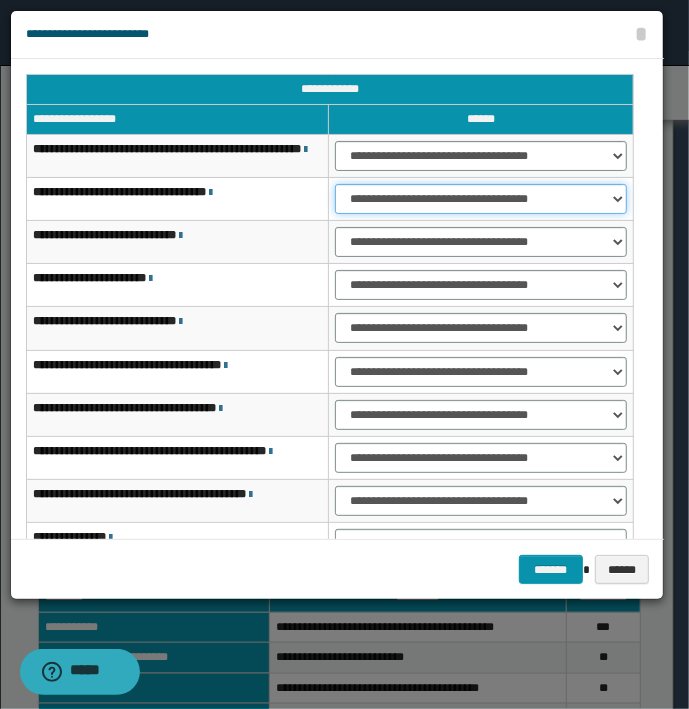 drag, startPoint x: 384, startPoint y: 205, endPoint x: 384, endPoint y: 216, distance: 11 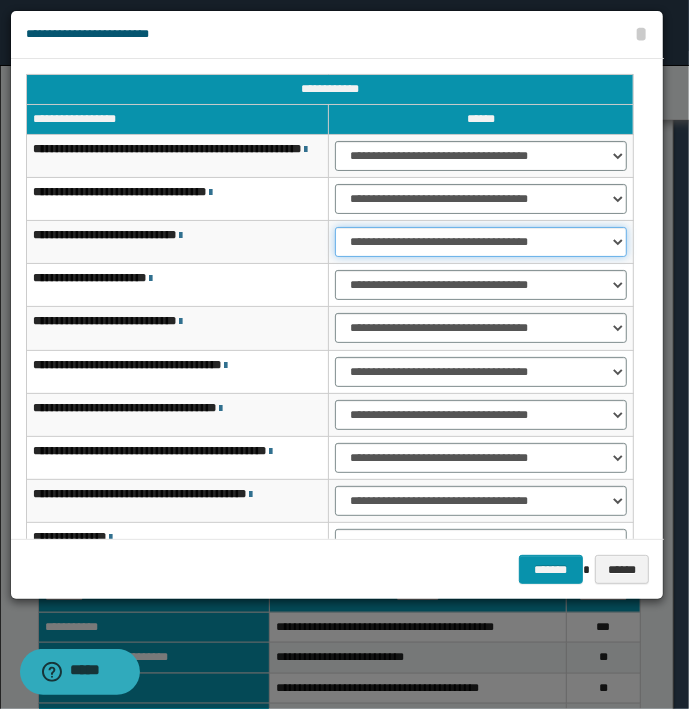 drag, startPoint x: 385, startPoint y: 245, endPoint x: 389, endPoint y: 262, distance: 17.464249 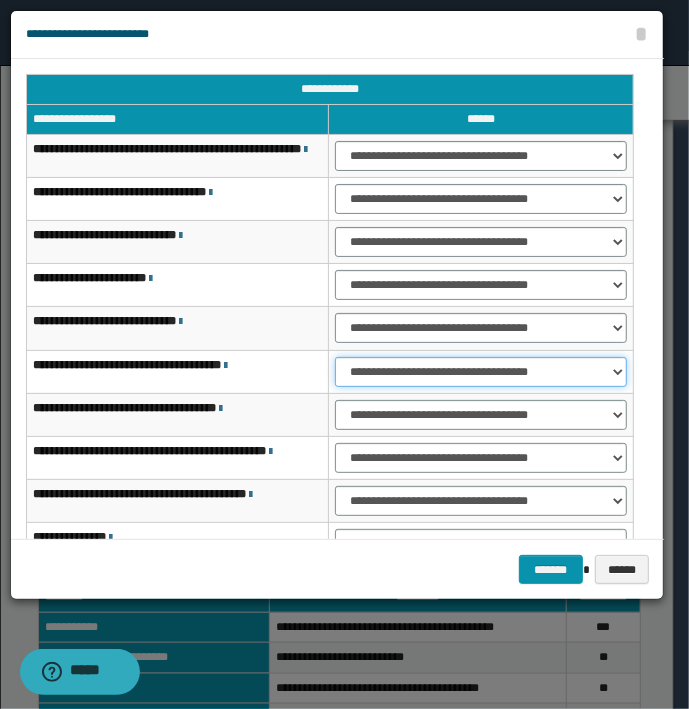 click on "**********" at bounding box center (481, 372) 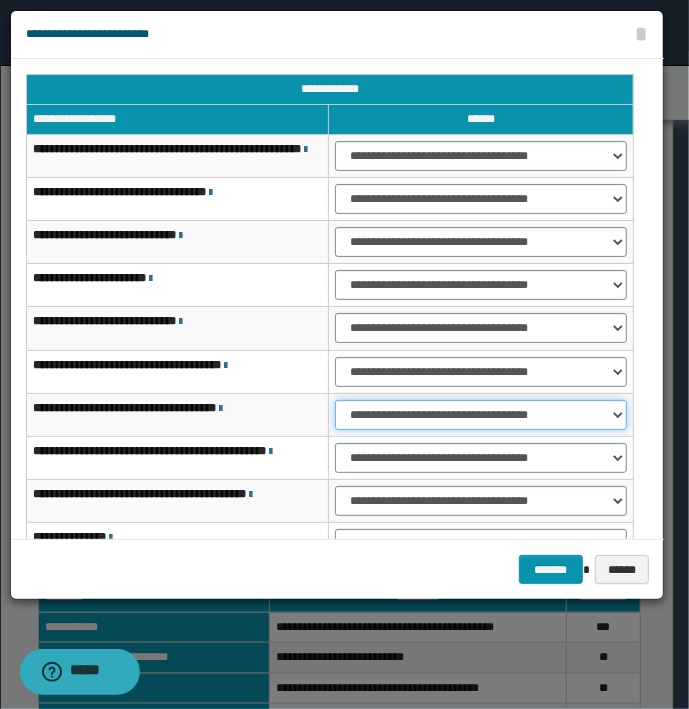 click on "**********" at bounding box center [481, 415] 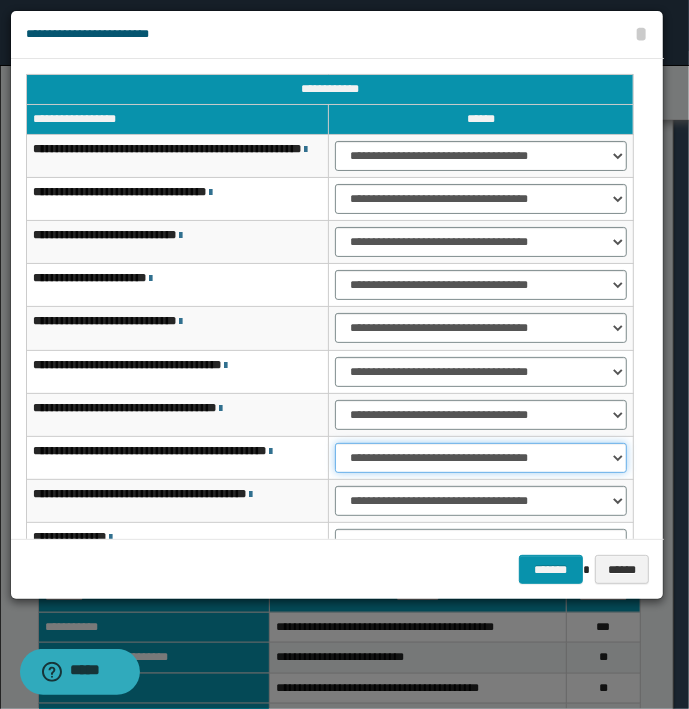 click on "**********" at bounding box center [481, 458] 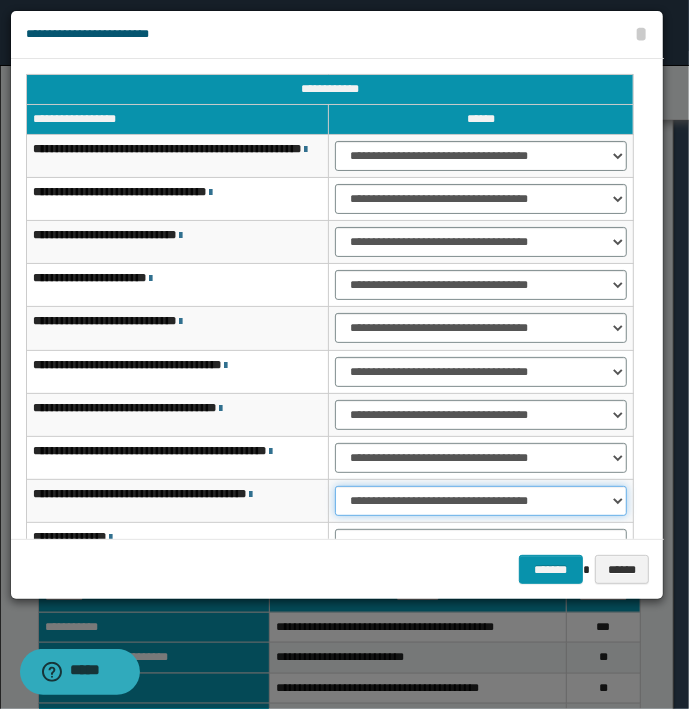 click on "**********" at bounding box center (481, 501) 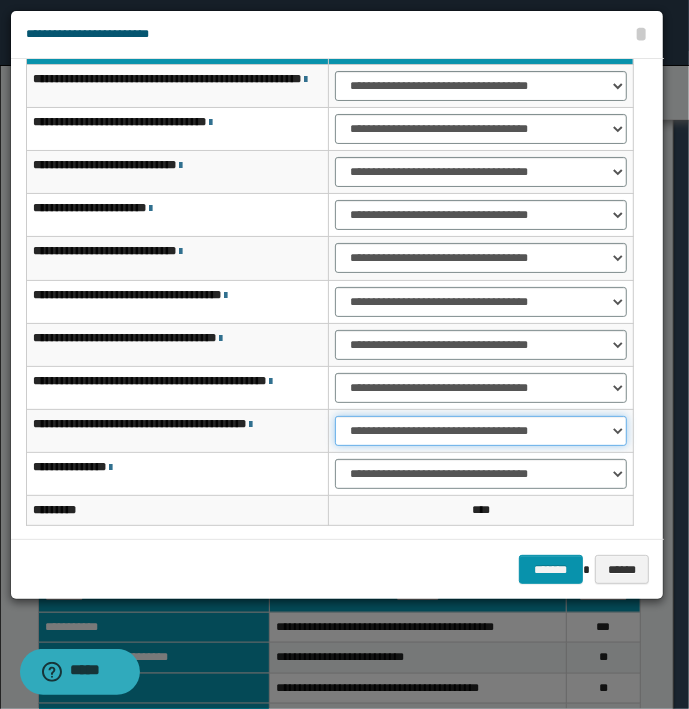 scroll, scrollTop: 0, scrollLeft: 0, axis: both 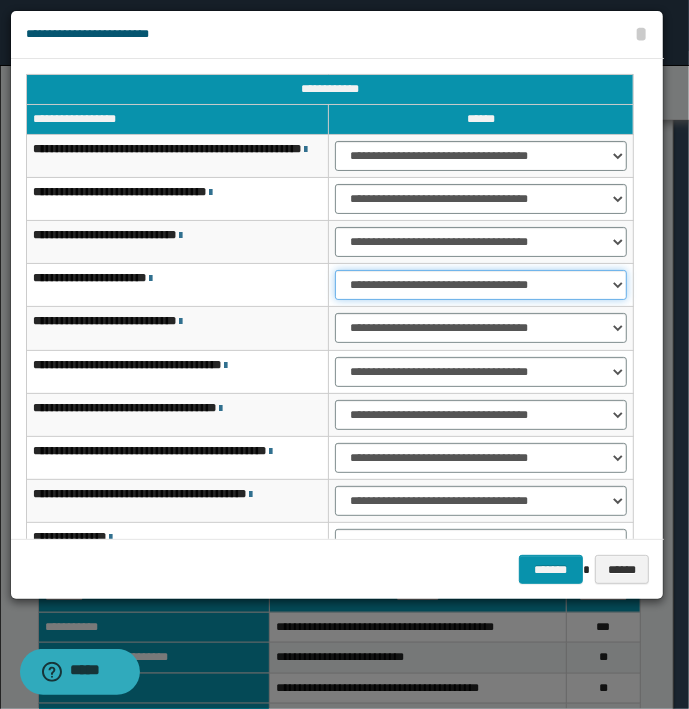 click on "**********" at bounding box center [481, 285] 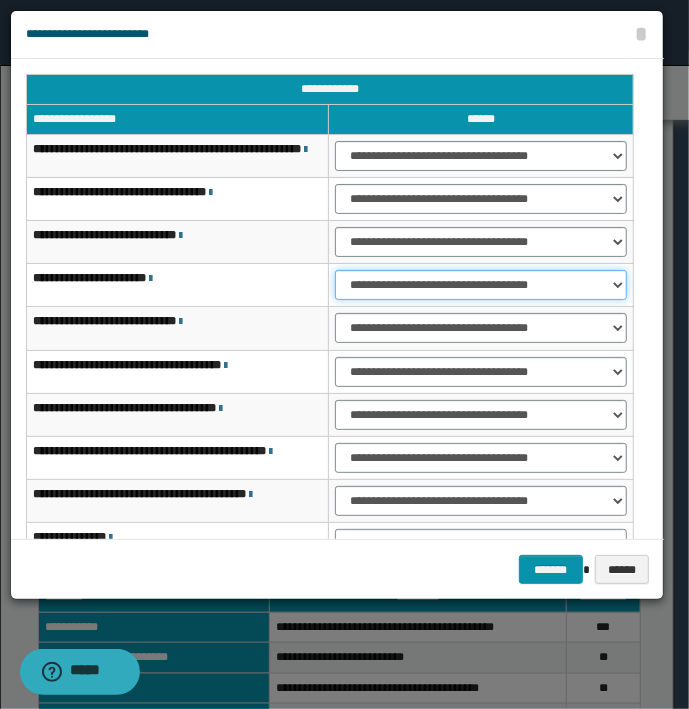 click on "**********" at bounding box center [481, 285] 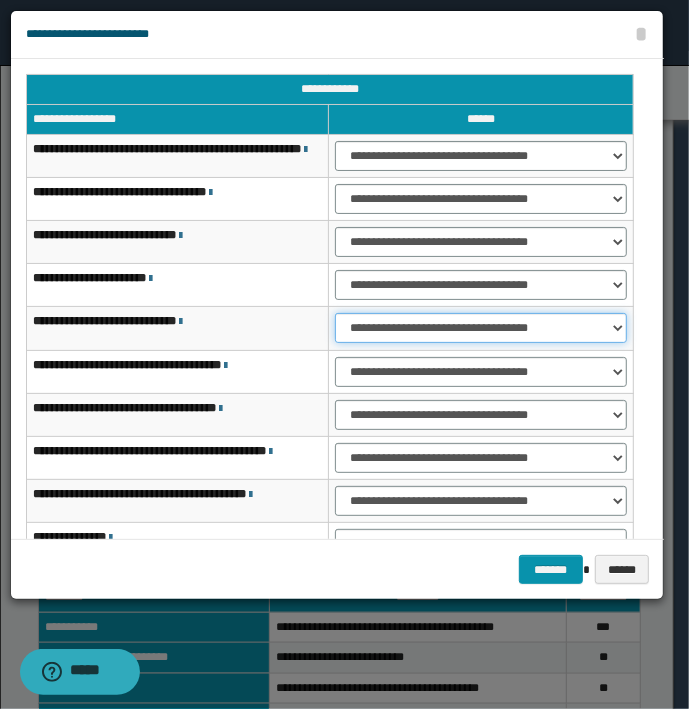 click on "**********" at bounding box center [481, 328] 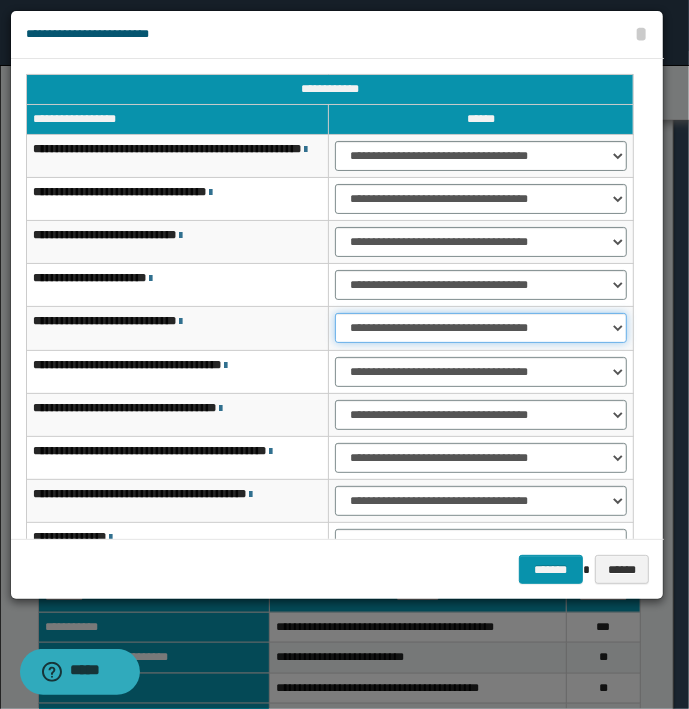 click on "**********" at bounding box center [481, 328] 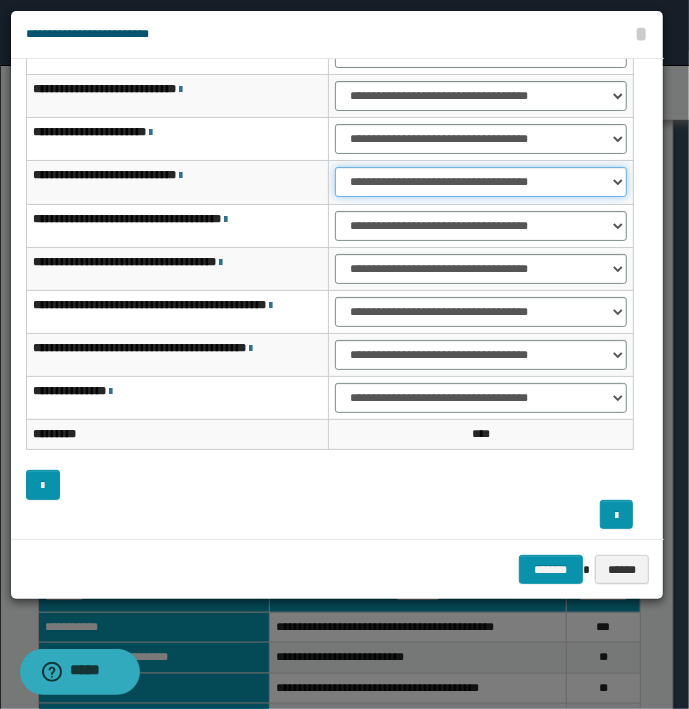 scroll, scrollTop: 151, scrollLeft: 0, axis: vertical 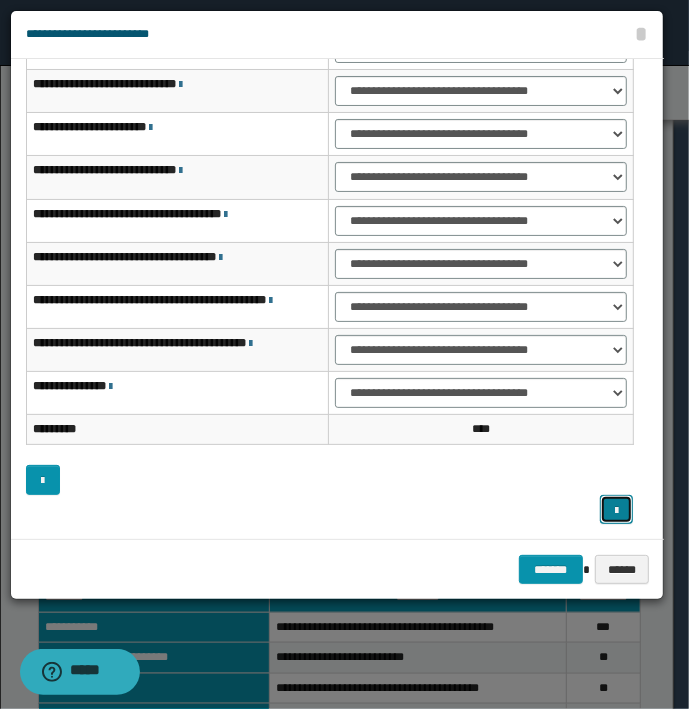 click at bounding box center (617, 510) 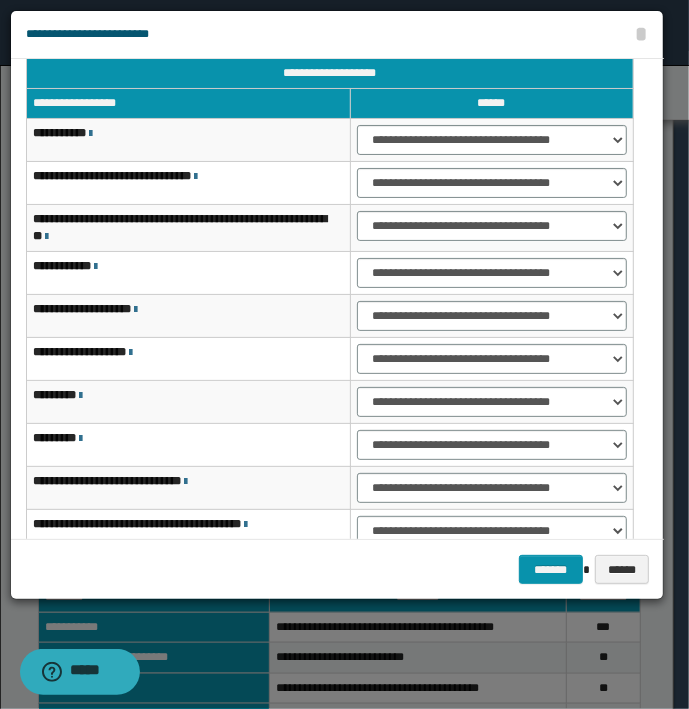 scroll, scrollTop: 0, scrollLeft: 0, axis: both 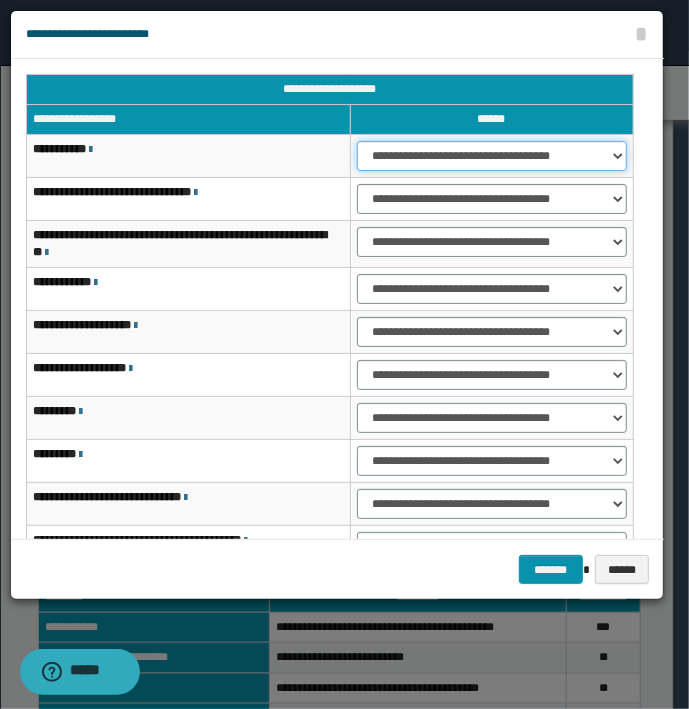 click on "**********" at bounding box center [492, 156] 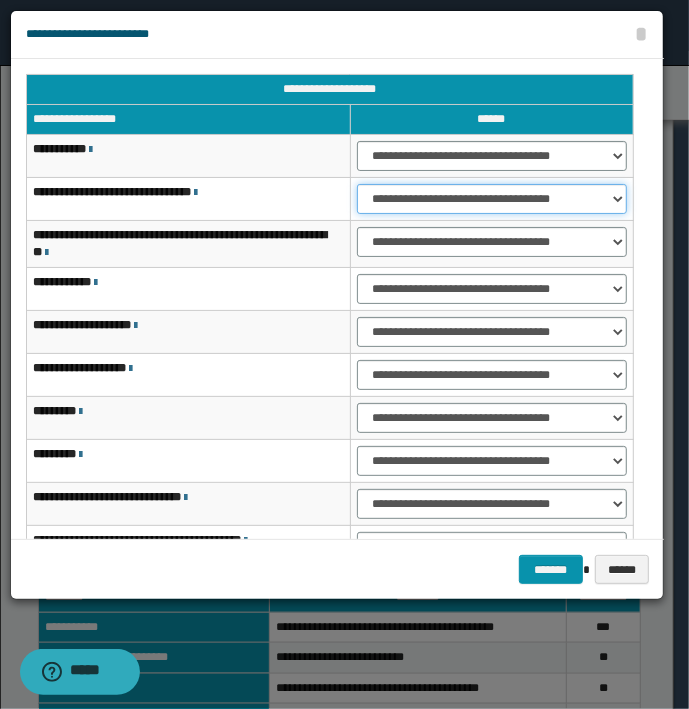 click on "**********" at bounding box center (492, 199) 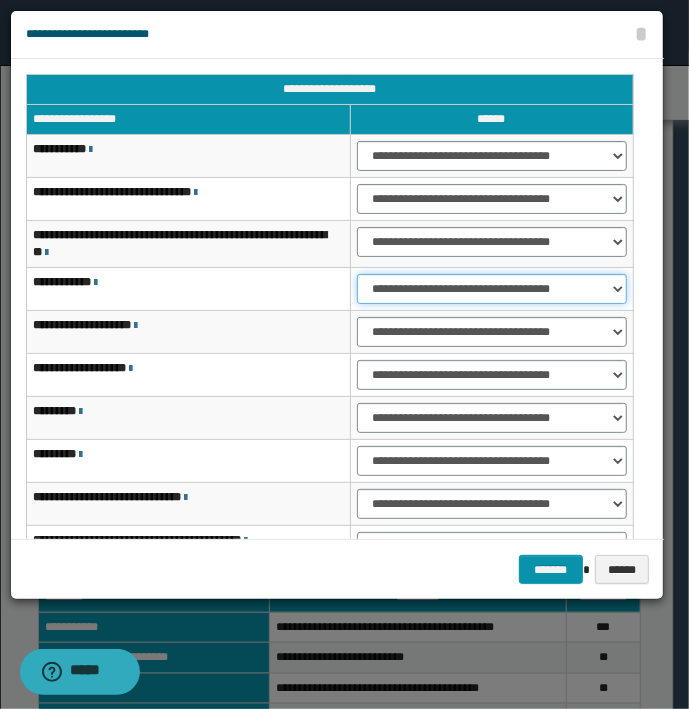 click on "**********" at bounding box center [492, 289] 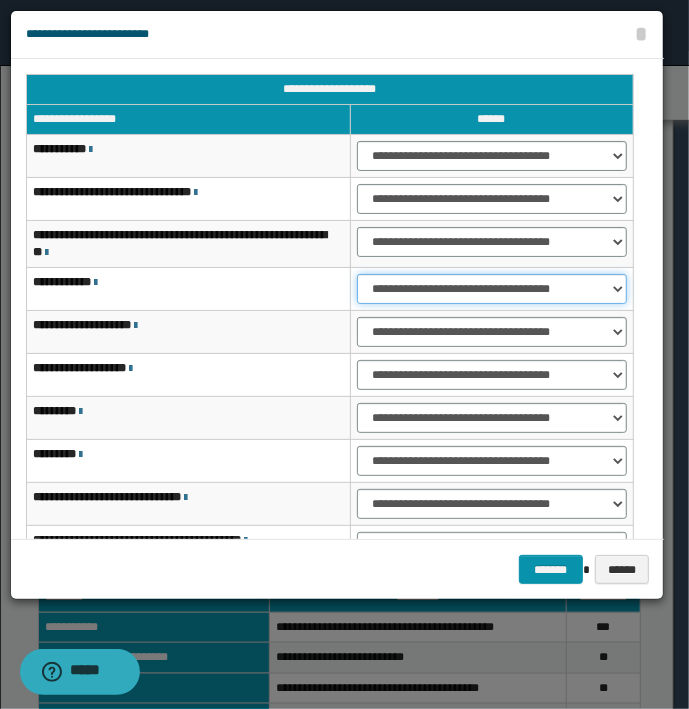 click on "**********" at bounding box center (492, 289) 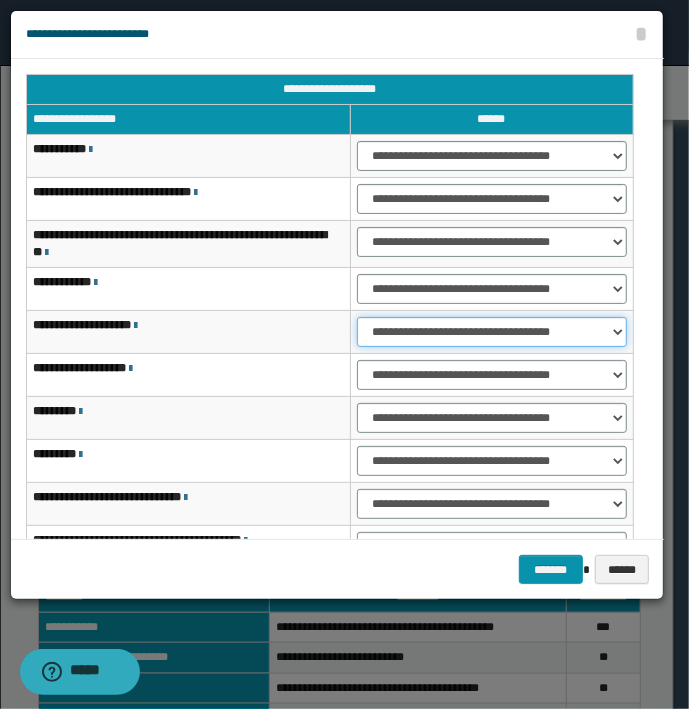 click on "**********" at bounding box center [492, 332] 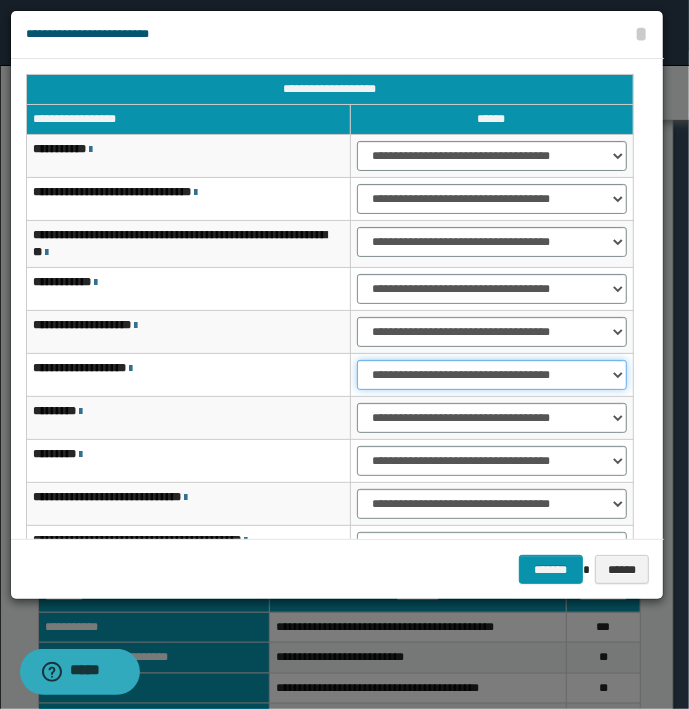 click on "**********" at bounding box center [492, 375] 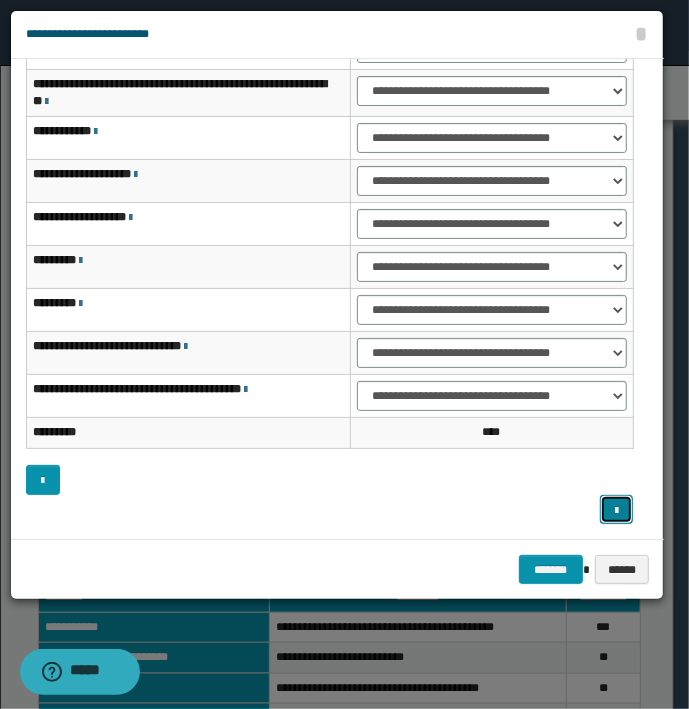 click at bounding box center [616, 511] 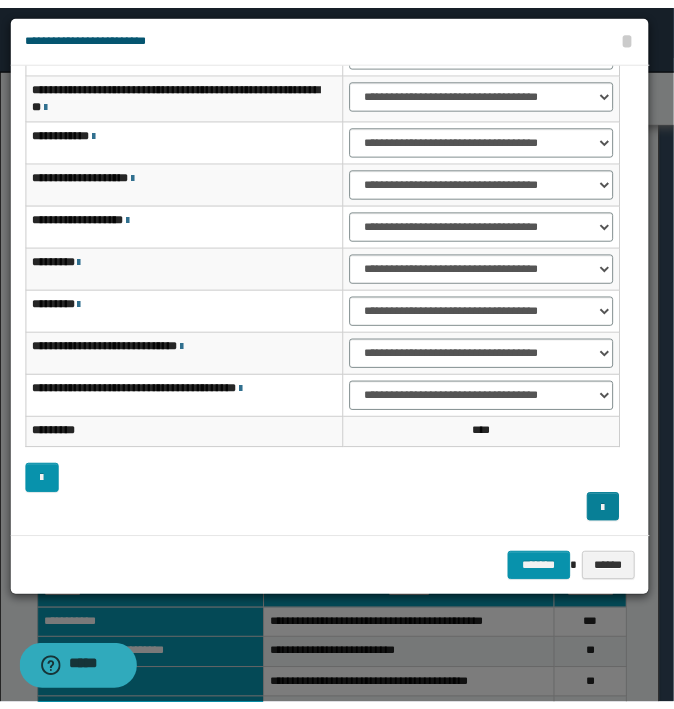 scroll, scrollTop: 123, scrollLeft: 0, axis: vertical 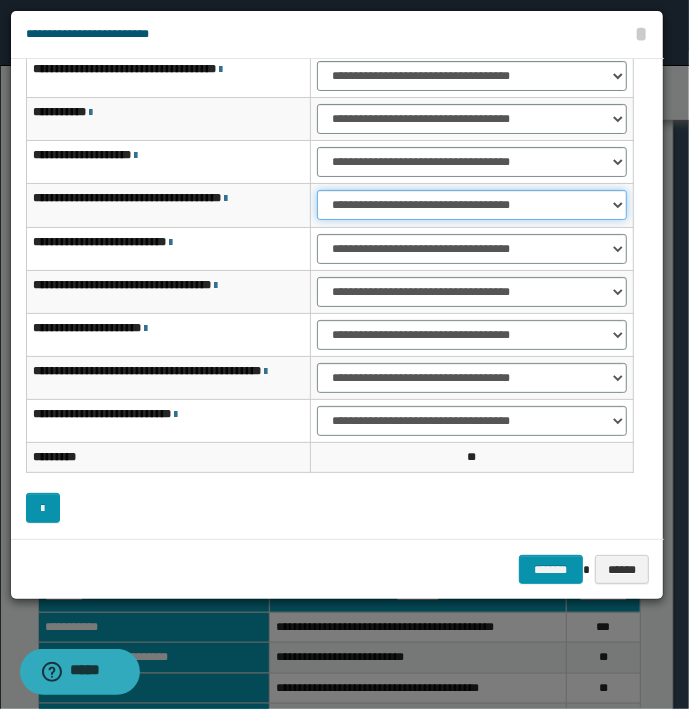 click on "**********" at bounding box center [471, 205] 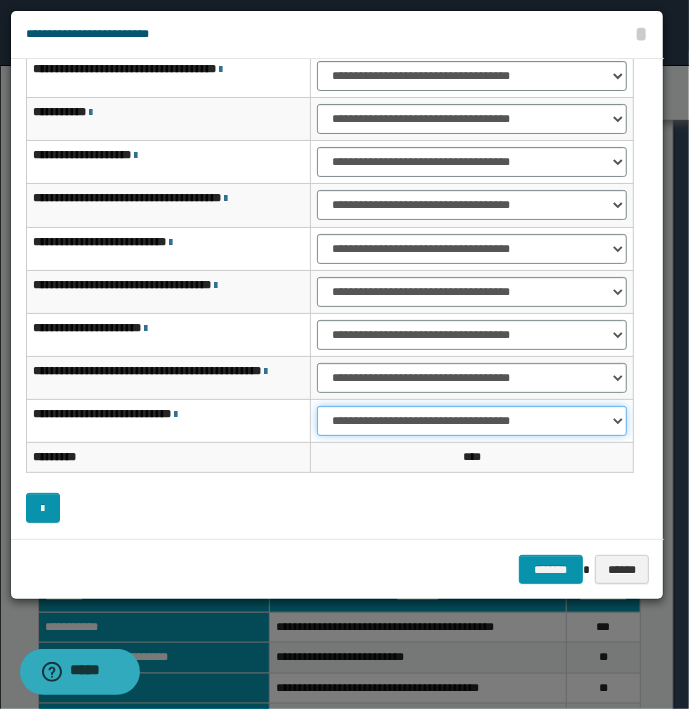 click on "**********" at bounding box center [471, 421] 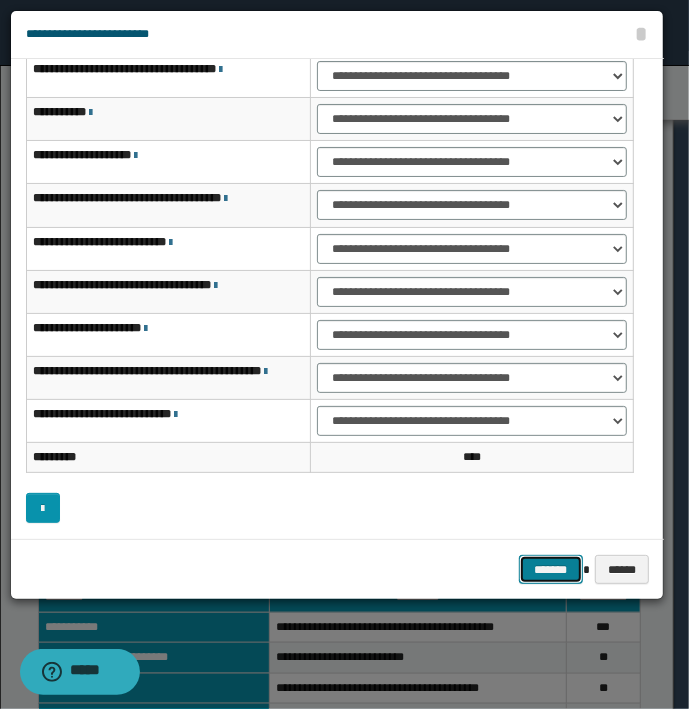click on "*******" at bounding box center (551, 570) 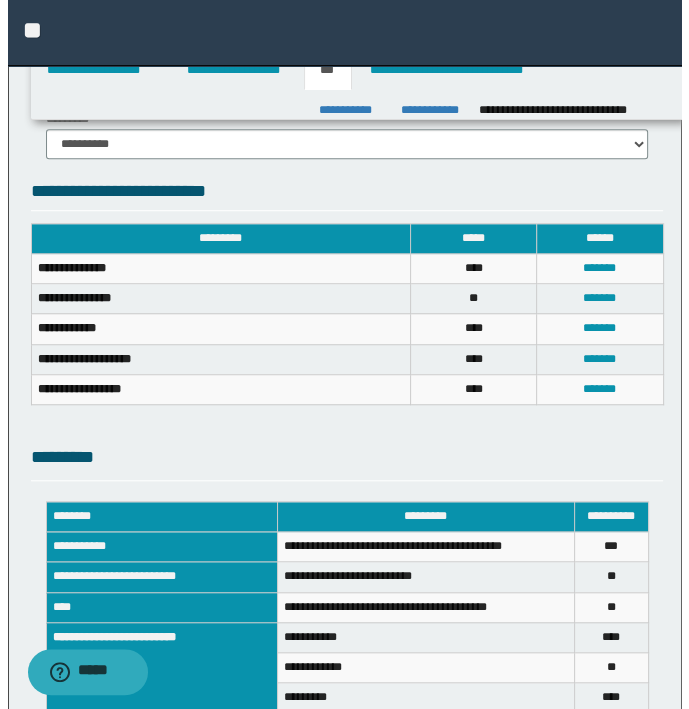 scroll, scrollTop: 981, scrollLeft: 0, axis: vertical 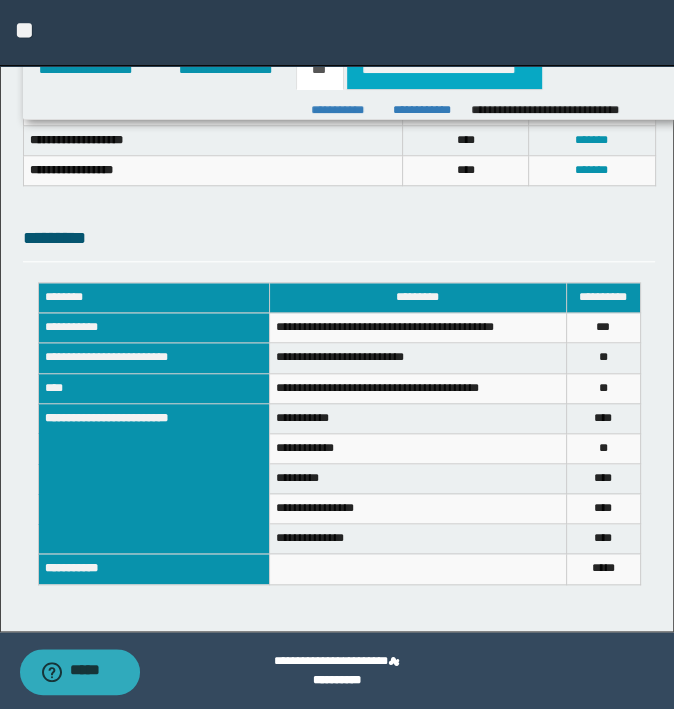 click on "**********" at bounding box center (444, 70) 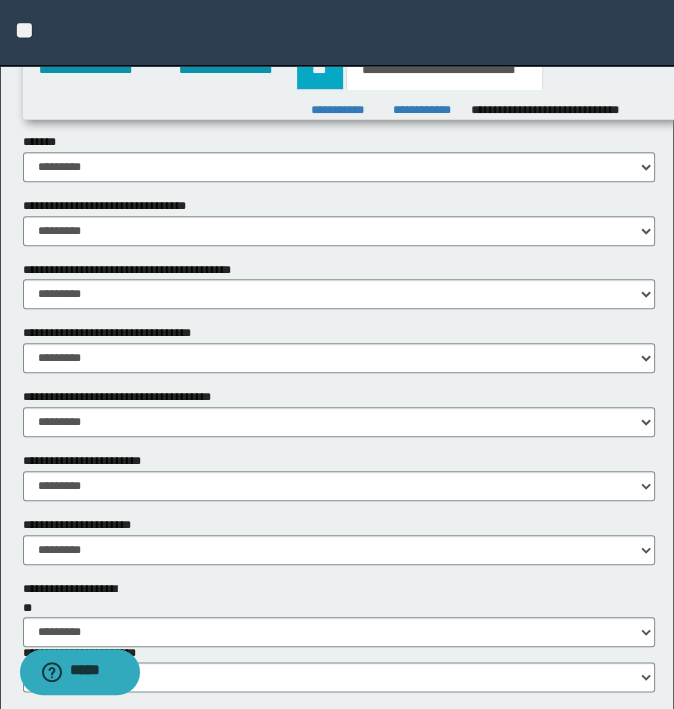 click on "***" at bounding box center [320, 70] 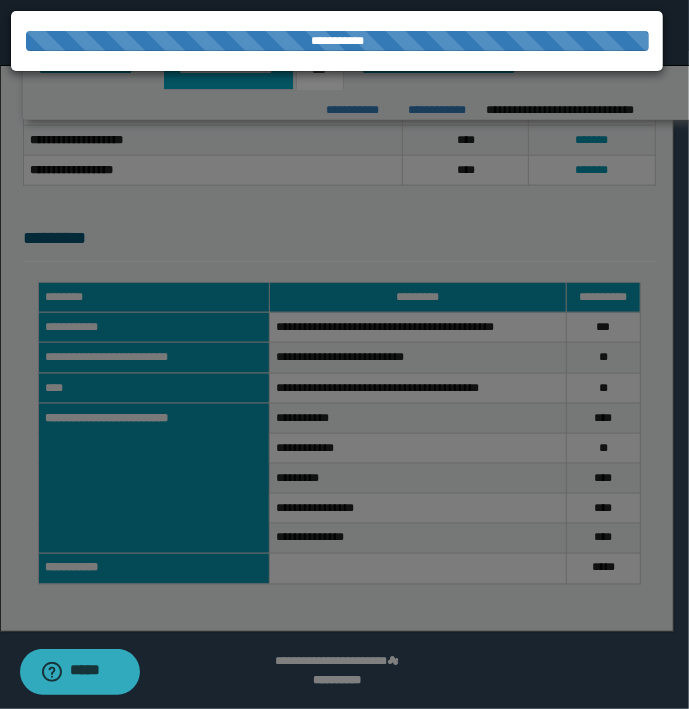 click on "**********" at bounding box center (228, 70) 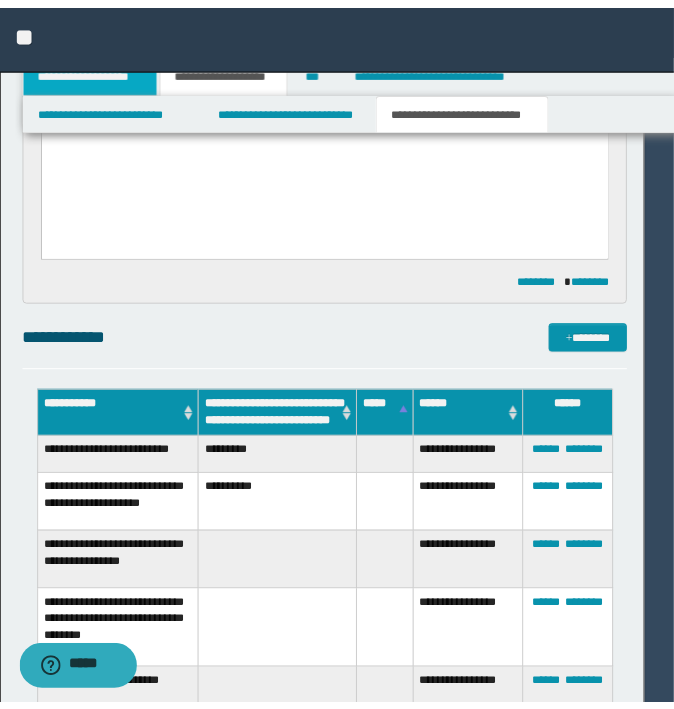 scroll, scrollTop: 1012, scrollLeft: 0, axis: vertical 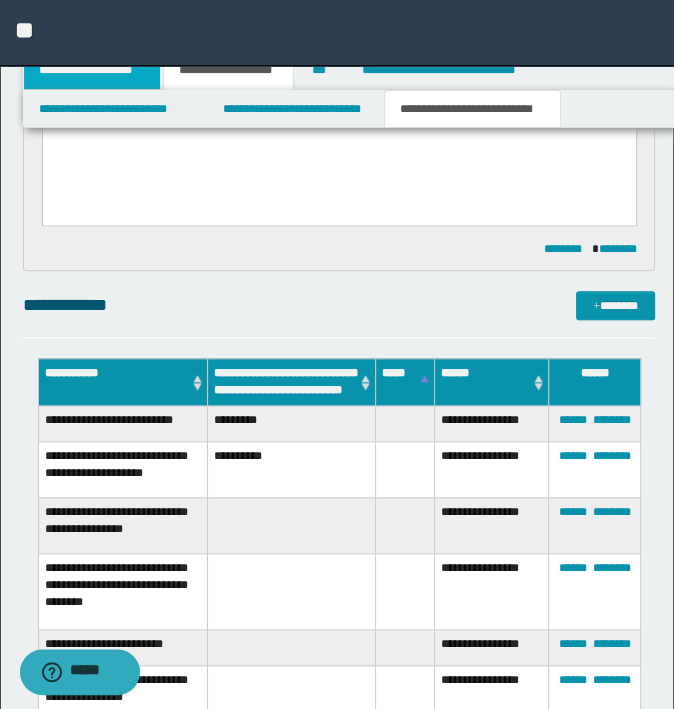 click on "**********" at bounding box center [92, 70] 